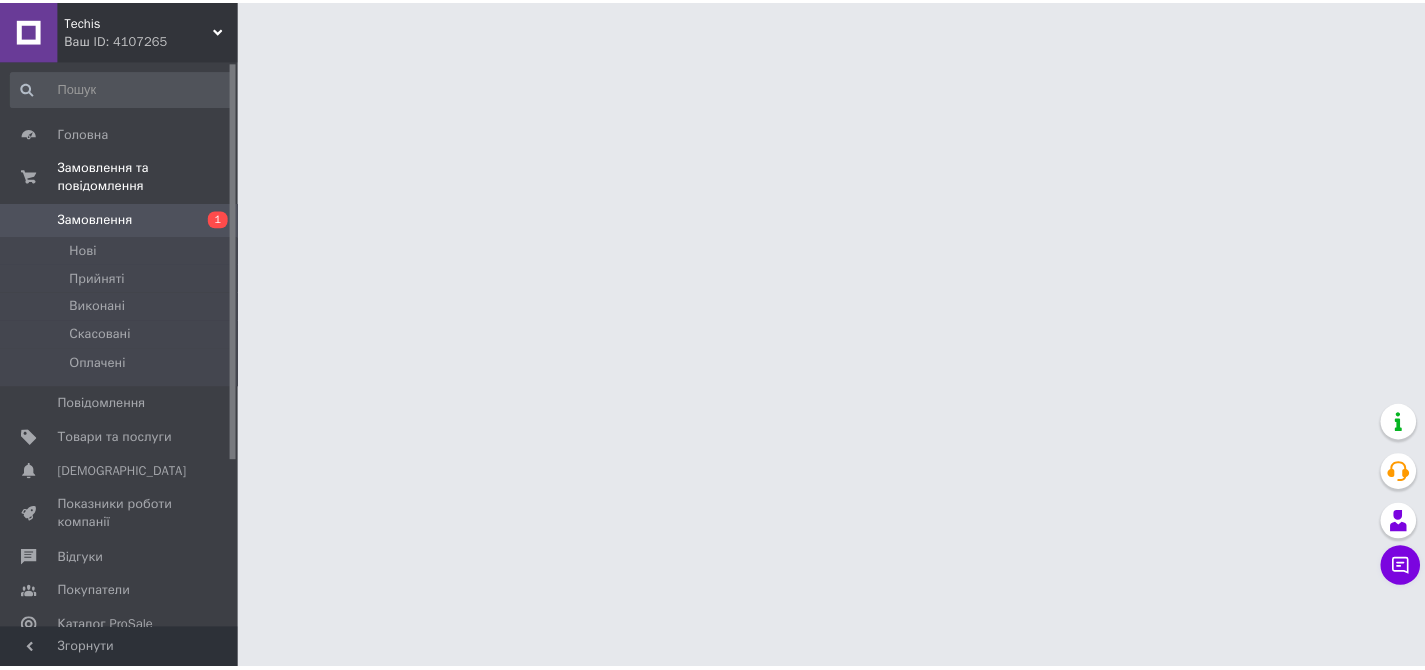 scroll, scrollTop: 0, scrollLeft: 0, axis: both 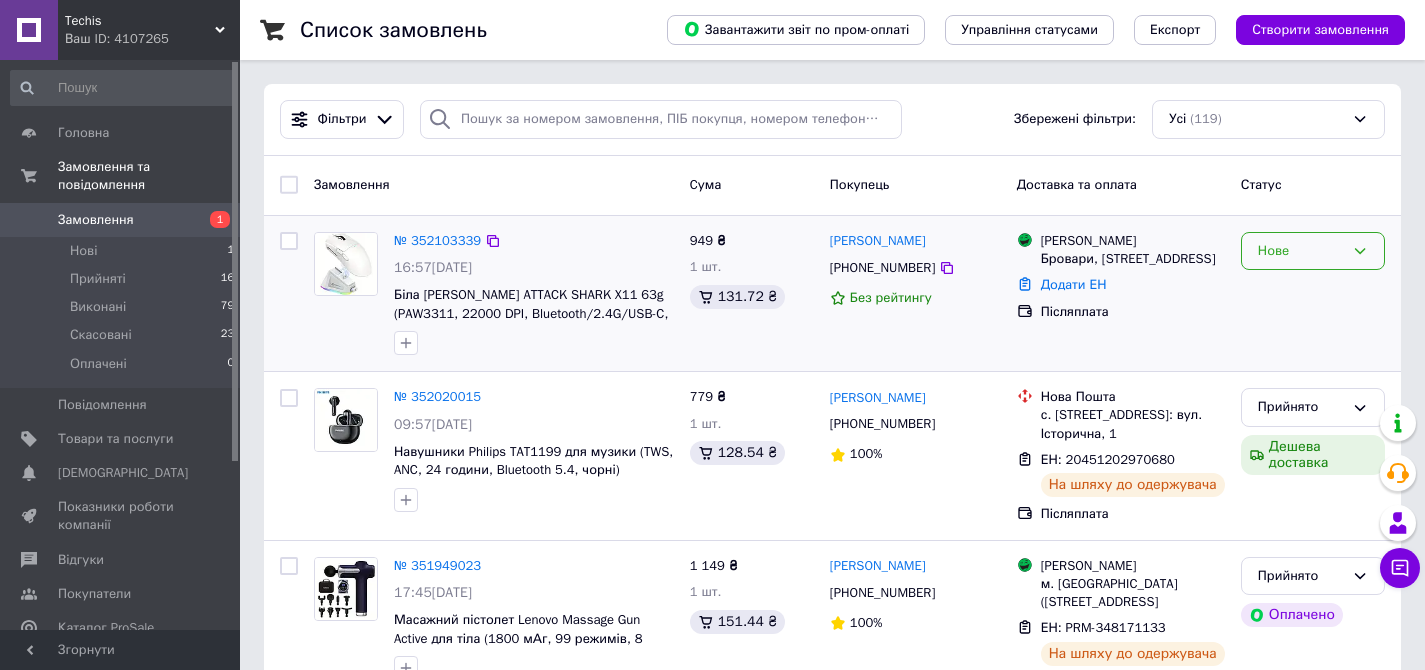 click on "Нове" at bounding box center [1301, 251] 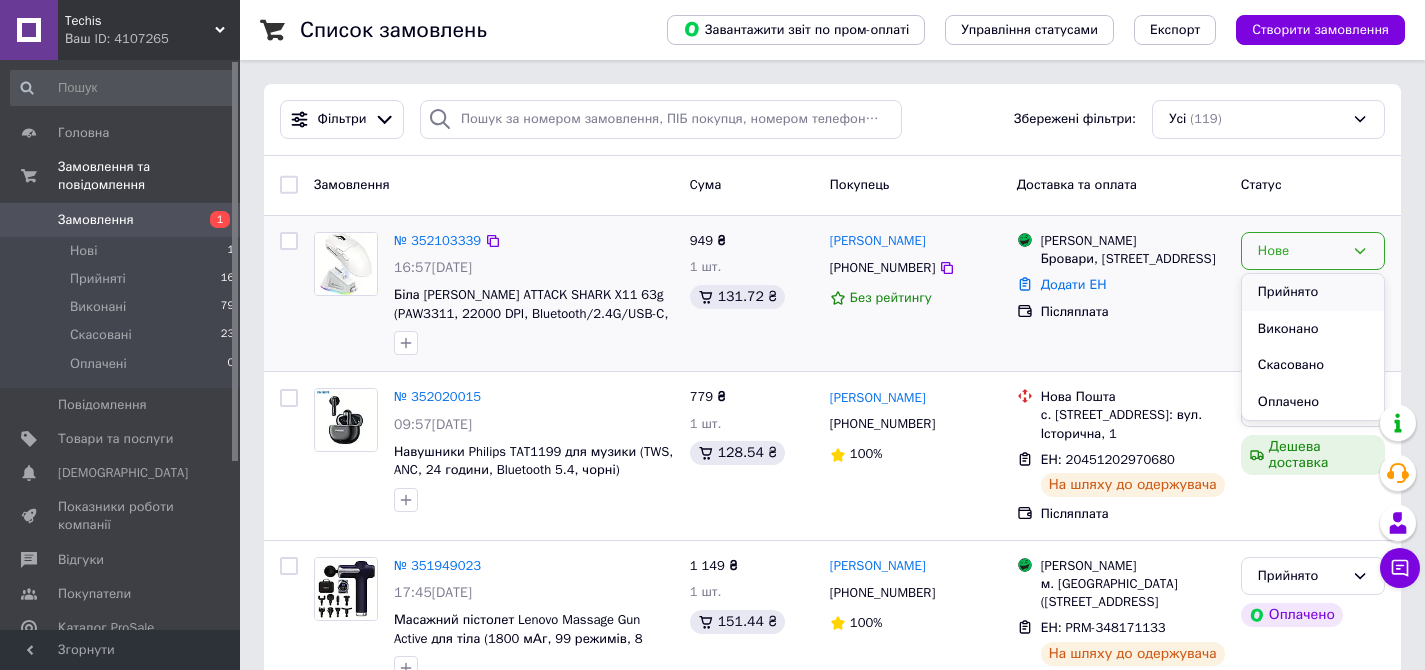 click on "Прийнято" at bounding box center [1313, 292] 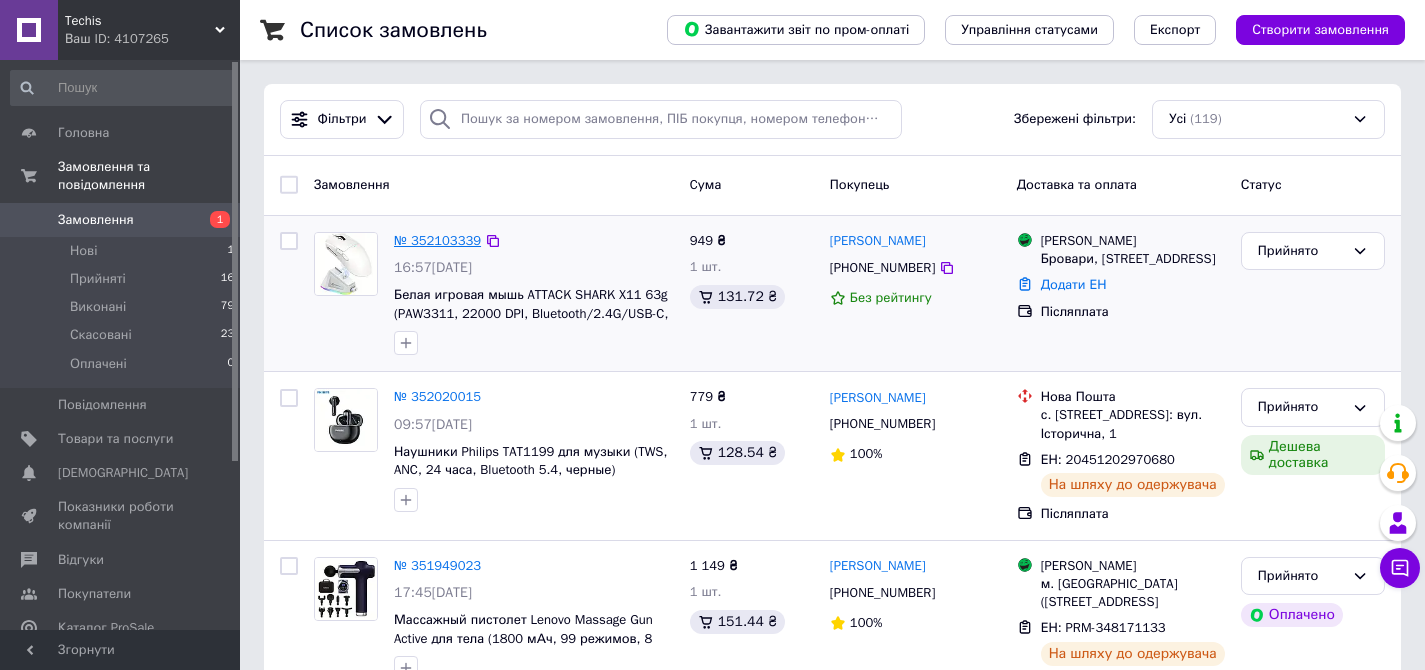 click on "№ 352103339" at bounding box center [437, 240] 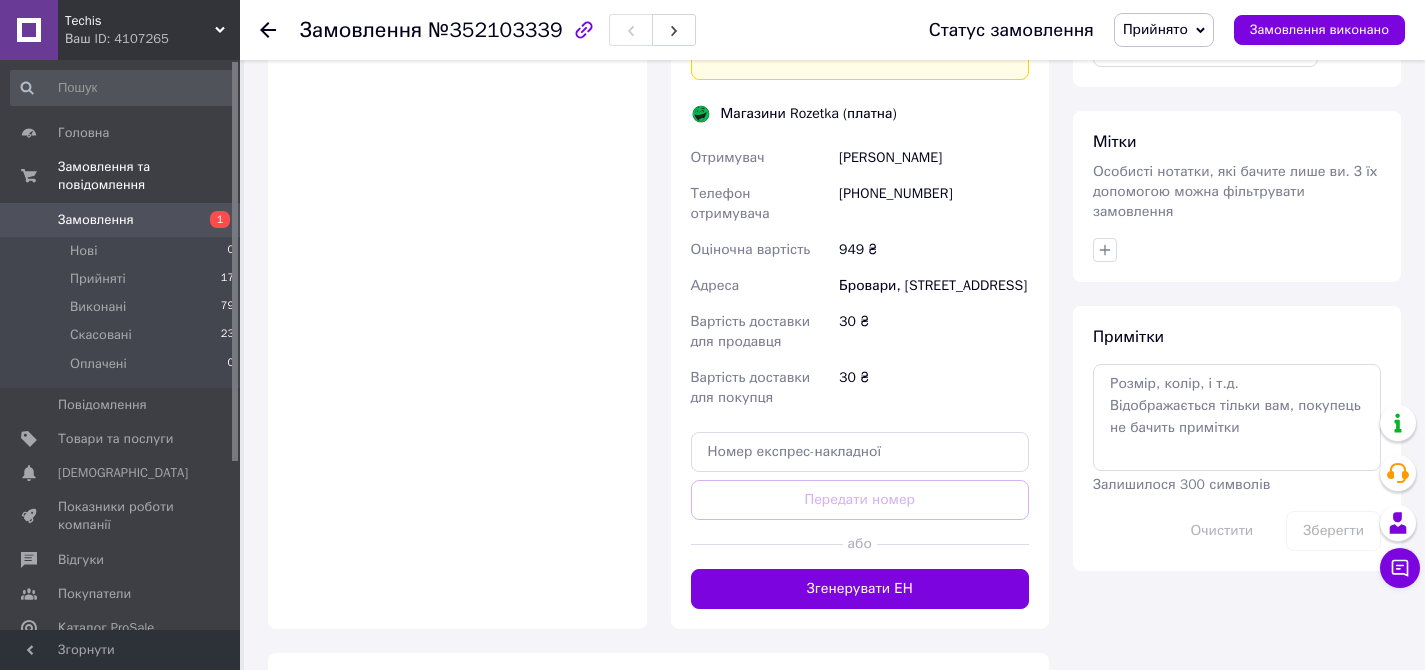 scroll, scrollTop: 998, scrollLeft: 0, axis: vertical 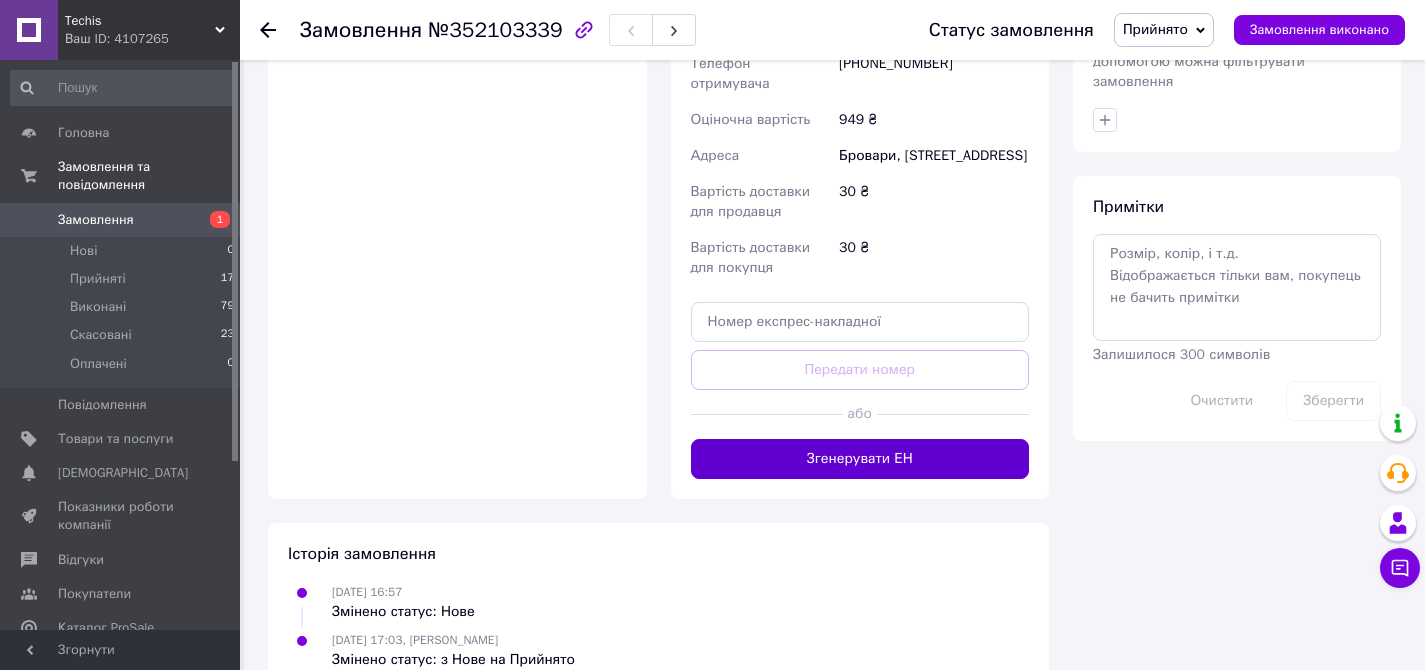 click on "Згенерувати ЕН" at bounding box center [860, 459] 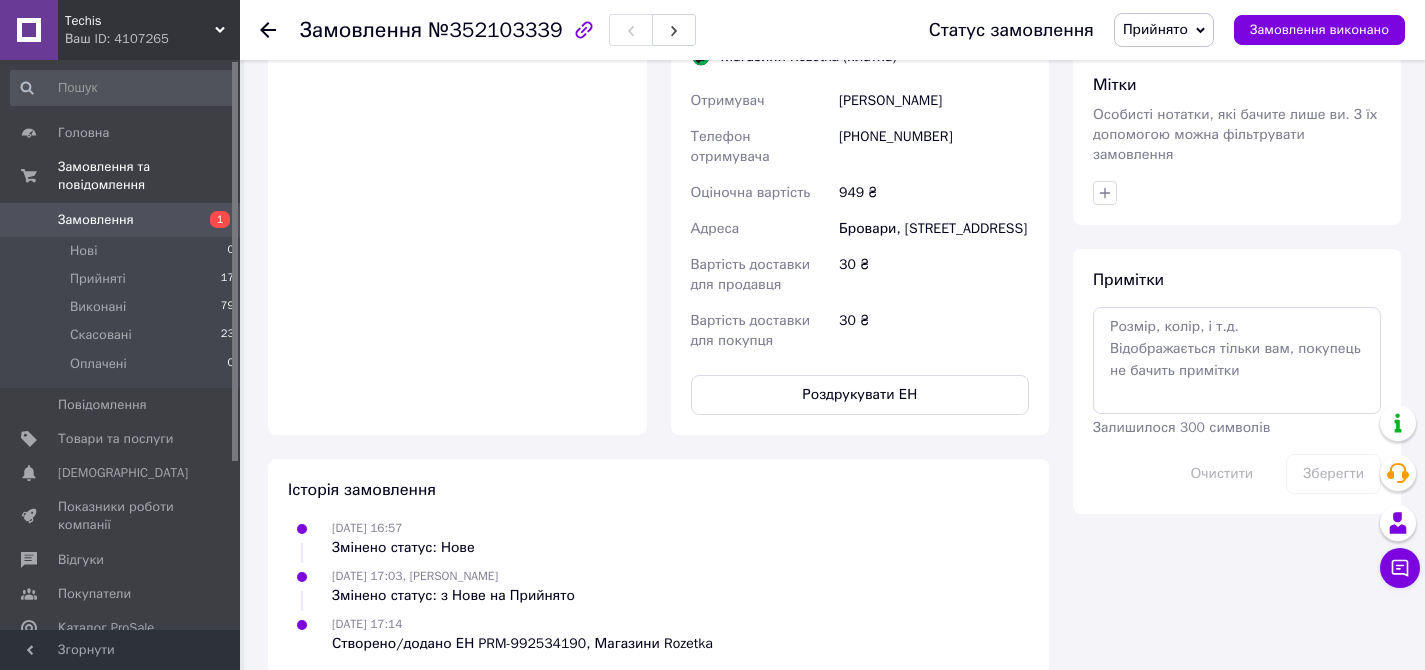 scroll, scrollTop: 973, scrollLeft: 0, axis: vertical 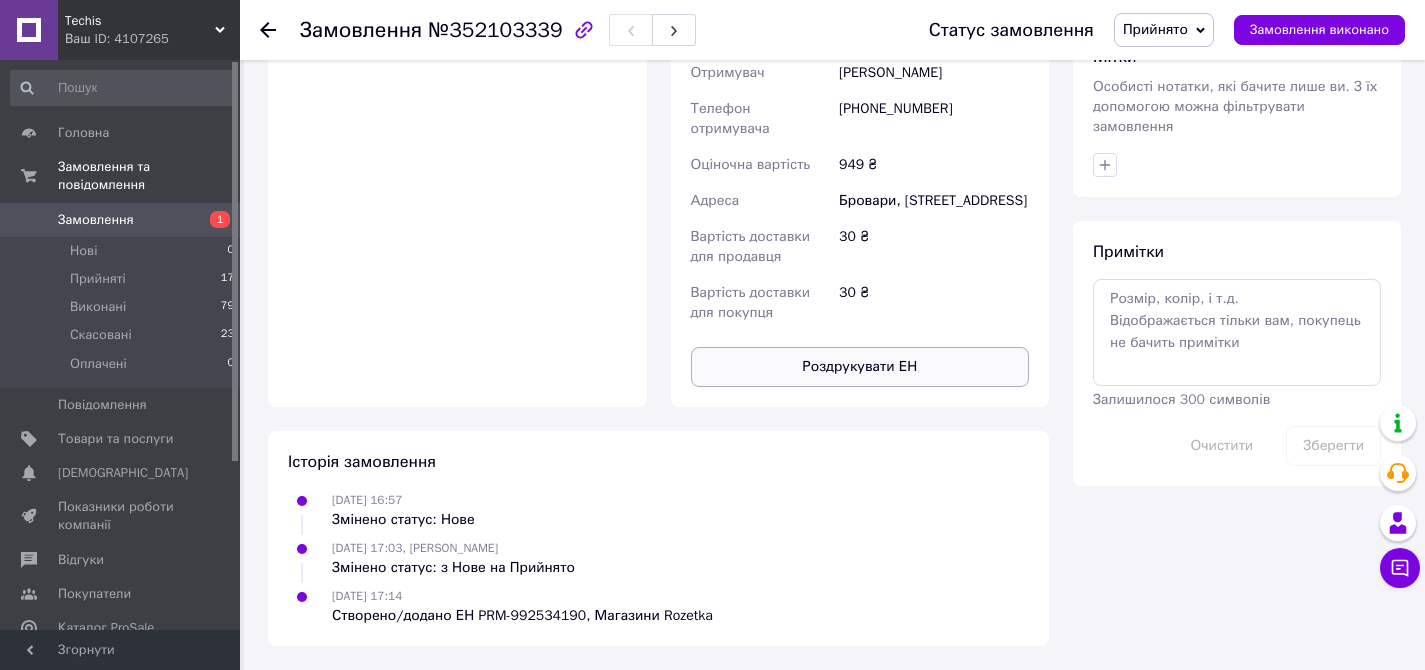 click on "Доставка Редагувати Доставка до магазинів Rozetka Для продавця 30 ₴   (згідно з умовами акції) — списуються з вашого Балансу. Для покупця безкоштовно   за умови підписки: для замовлень від 100 ₴ вагою до 15 кг,
об'ємною вагою до 30 кг
і довжиною до 120 см оплата замовлення Пром-оплатою або при отриманні якщо посилку не заберуть — повернення безкоштовно Без підписки для покупця - 30 ₴ Обов'язково роздрукуйте та наклейте ЕН на посилку Довідка та умови Акції Магазини Rozetka (платна) Отримувач [PERSON_NAME]  Телефон отримувача [PHONE_NUMBER] Оціночна вартість 949 ₴ 30 ₴" at bounding box center [860, -20] 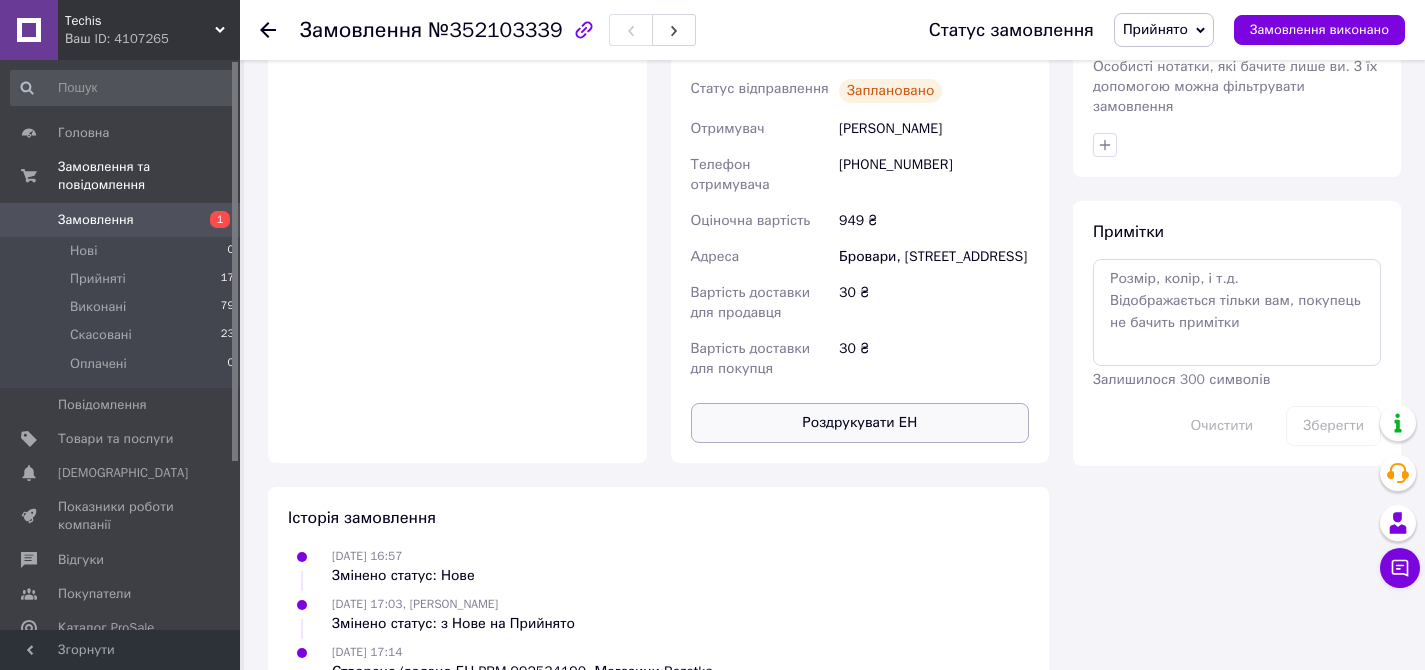 click on "Роздрукувати ЕН" at bounding box center (860, 423) 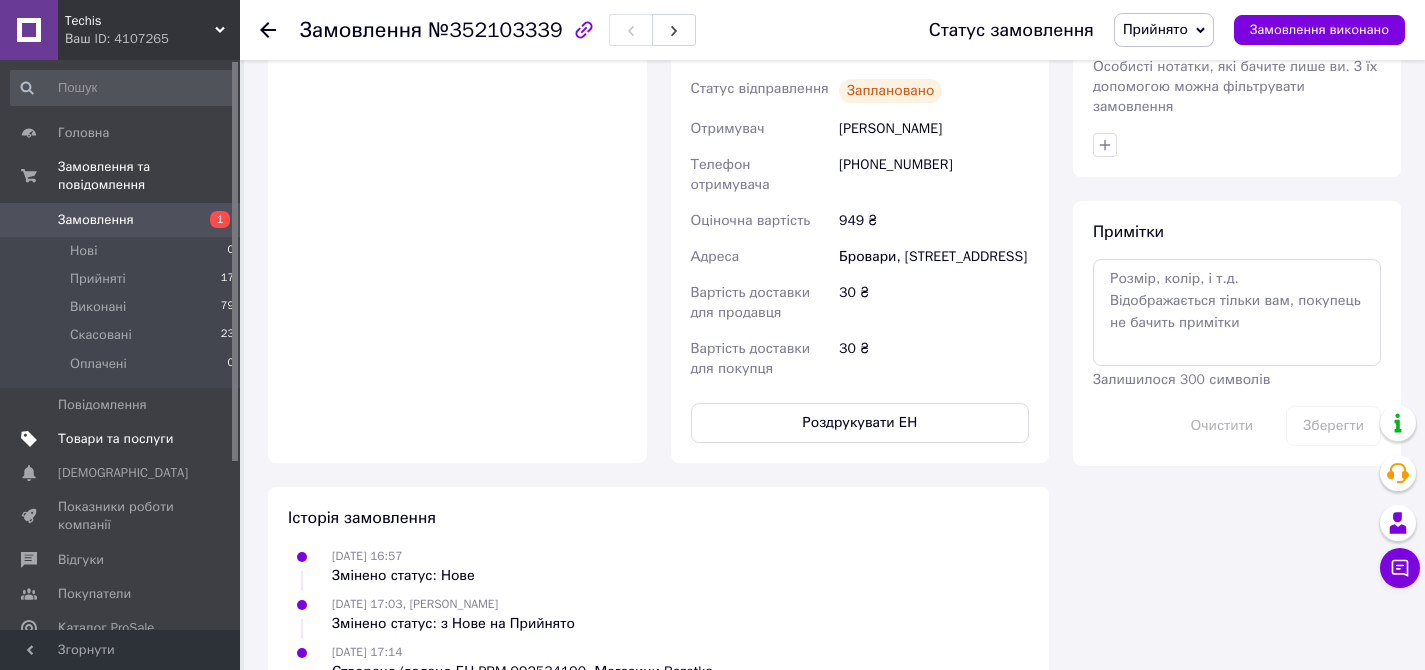 click on "Товари та послуги" at bounding box center (115, 439) 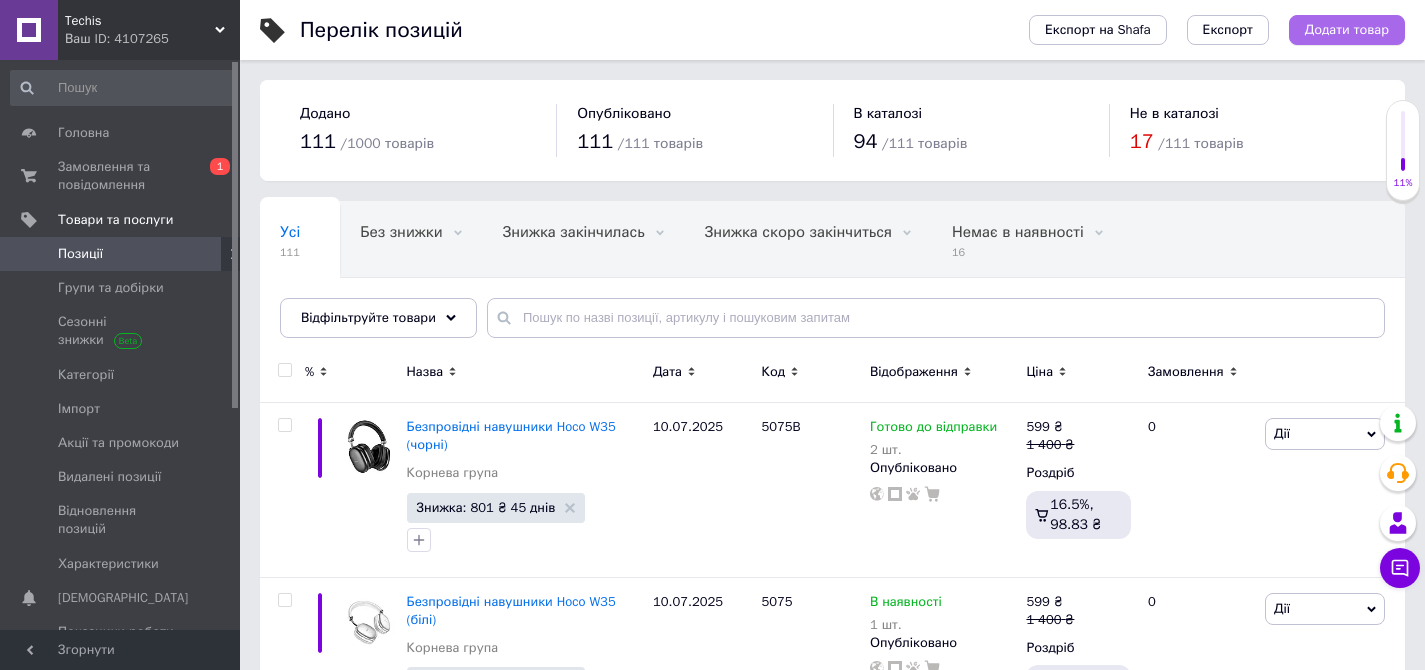 click on "Додати товар" at bounding box center (1347, 30) 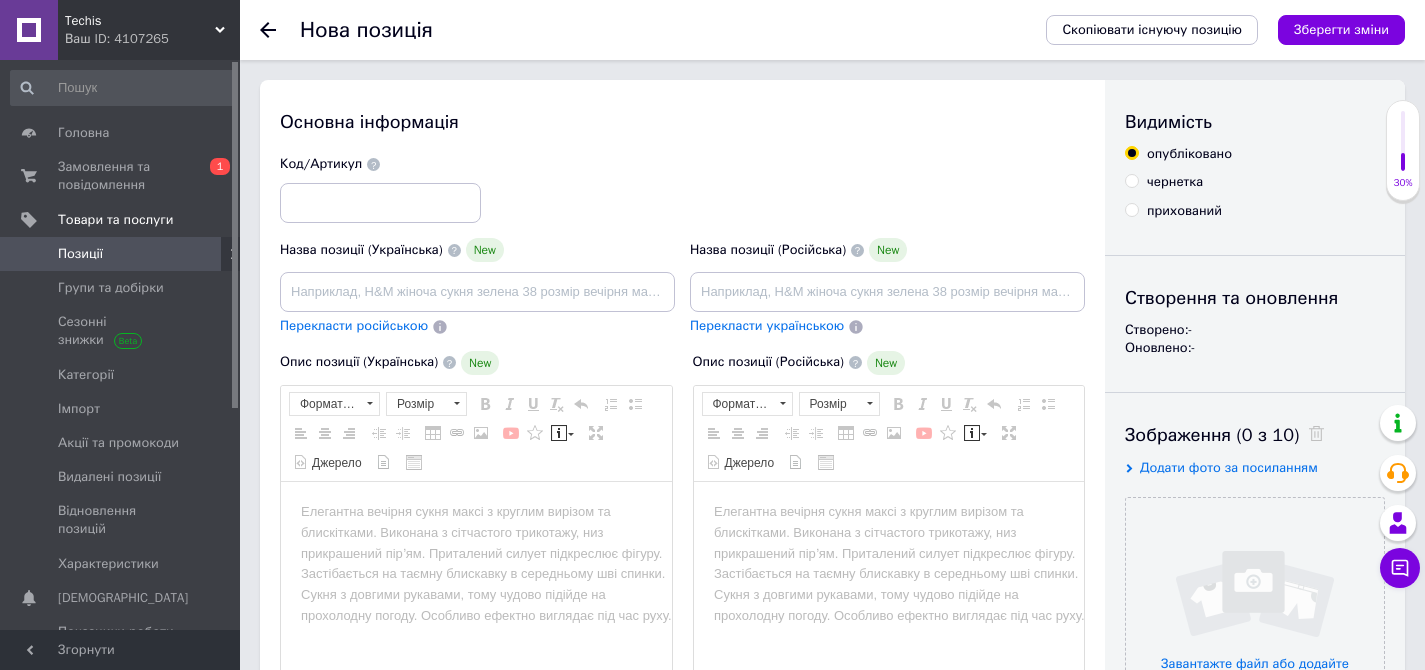 scroll, scrollTop: 0, scrollLeft: 0, axis: both 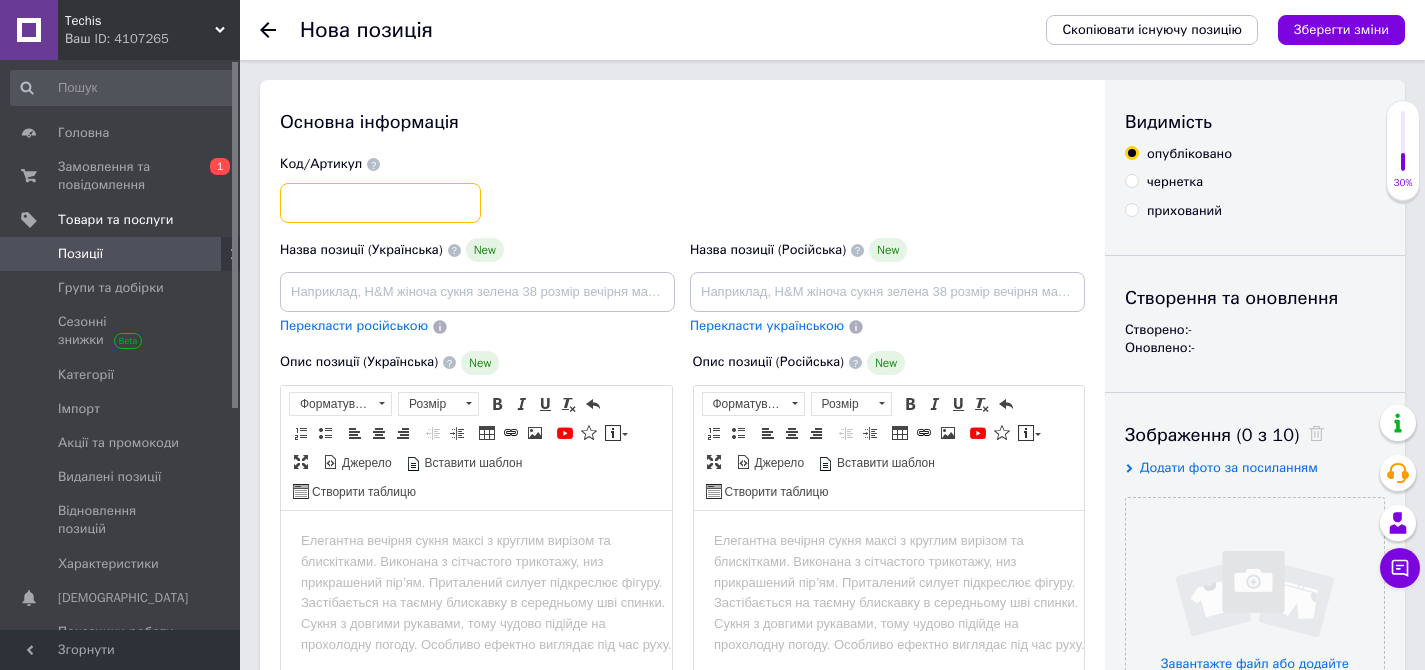 click at bounding box center [380, 203] 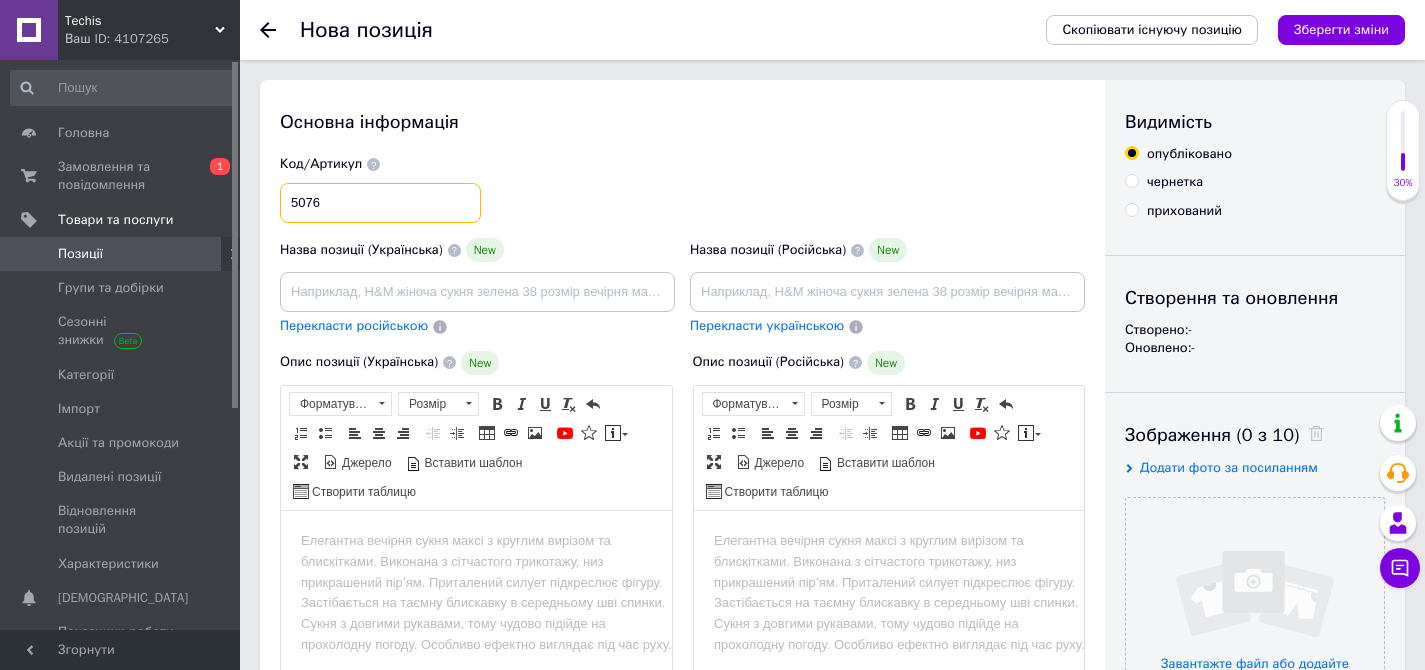 type on "5076" 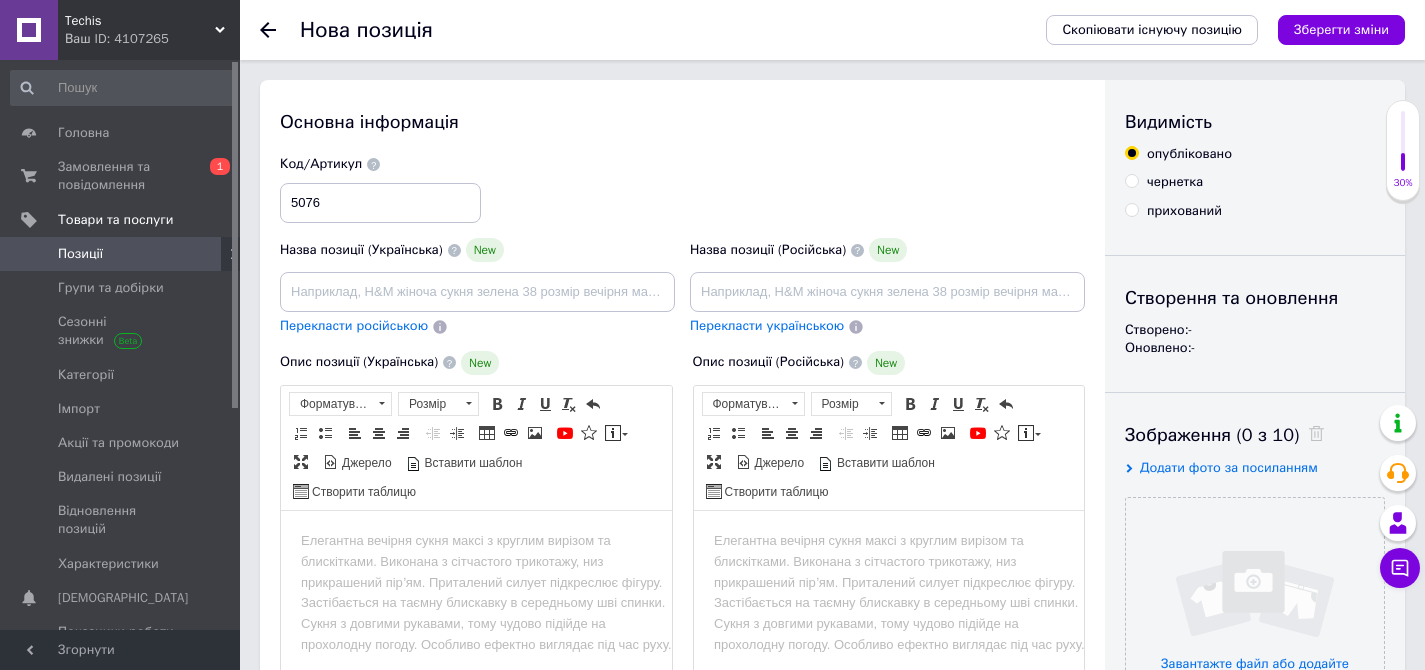 click on "Код/Артикул 5076" at bounding box center (683, 189) 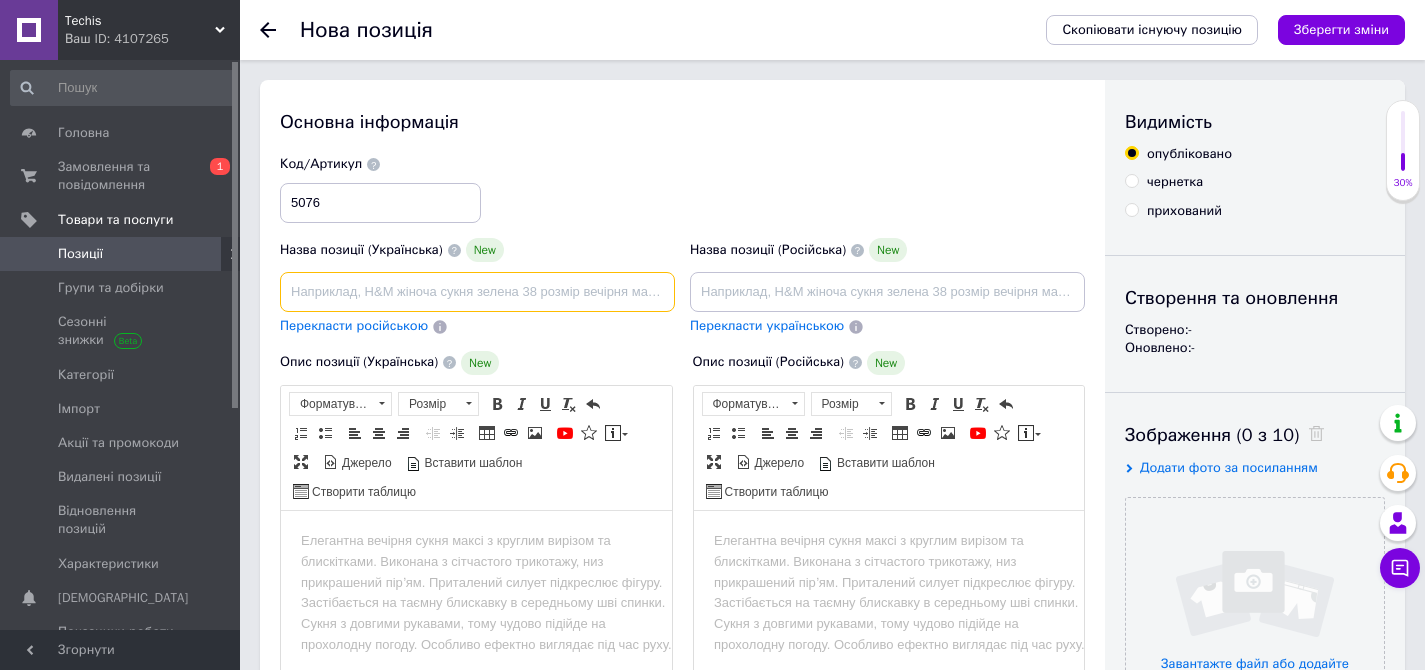 click at bounding box center (477, 292) 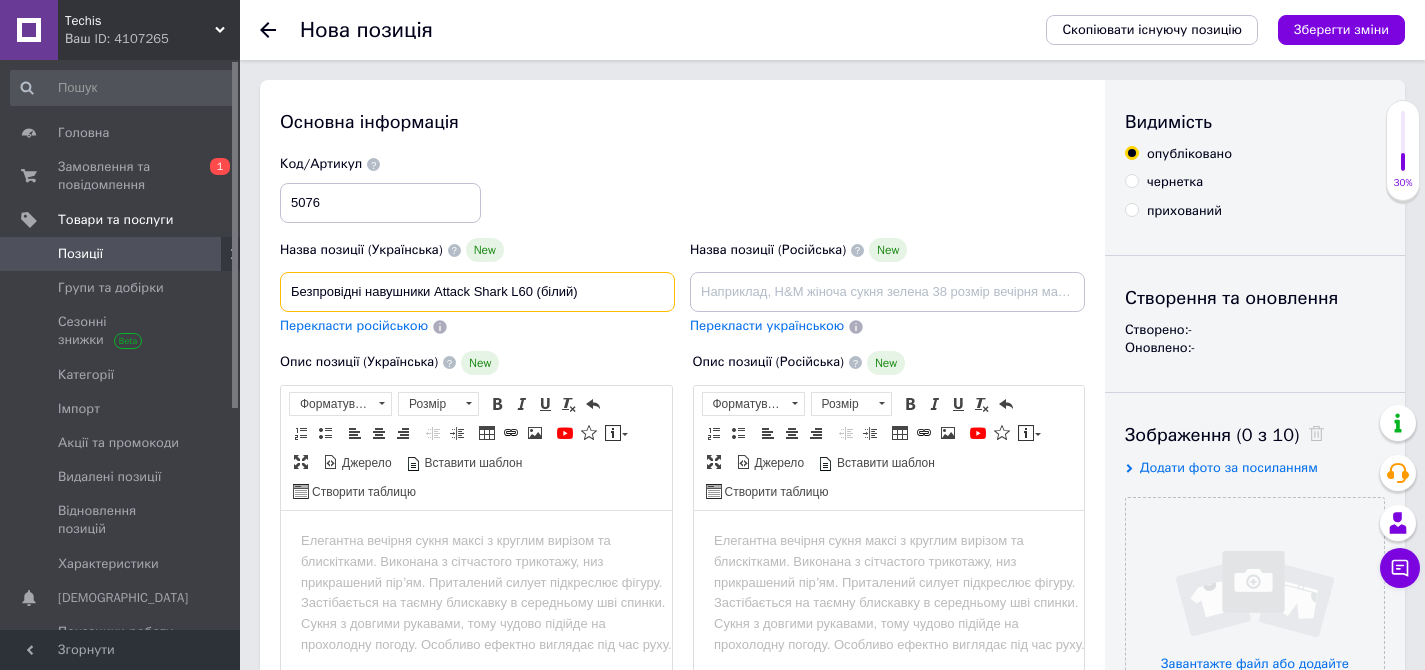 type on "Безпровідні навушники Attack Shark L60 (білий)" 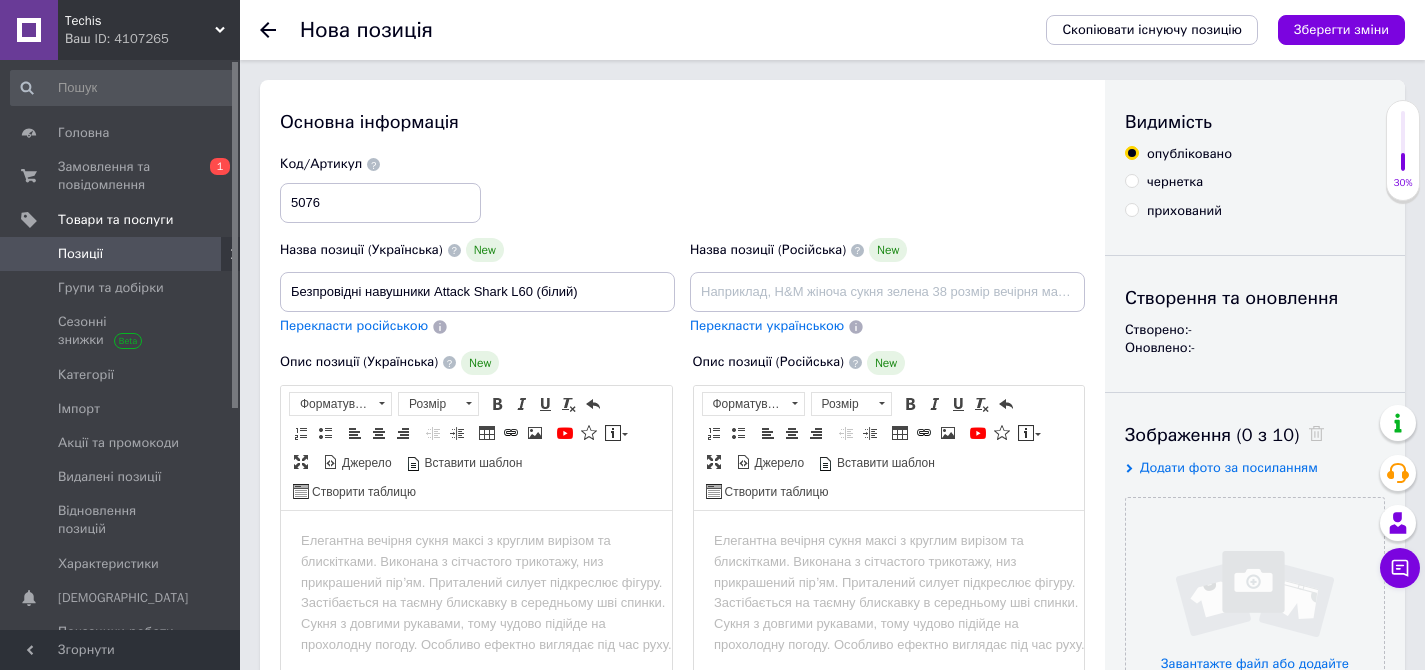 click on "Основна інформація Назва позиції (Українська) New Безпровідні навушники Attack Shark L60 (білий) Перекласти російською Код/Артикул 5076 Назва позиції (Російська) New Перекласти українською Опис позиції (Українська) New Розширений текстовий редактор, AC1E6CED-1D0B-4352-AF8C-D4D9E96DD153 Панель інструментів редактора Форматування Форматування Розмір Розмір   Жирний  Сполучення клавіш Command+B   Курсив  Сполучення клавіш Command+I   Підкреслений  Сполучення клавіш Command+U   [GEOGRAPHIC_DATA] форматування   Повернути  Сполучення клавіш Command+Z   Вставити/видалити нумерований список     По лівому краю" at bounding box center (682, 702) 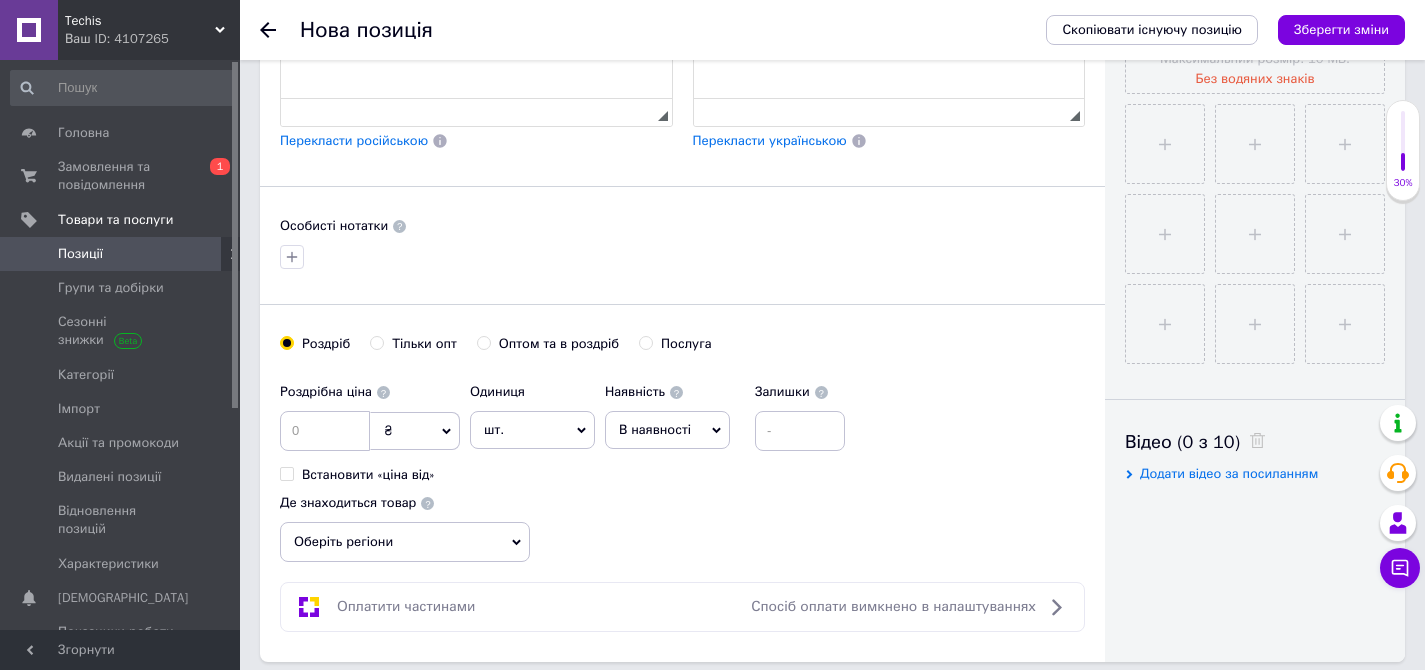 scroll, scrollTop: 631, scrollLeft: 0, axis: vertical 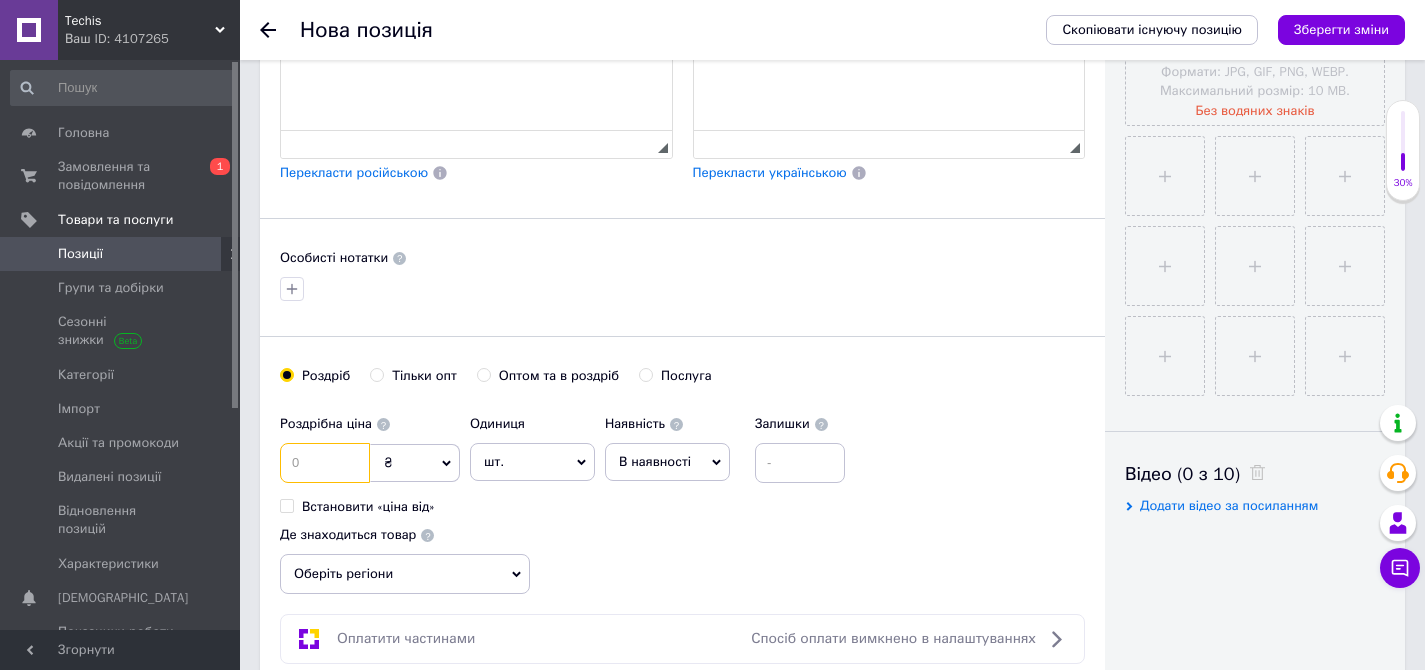 drag, startPoint x: 312, startPoint y: 454, endPoint x: 327, endPoint y: 456, distance: 15.132746 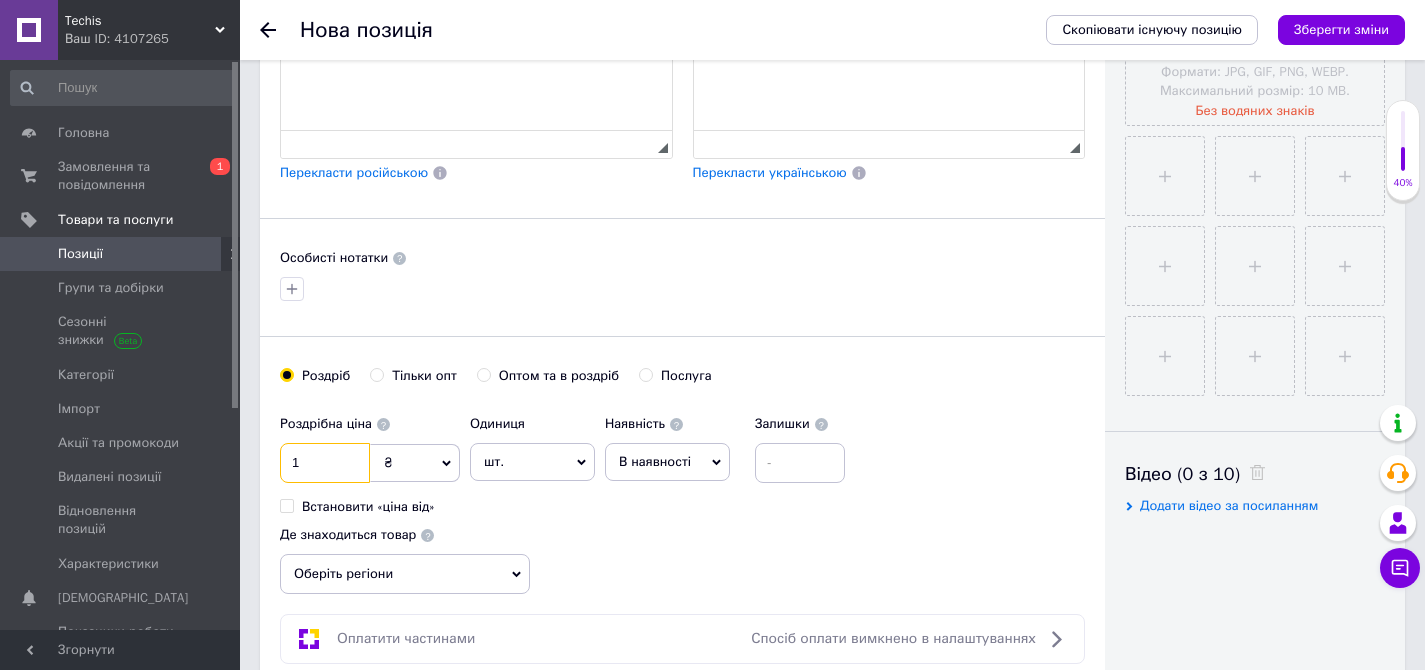 type on "1" 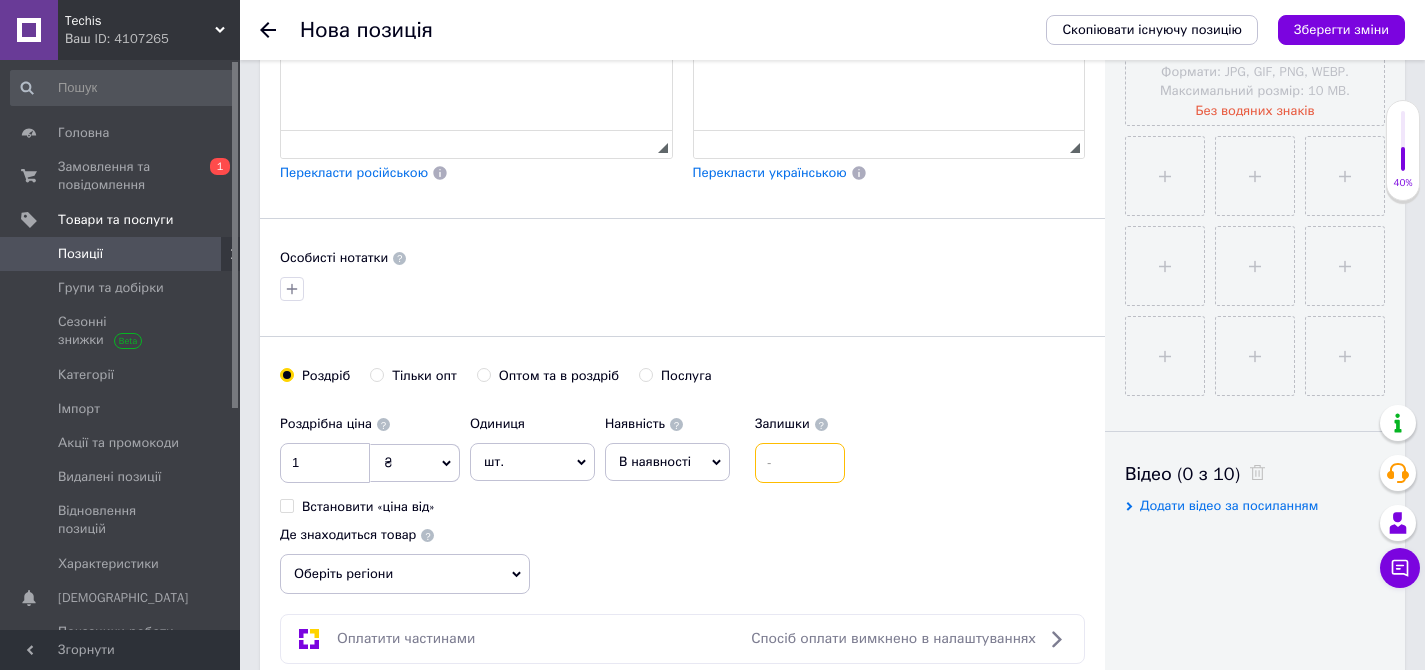 click at bounding box center (800, 463) 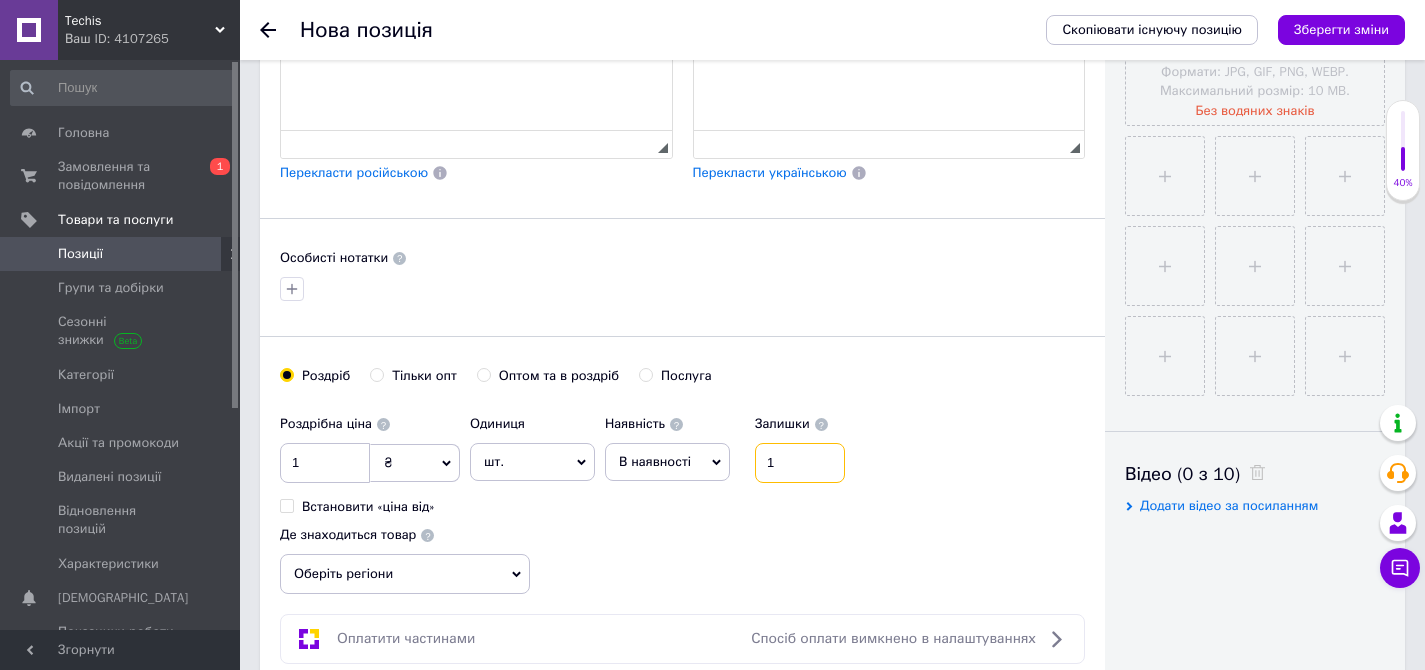 type on "1" 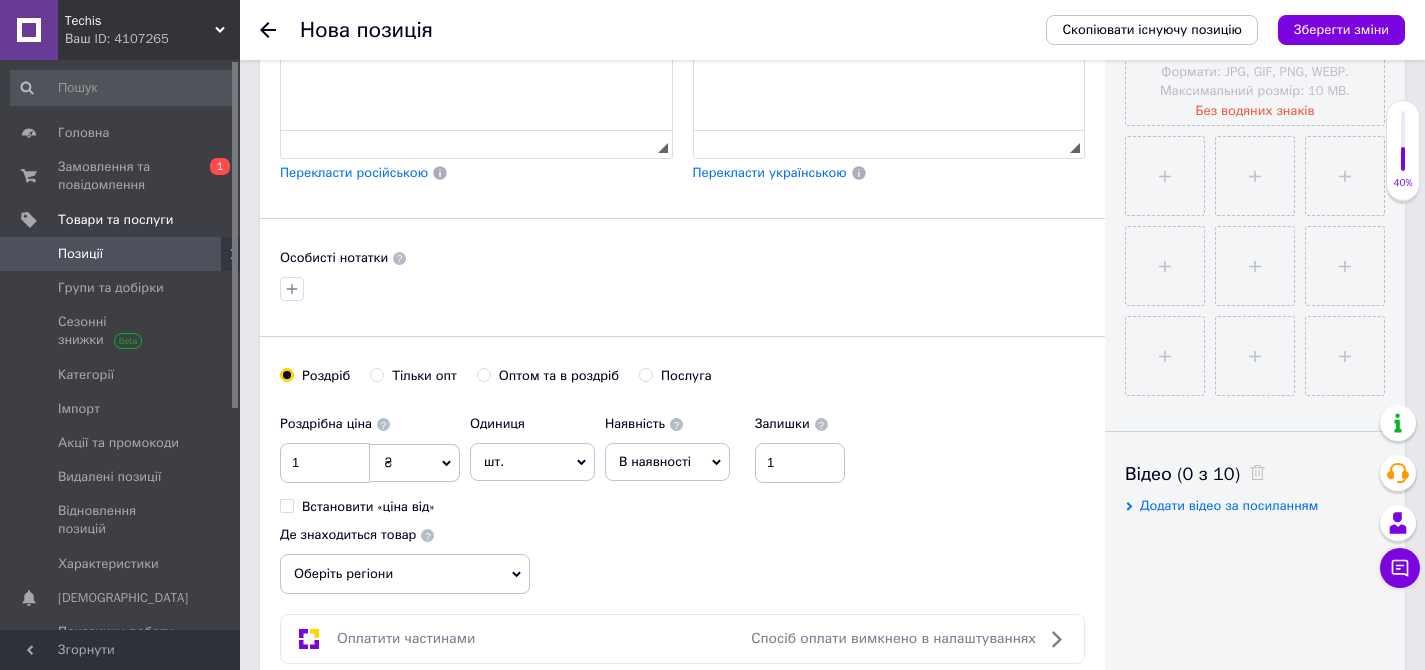 drag, startPoint x: 1019, startPoint y: 490, endPoint x: 558, endPoint y: 464, distance: 461.7326 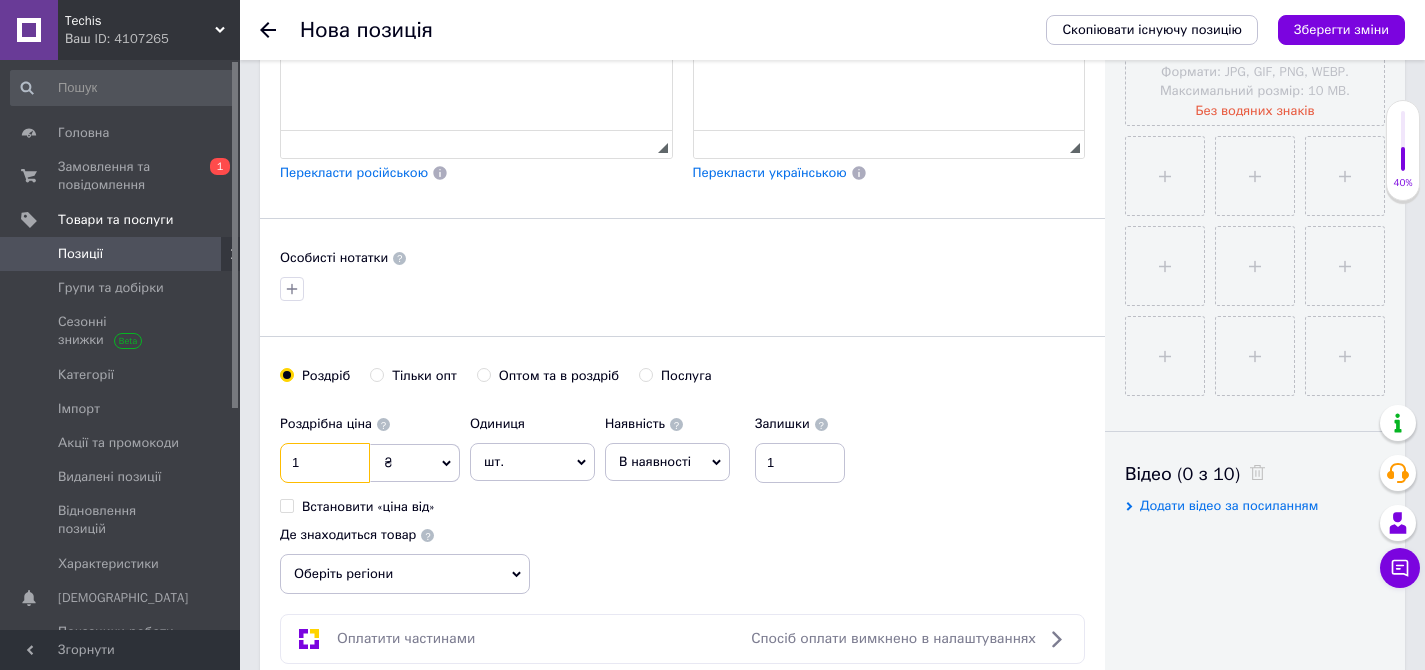 drag, startPoint x: 329, startPoint y: 464, endPoint x: 258, endPoint y: 458, distance: 71.25307 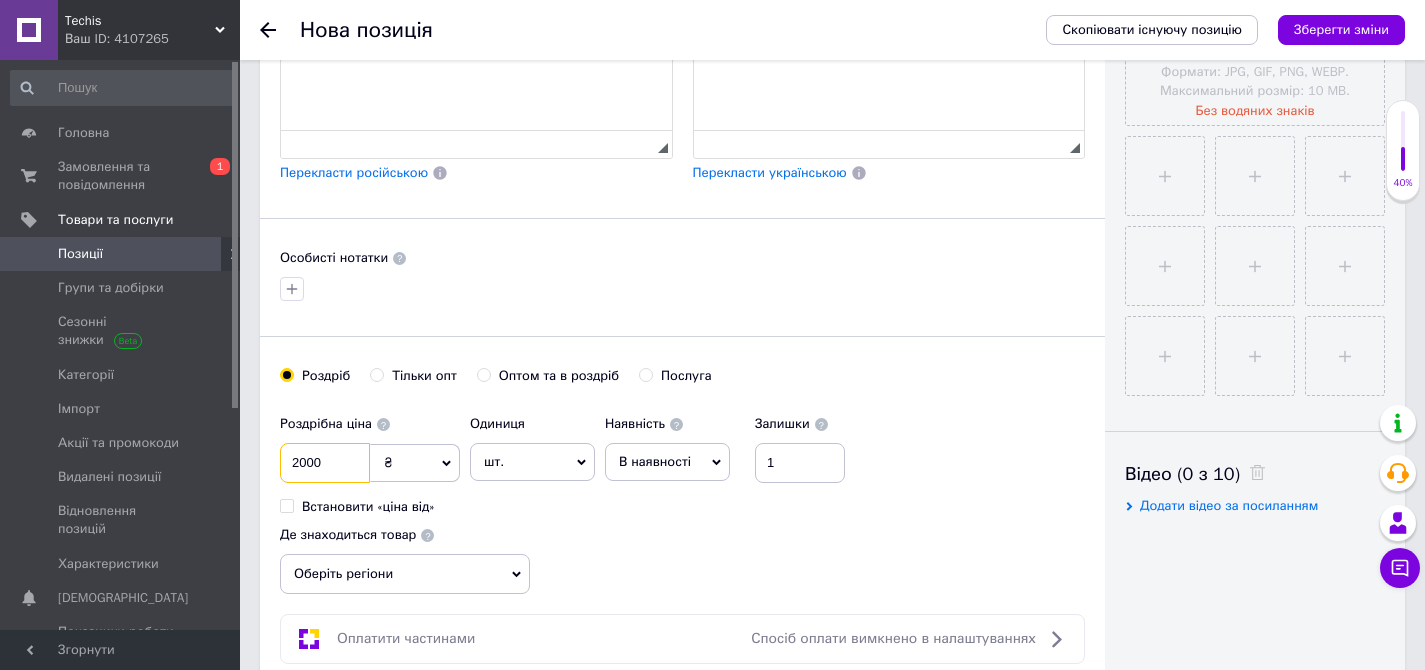 type on "2000" 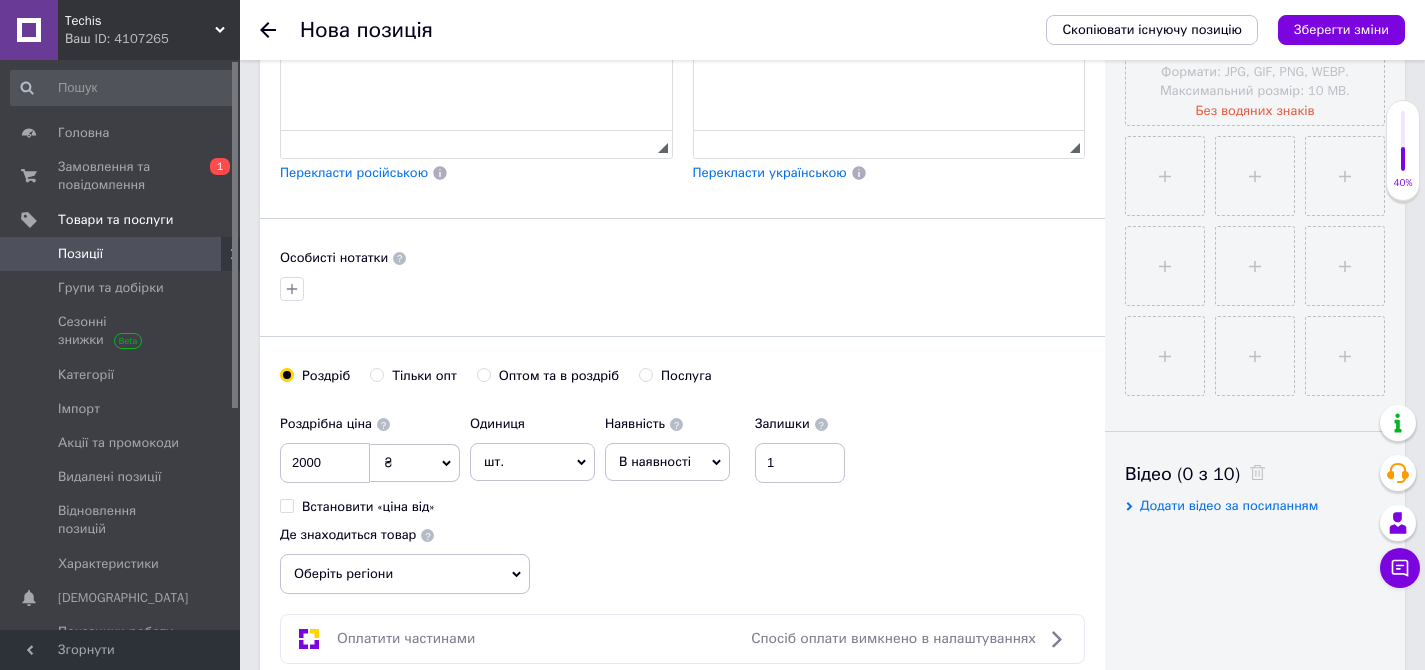 drag, startPoint x: 940, startPoint y: 405, endPoint x: 929, endPoint y: 408, distance: 11.401754 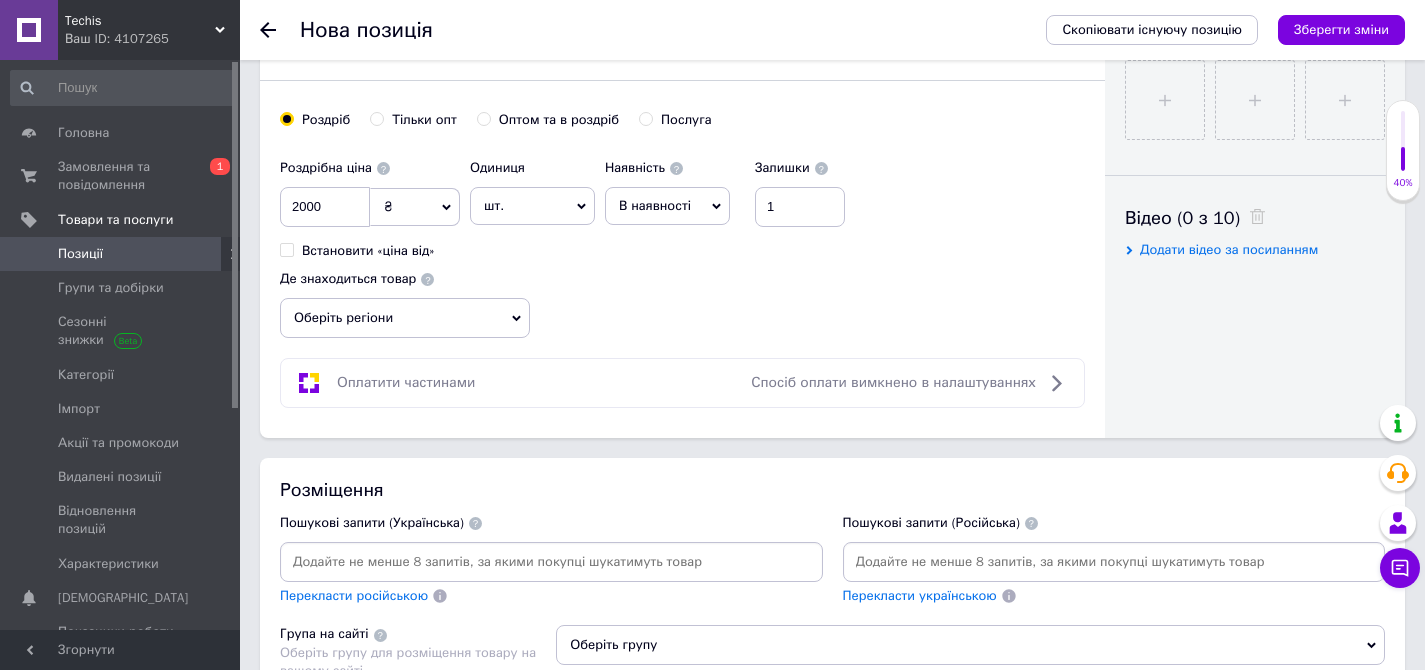 scroll, scrollTop: 1292, scrollLeft: 0, axis: vertical 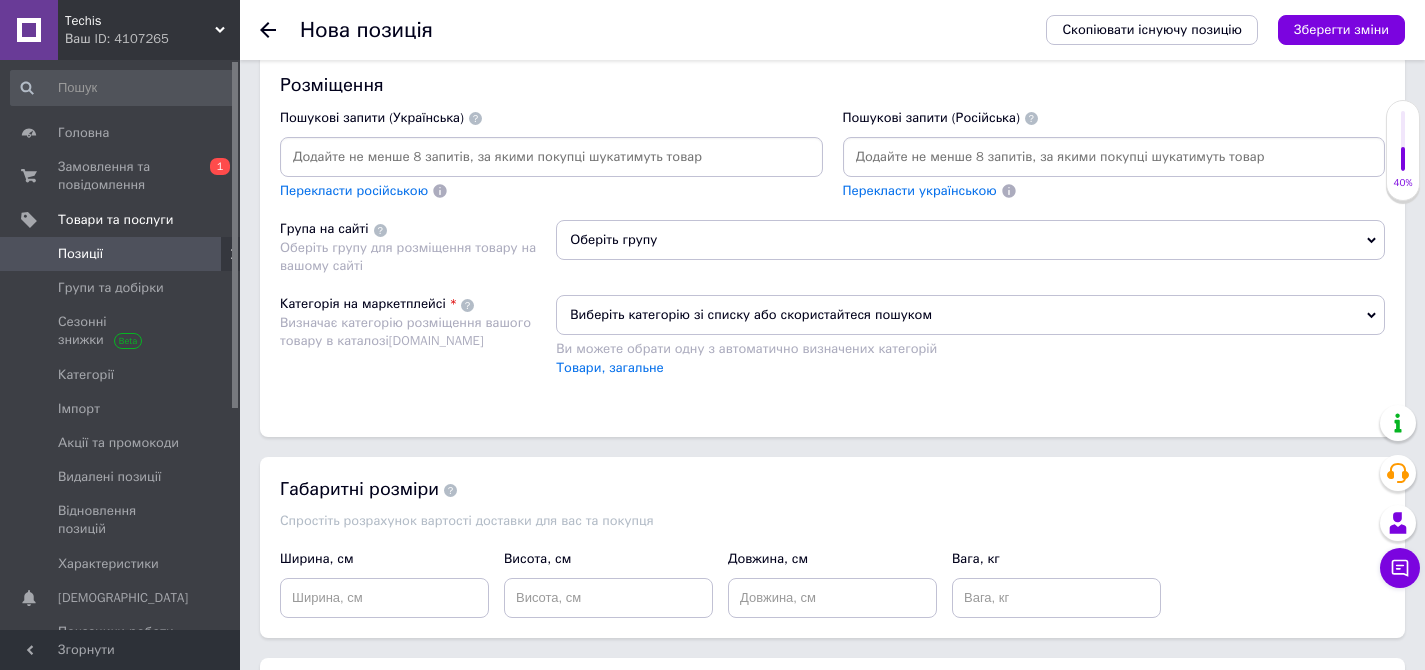 click at bounding box center (551, 157) 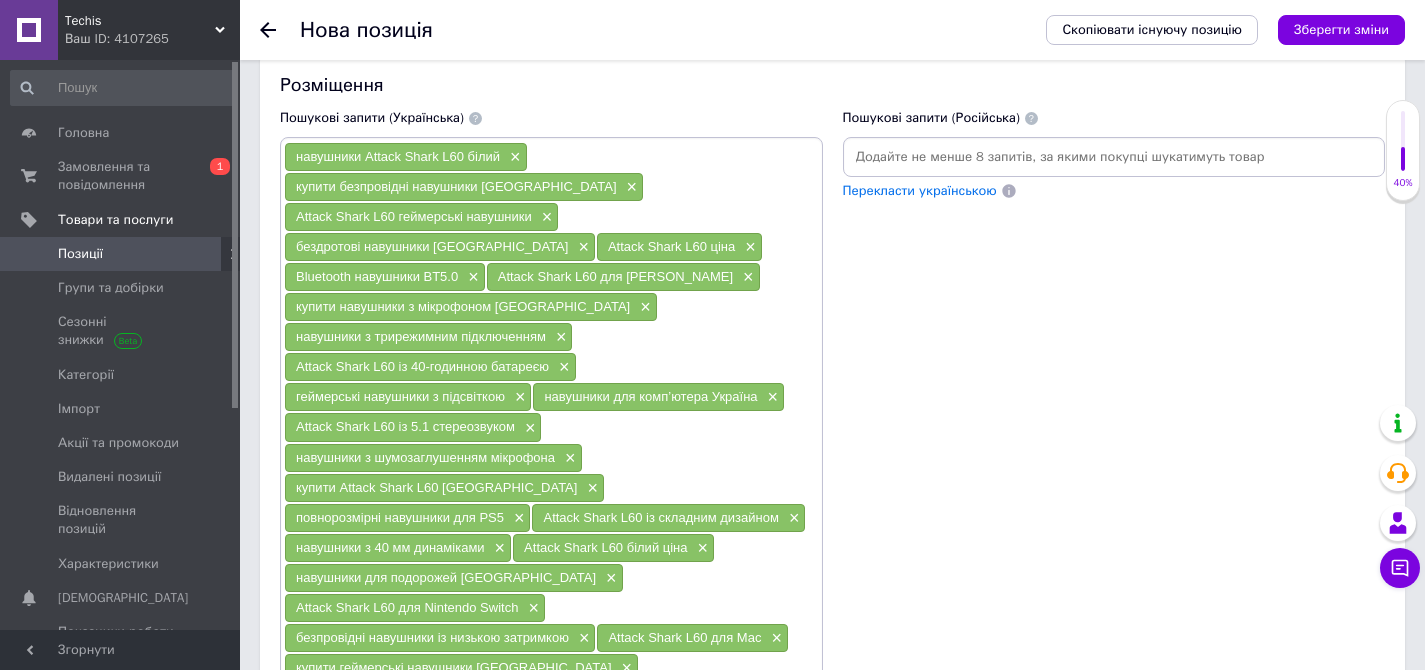 click on "Пошукові запити (Українська) навушники Attack Shark L60 білий × купити безпровідні навушники [GEOGRAPHIC_DATA] × Attack Shark L60 геймерські навушники × бездротові навушники Україна × Attack Shark L60 ціна × Bluetooth навушники BT5.0 × Attack Shark L60 для геймінгу × купити навушники з мікрофоном [GEOGRAPHIC_DATA] × навушники з трирежимним підключенням × Attack Shark L60 із 40-годинною батареєю × геймерські навушники з підсвіткою × навушники для комп’ютера Україна × Attack Shark L60 із 5.1 стереозвуком × навушники з шумозаглушенням мікрофона × купити Attack Shark L60 Україна × повнорозмірні навушники для PS5 × × × Attack Shark L60 білий ціна × ×" at bounding box center [551, 425] 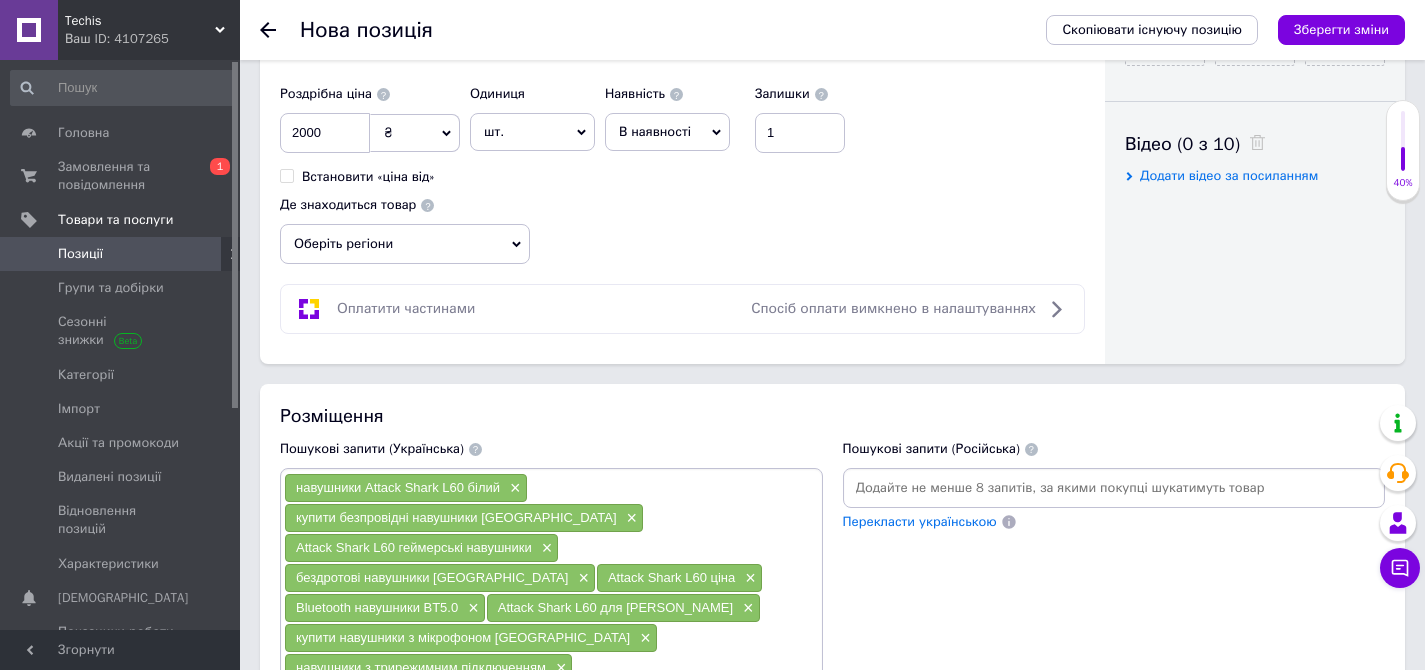 scroll, scrollTop: 917, scrollLeft: 0, axis: vertical 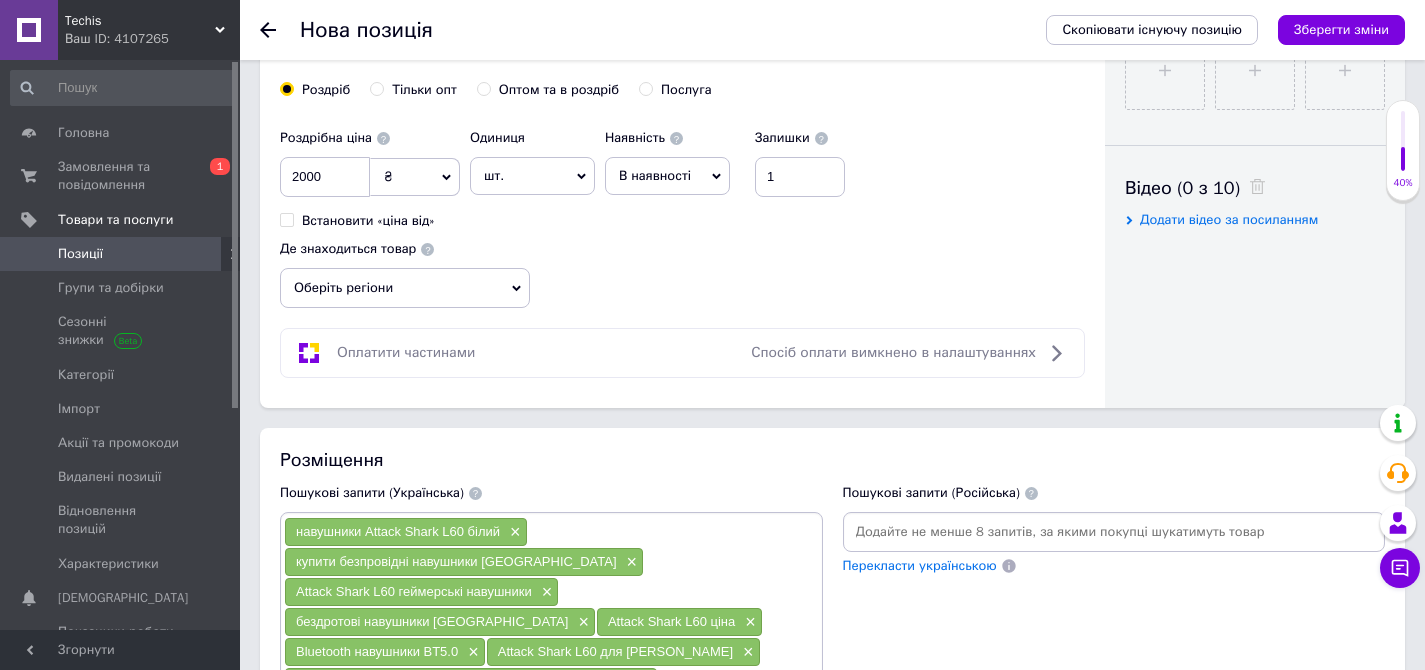 click on "Оберіть регіони" at bounding box center (405, 288) 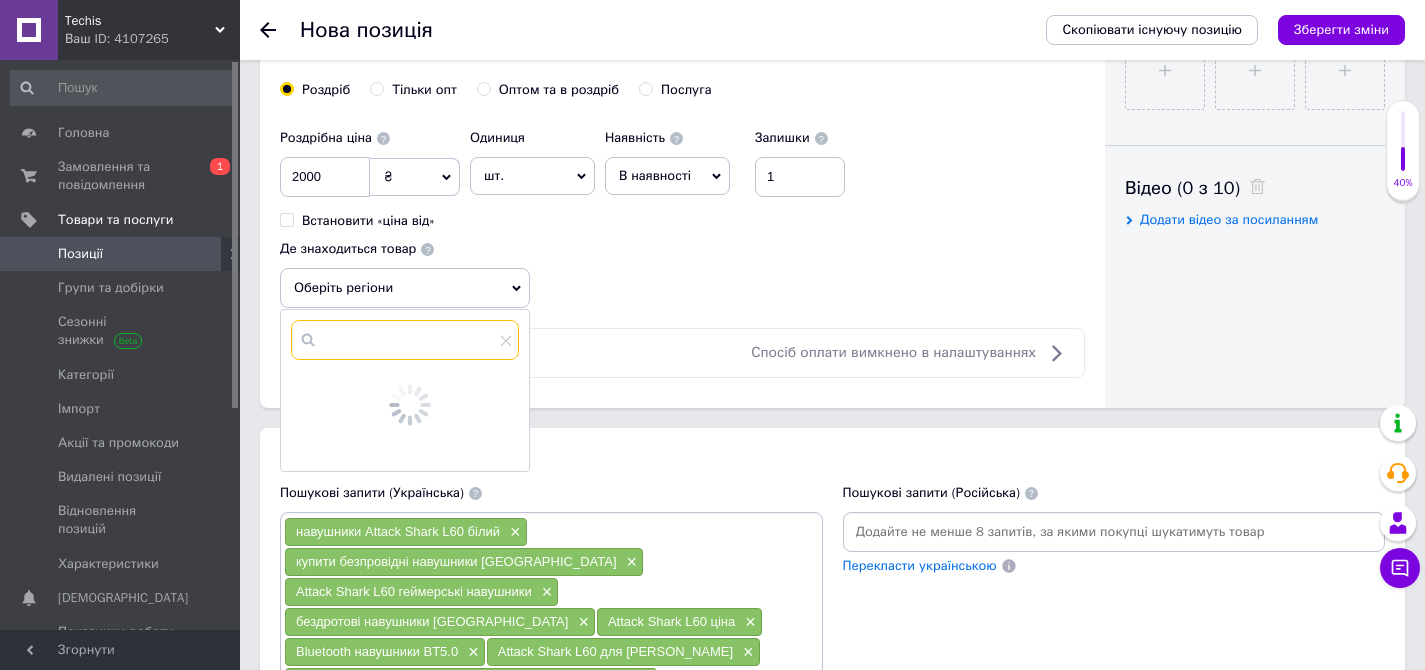 click at bounding box center [405, 340] 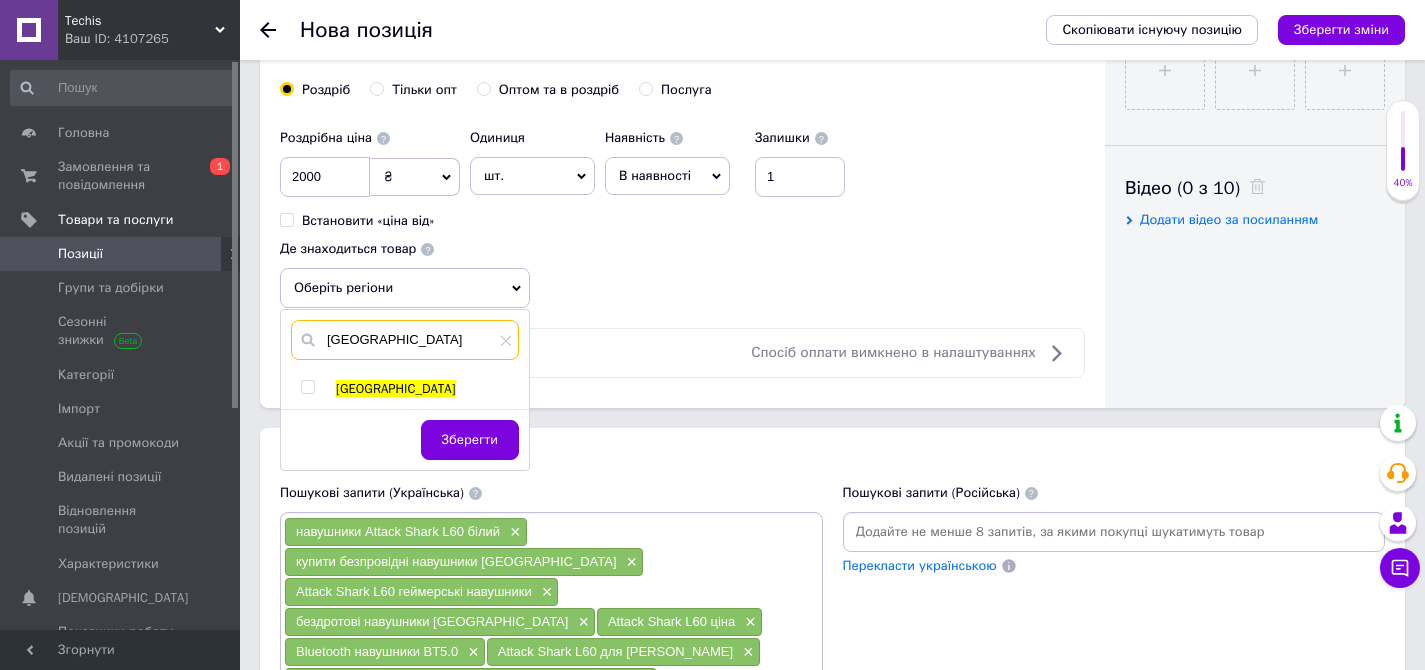 type on "[GEOGRAPHIC_DATA]" 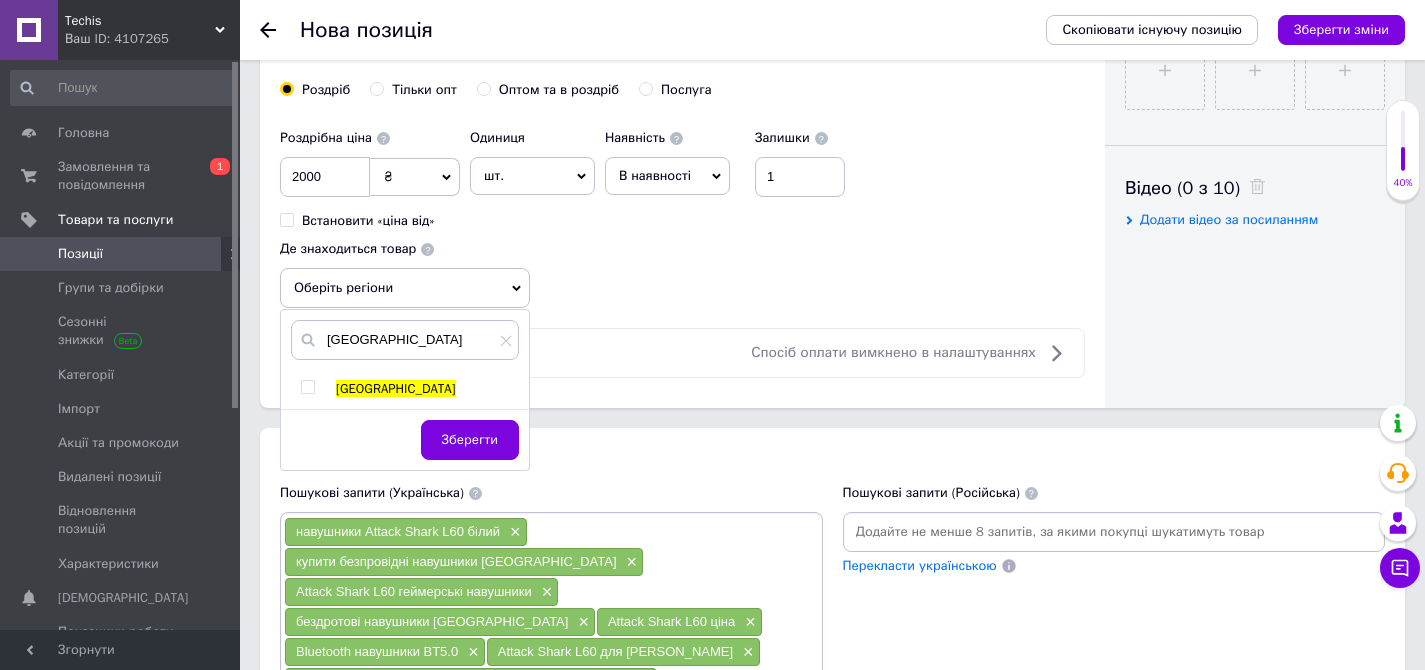 drag, startPoint x: 309, startPoint y: 388, endPoint x: 373, endPoint y: 427, distance: 74.94665 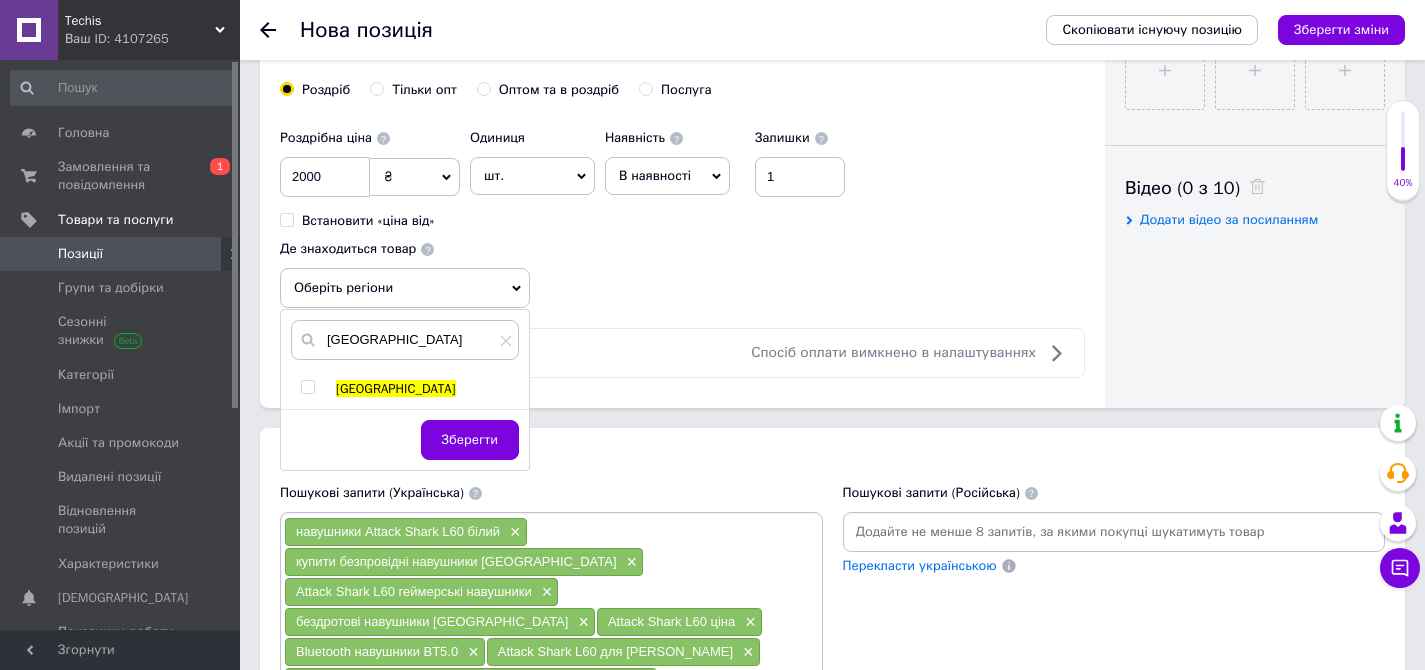 click at bounding box center [307, 387] 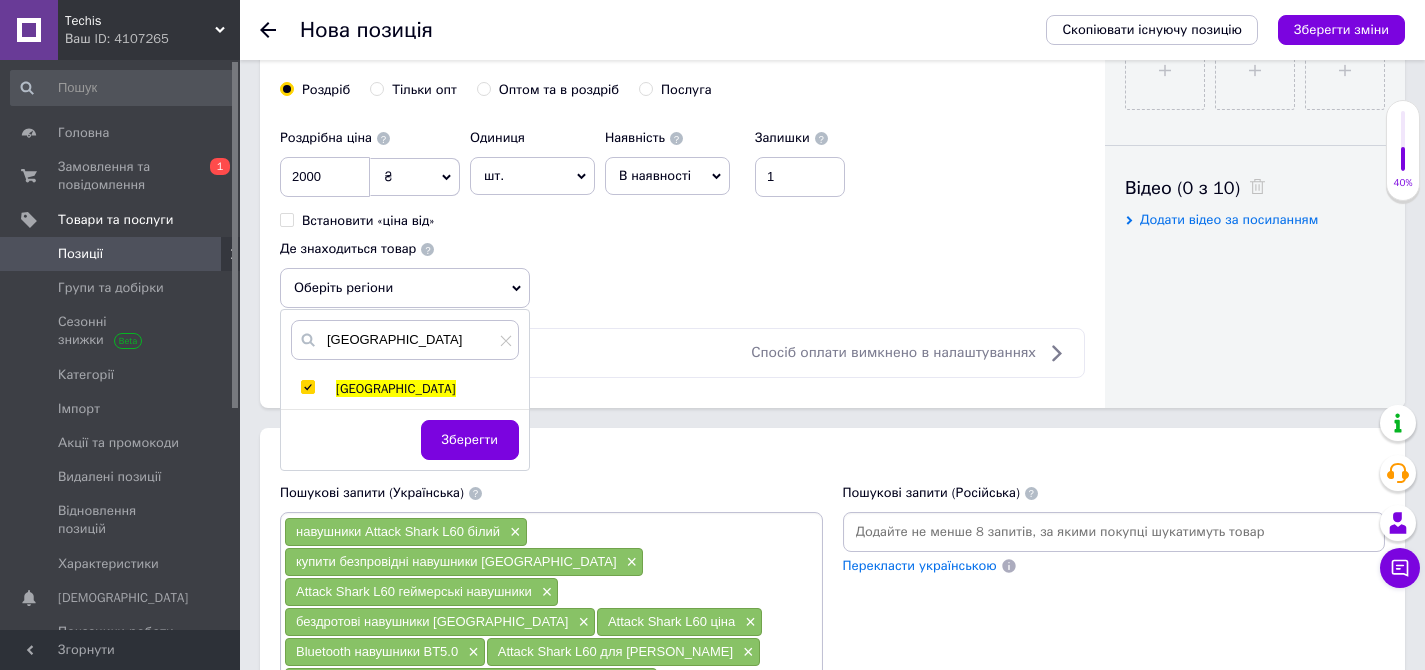 checkbox on "true" 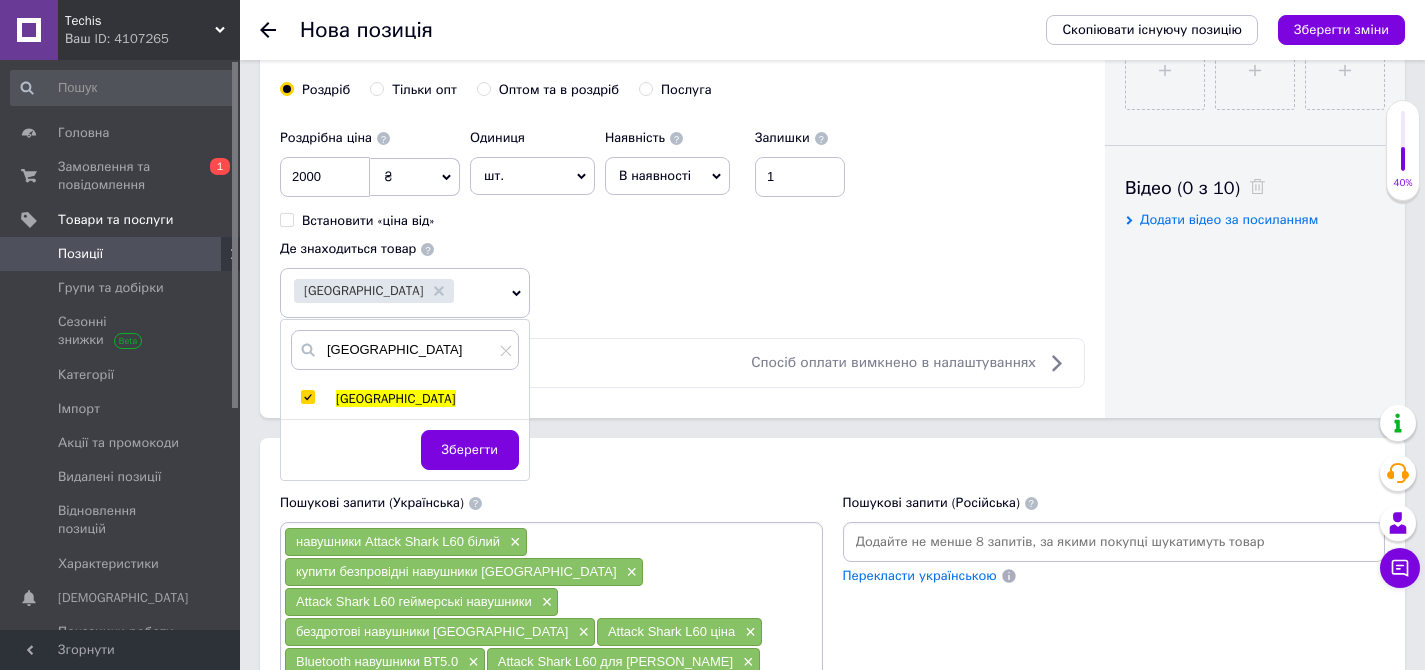 drag, startPoint x: 454, startPoint y: 447, endPoint x: 471, endPoint y: 446, distance: 17.029387 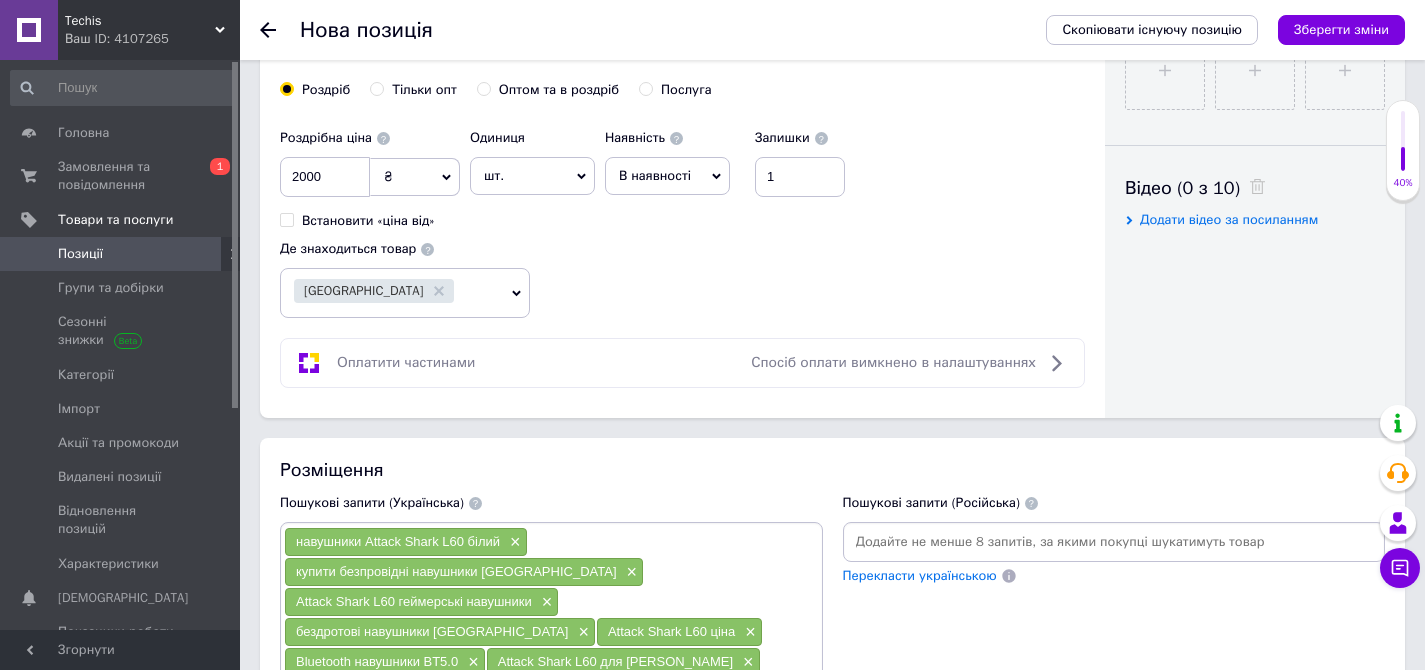 click on "Роздрібна ціна 2000 ₴ $ EUR CHF GBP ¥ PLN ₸ MDL HUF KGS CNY TRY KRW lei Встановити «ціна від» Одиниця шт. Популярне комплект упаковка кв.м пара м кг пог.м послуга т а автоцистерна ампула б балон банка блістер бобіна бочка [PERSON_NAME] бухта в ват виїзд відро г г га година гр/кв.м гігакалорія д дав два місяці день доба доза є єврокуб з зміна к кВт каністра карат кв.дм кв.м кв.см кв.фут квартал кг кг/кв.м км колесо комплект коробка куб.дм куб.м л л лист м м мВт мл мм моток місяць мішок н набір номер о об'єкт од. п палетомісце пара партія пач пог.м послуга посівна одиниця птахомісце півроку пігулка" at bounding box center (682, 219) 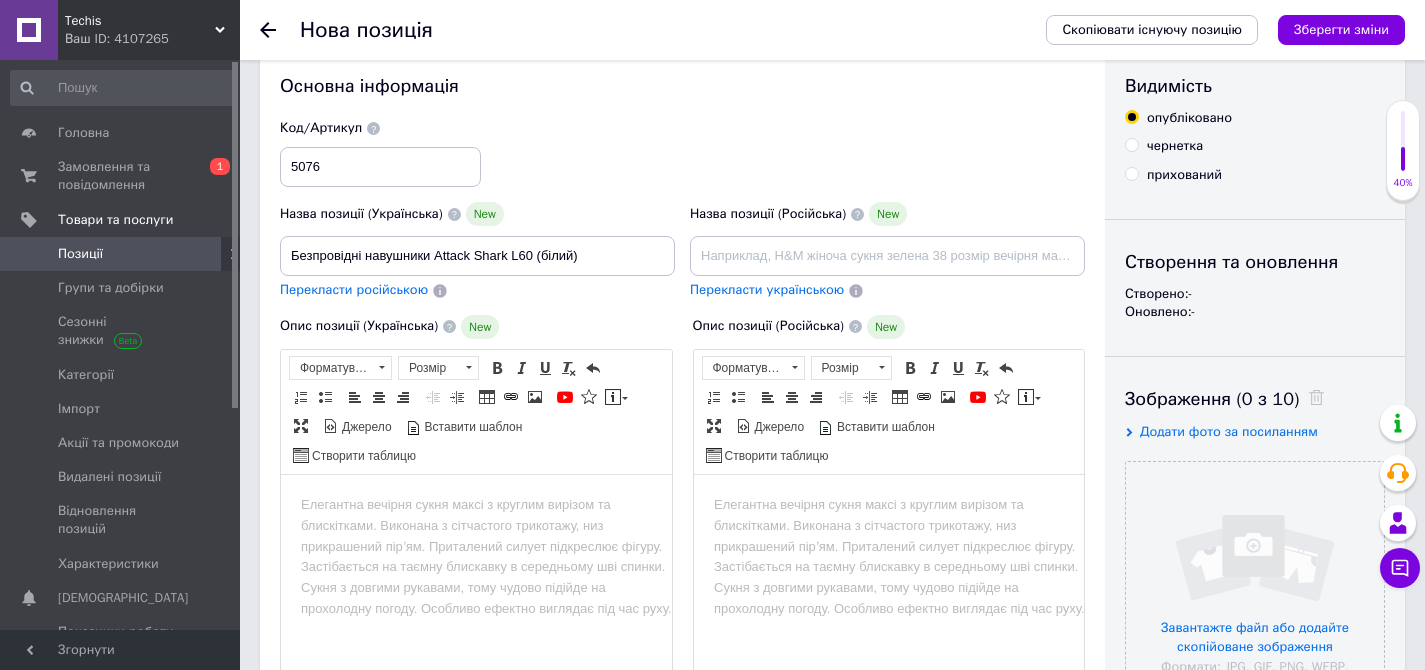 scroll, scrollTop: 0, scrollLeft: 0, axis: both 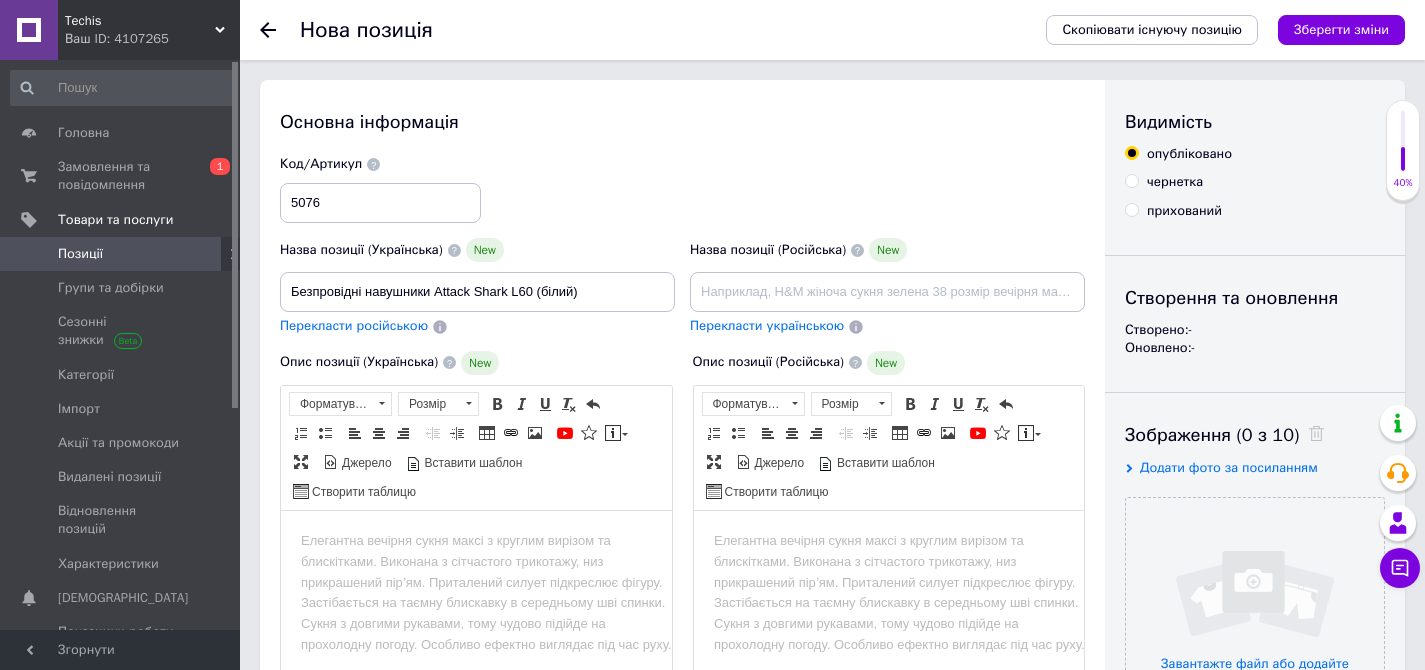 click on "Джерело" at bounding box center (365, 463) 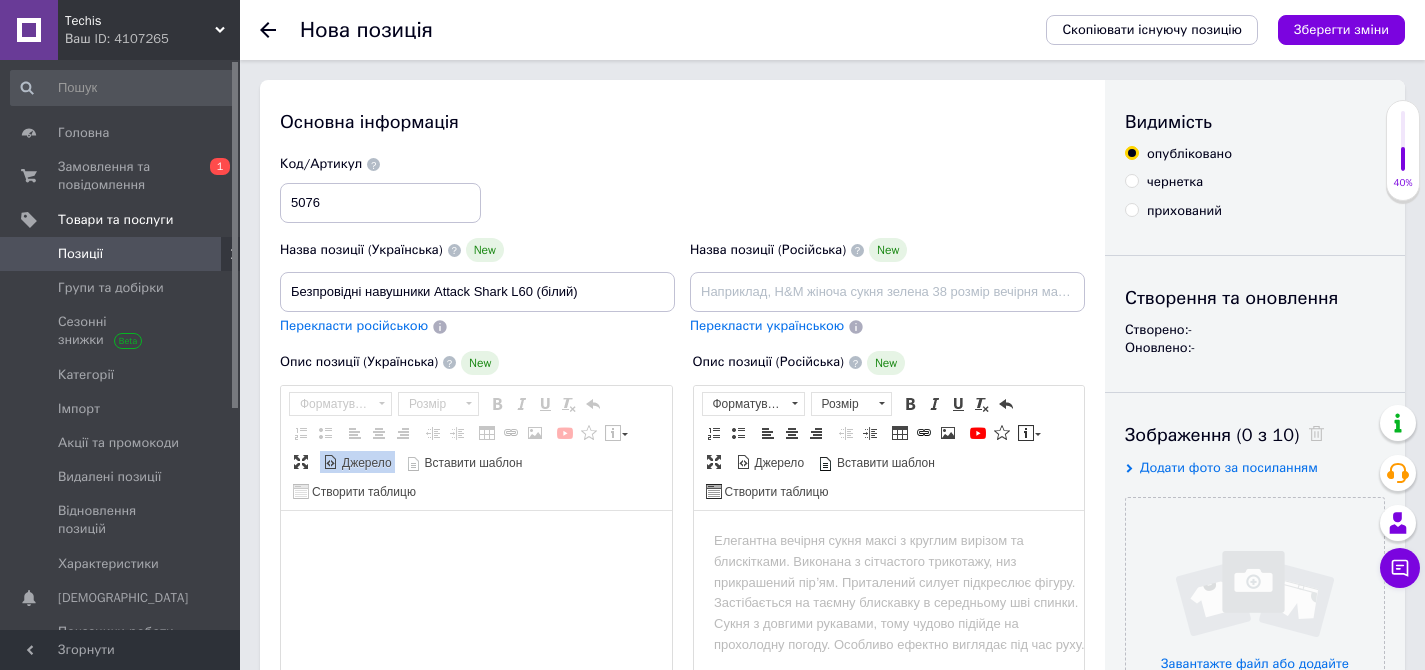 drag, startPoint x: 385, startPoint y: 558, endPoint x: 355, endPoint y: 461, distance: 101.53325 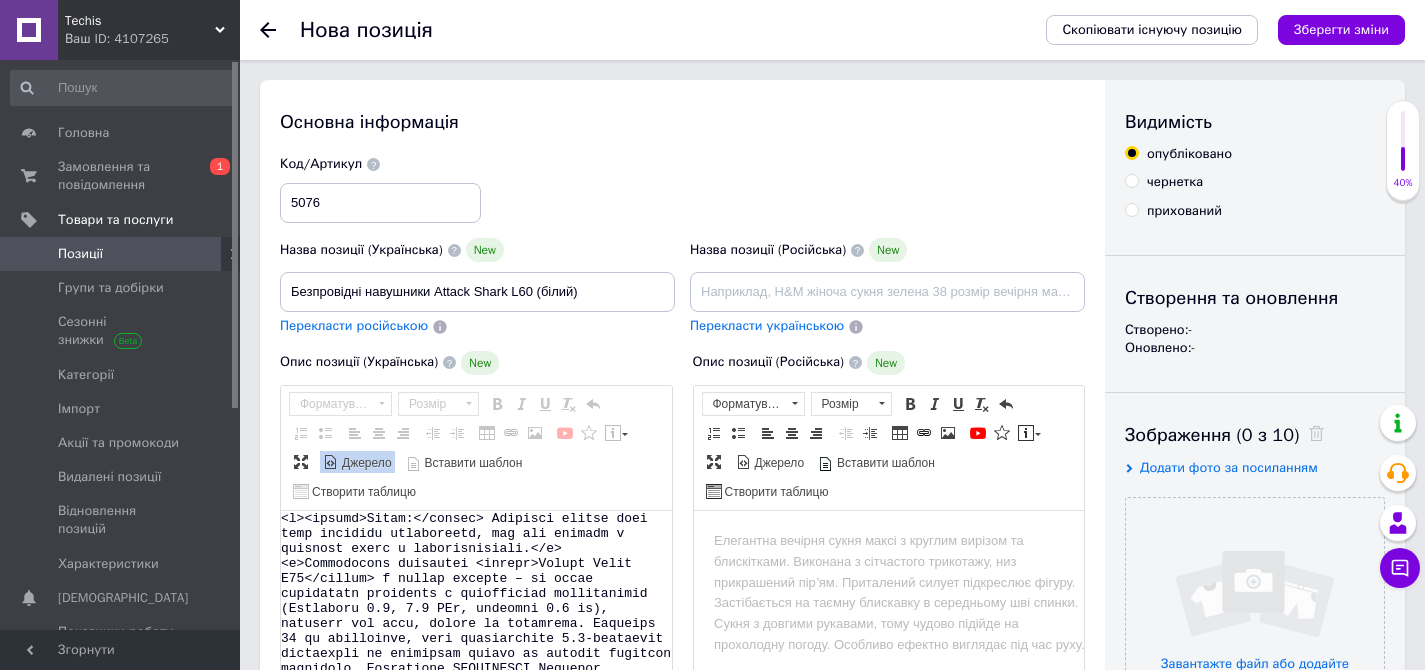 scroll, scrollTop: 91, scrollLeft: 0, axis: vertical 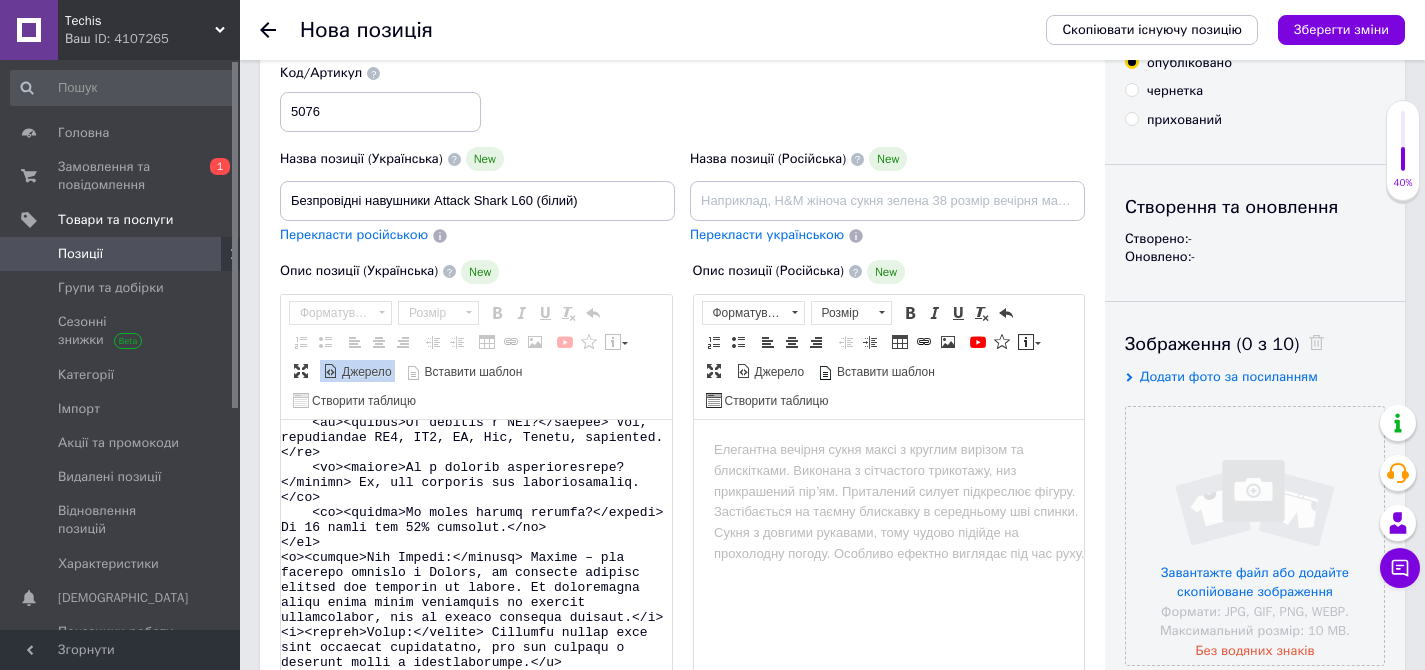 click on "Джерело" at bounding box center [365, 372] 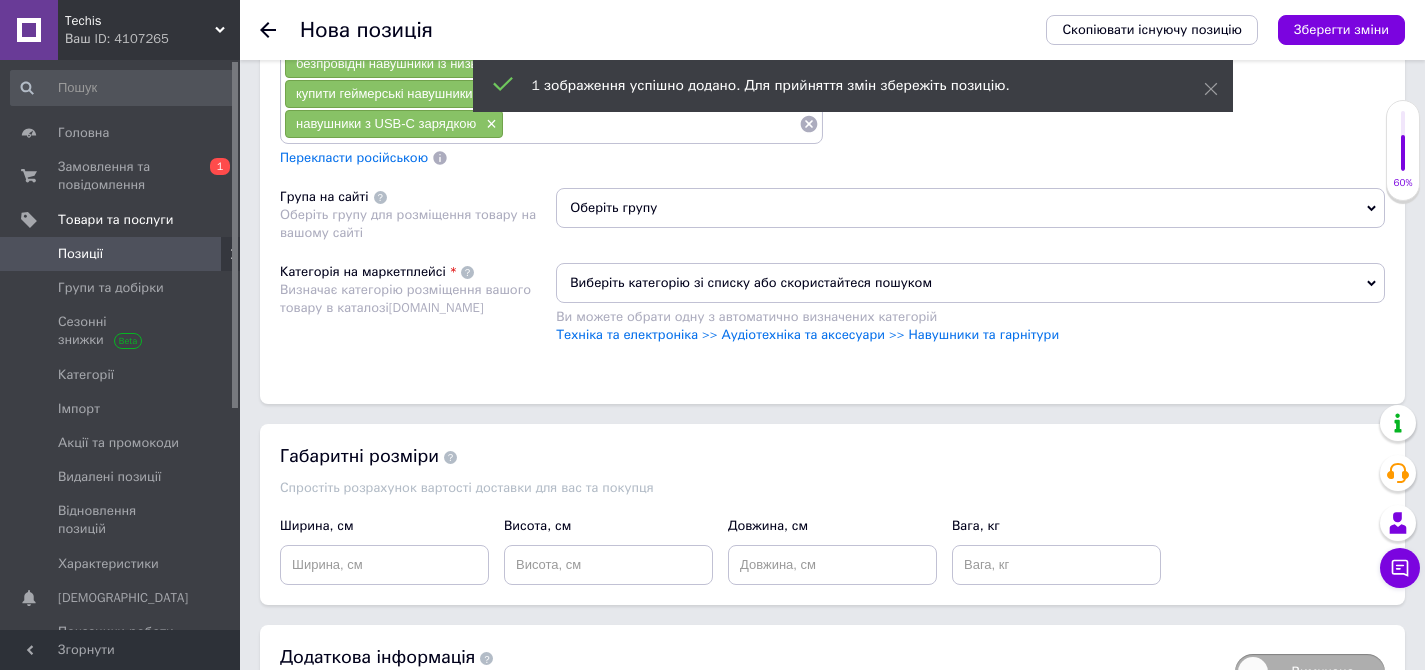 scroll, scrollTop: 1875, scrollLeft: 0, axis: vertical 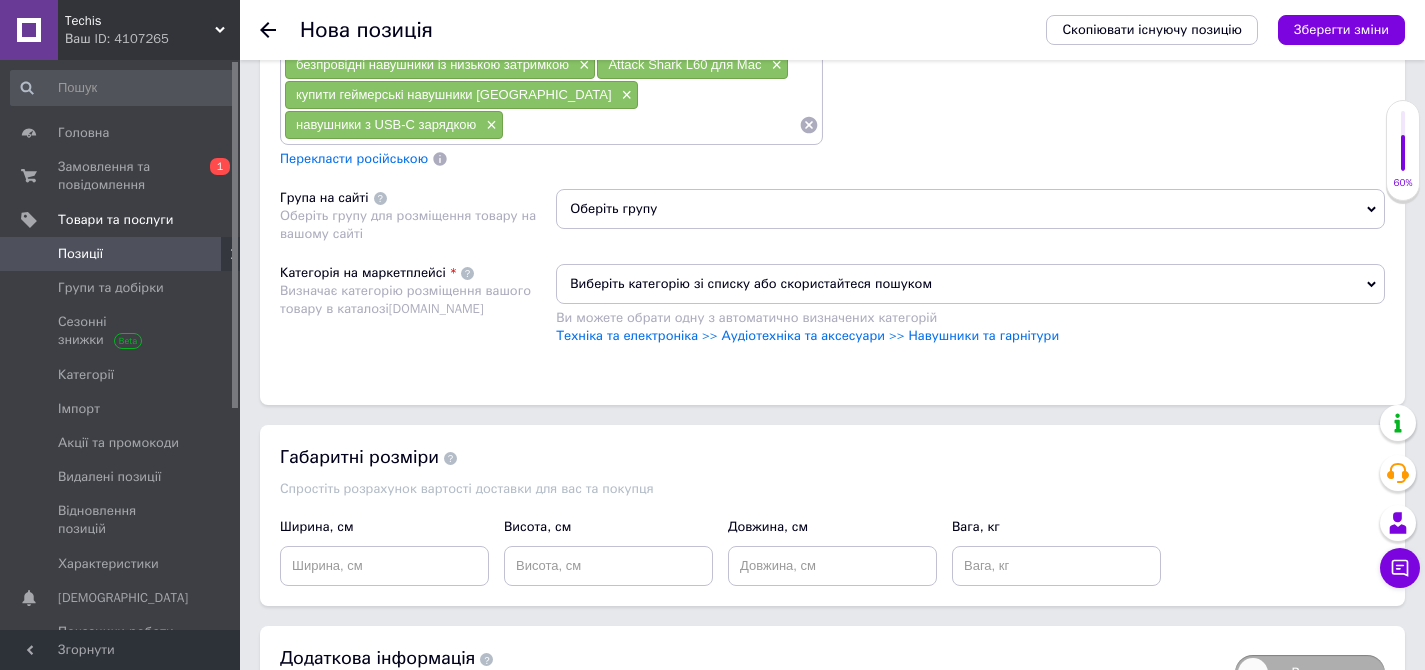 click on "Техніка та електроніка >> Аудіотехніка та аксесуари >> Навушники та гарнітури" at bounding box center (970, 336) 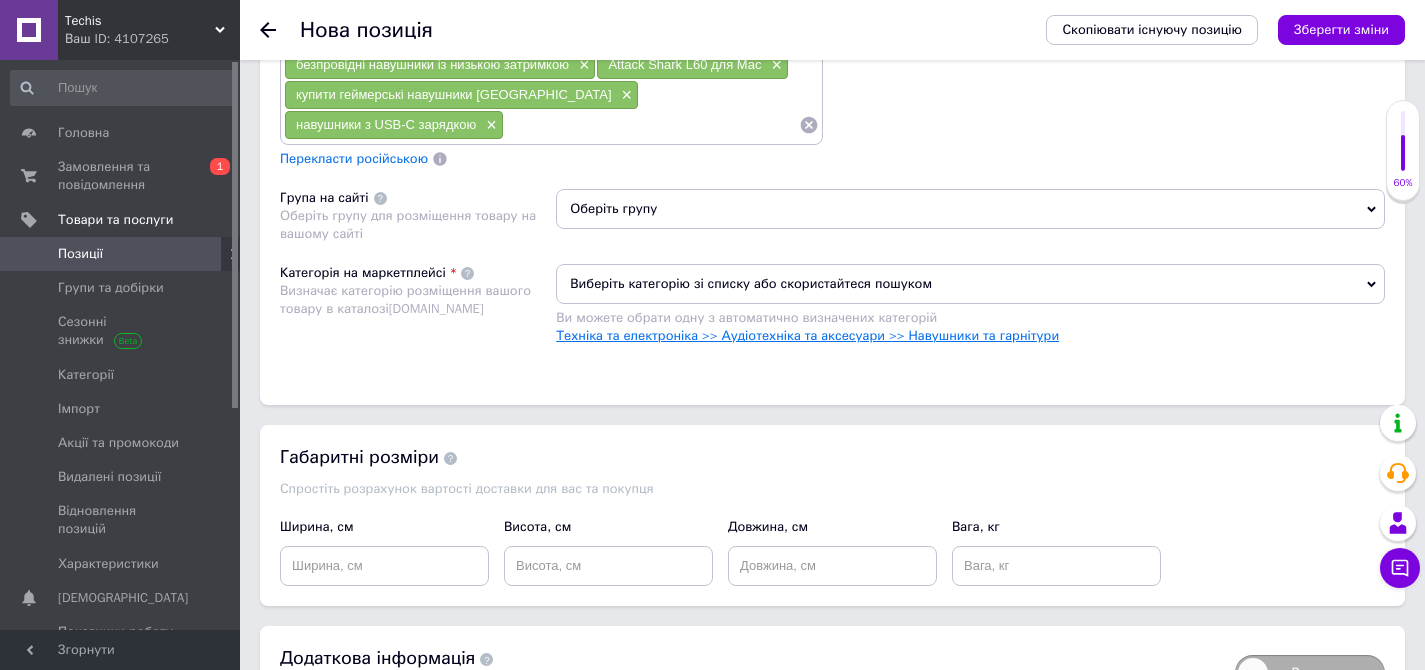 click on "Техніка та електроніка >> Аудіотехніка та аксесуари >> Навушники та гарнітури" at bounding box center (807, 335) 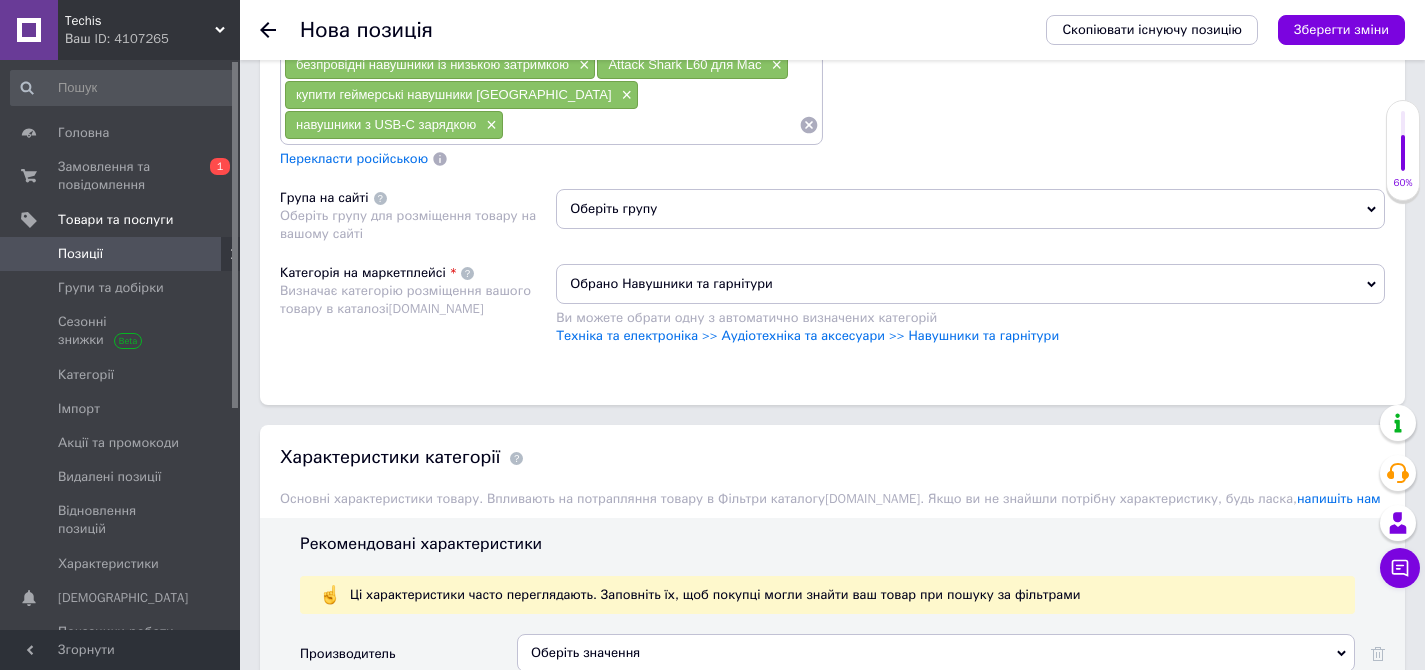 click on "Оберіть значення" at bounding box center (936, 653) 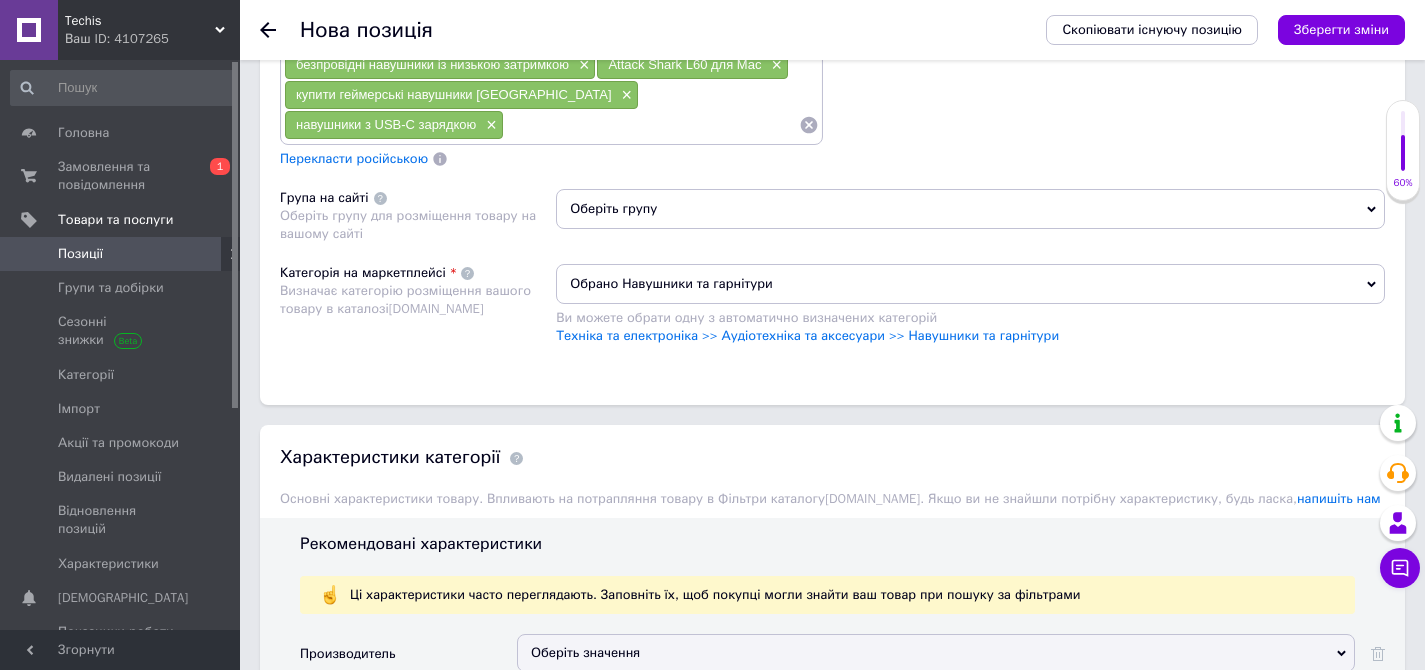 type on "ф" 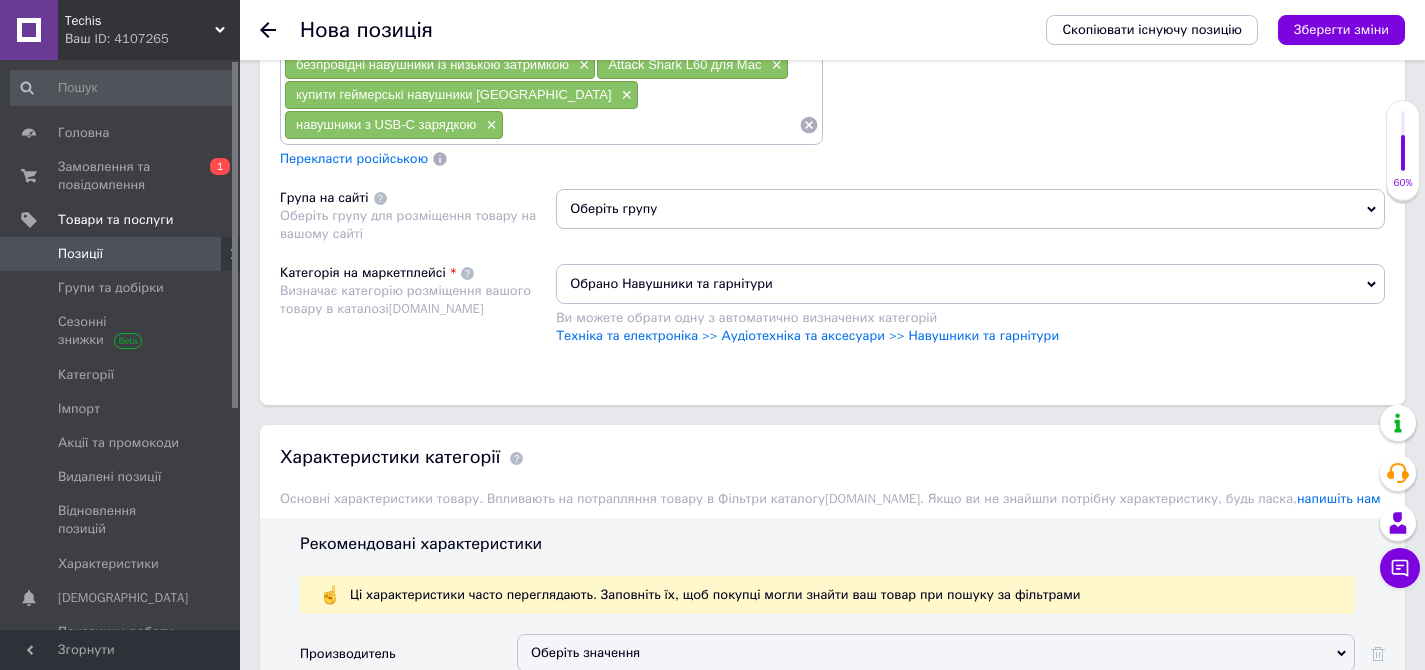 type on "attack shark" 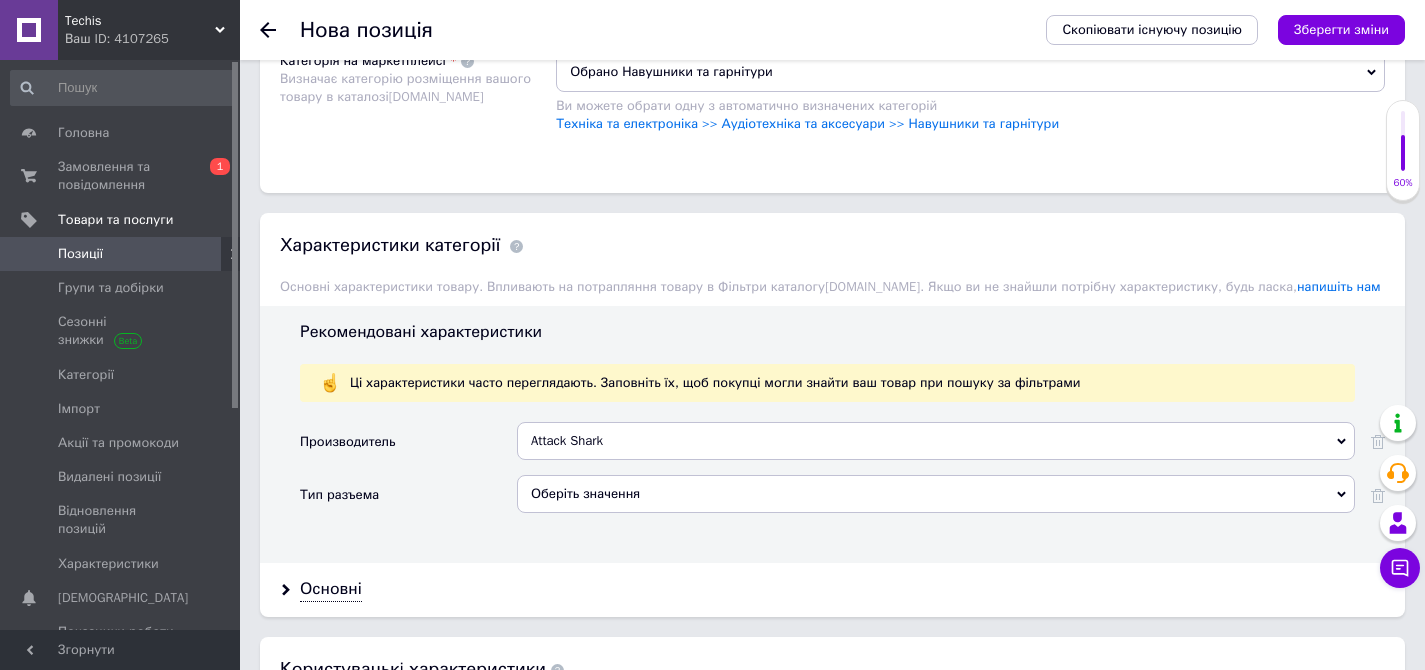 scroll, scrollTop: 2161, scrollLeft: 0, axis: vertical 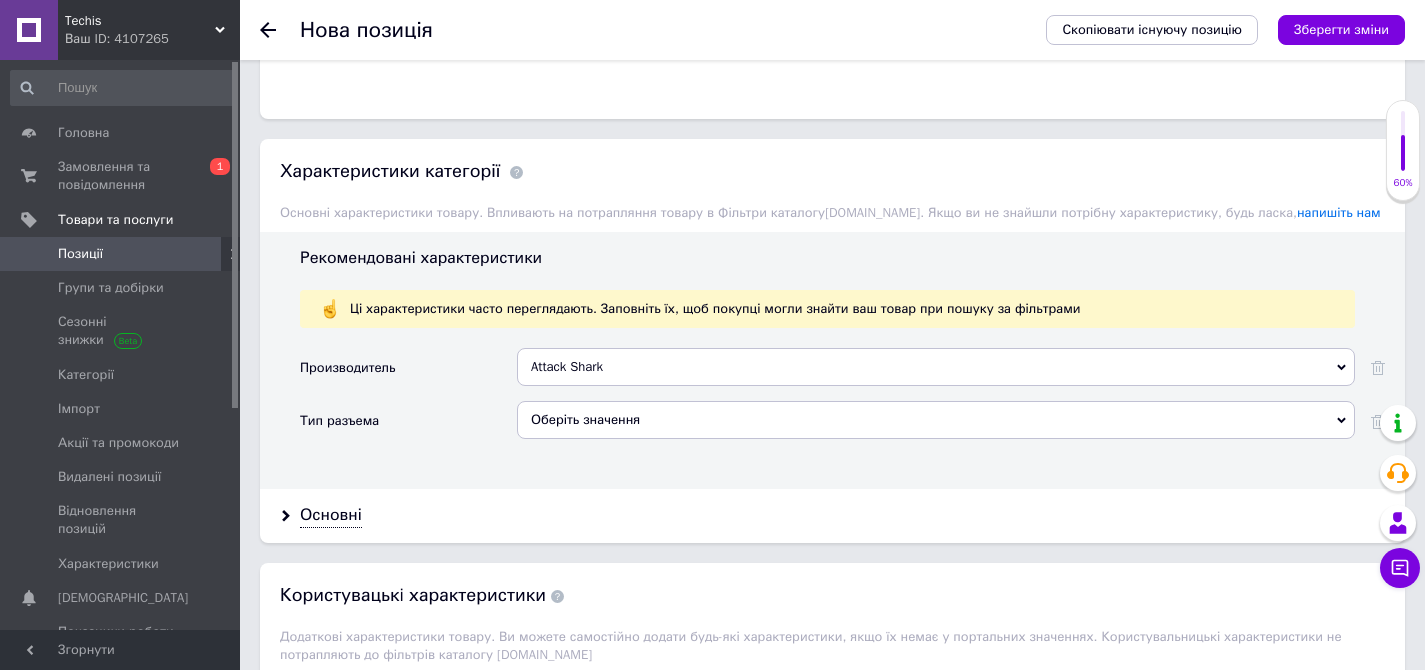 click on "Оберіть значення" at bounding box center (936, 420) 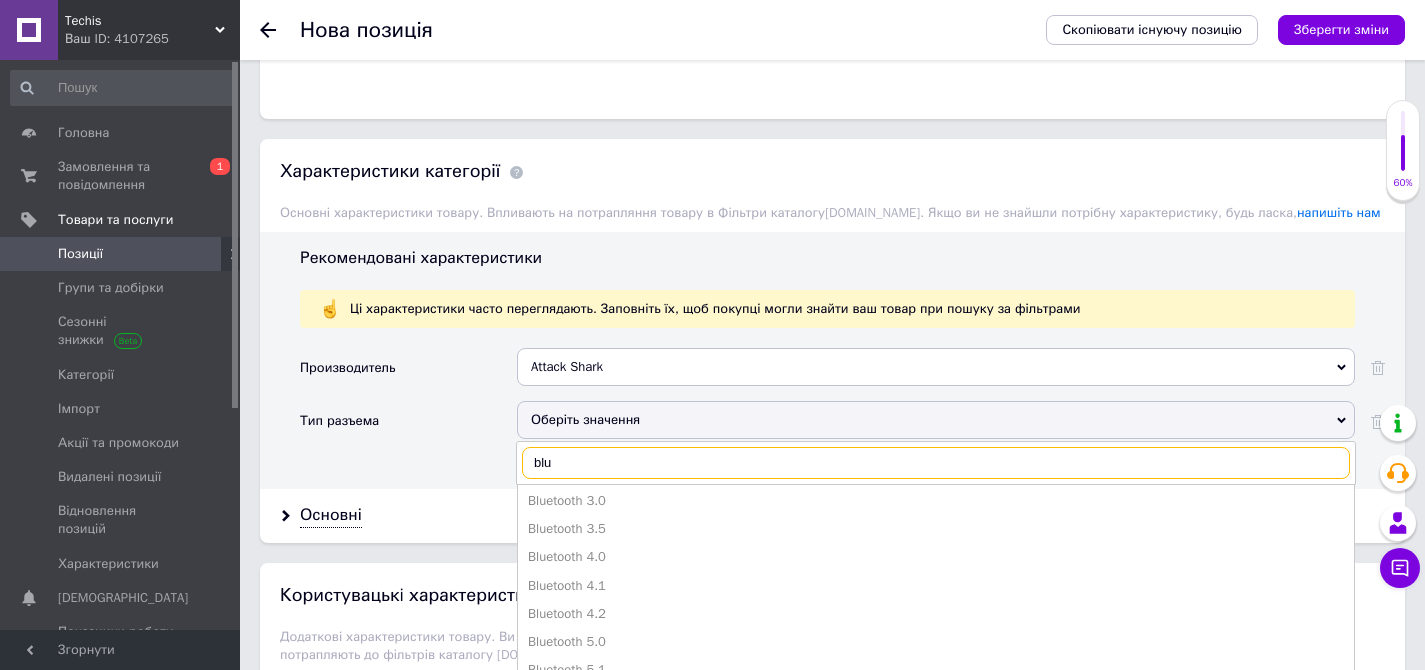 scroll, scrollTop: 106, scrollLeft: 0, axis: vertical 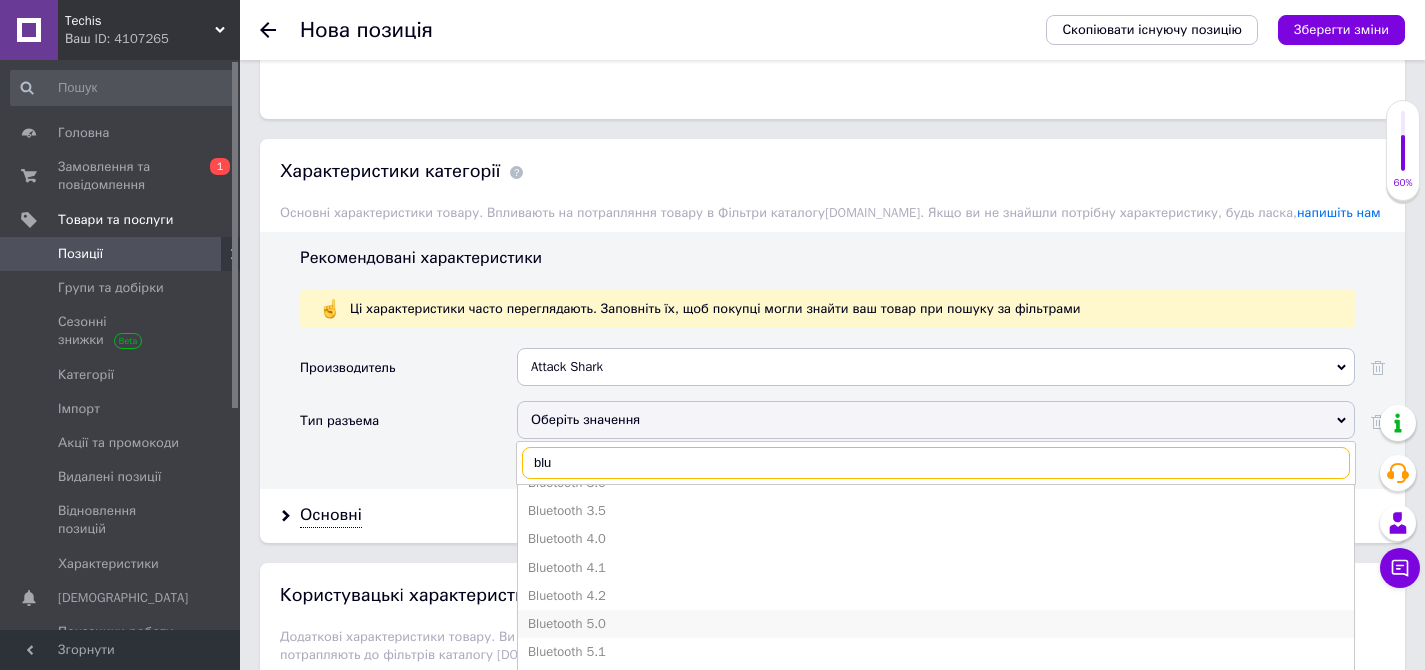 type on "blu" 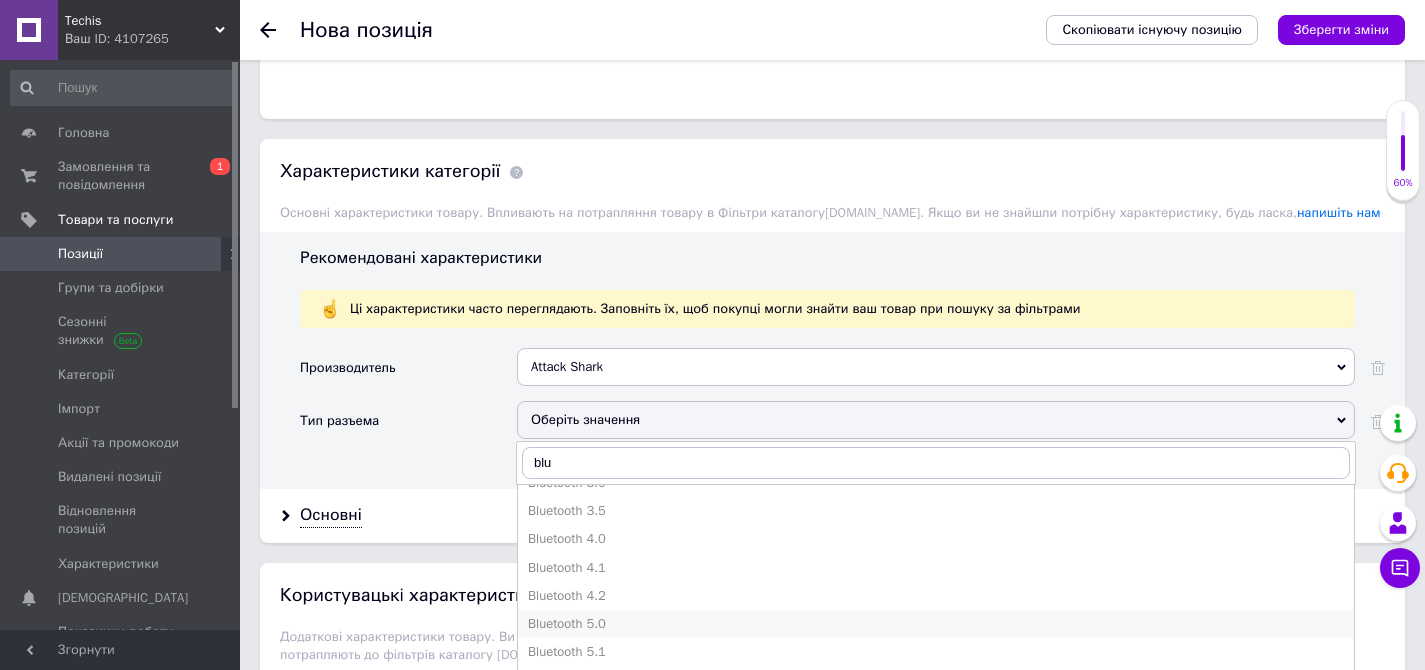 click on "Bluetooth 5.0" at bounding box center (936, 624) 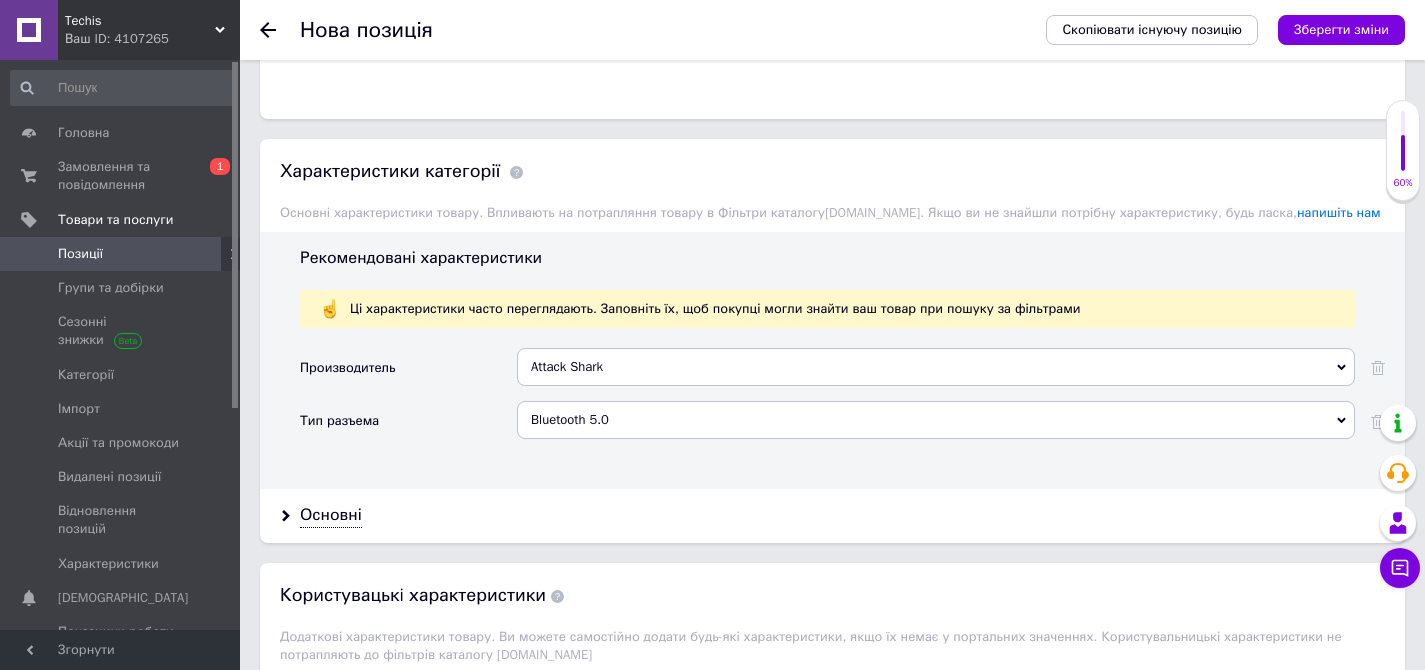 click on "Производитель Attack [MEDICAL_DATA] Attache AttaGems Catta Gatta Кatta Hat Attack Laatta Red Attack Attar al Has Body Attack Mattata Panatta Regatta Yokatta Attack Shark Sunbatta RAY Attachments Pellegatta Attar Collection Attayibet Export Battat Hattat WATTAT Yokatta Rays Panatta Sport Cattani Cattara [PERSON_NAME] Alfa Refrattari B:Rattan [PERSON_NAME] EXCLUSIVE Battaglin Kattaleya Manhattan BATTAGLINO Rattanland Chattanooga RATTAN&WOOD FP Pattaroni Utomo Rattan Cattail Willow CV Marnos Rattan Lattafa Perfumes Manhattan Portage Intracom Manhattan [PERSON_NAME] Fairuz Mandiri Rattan Тип разъема Bluetooth 5.0 2.5 мм 2.5 мм (micro-Jack) 2 Pin 0.75 мм (B pin) 2 Pin 0.75 мм (C pin) 2 Pin 0,78 мм 2x RCA 2 х 3.5 мм (mini-Jack) 3.5 мм 3.5 мм (mini-Jack) 3.5 мм (mini-Jack) + 6.35 мм (Jack) 3 х 3.5 мм (mini-Jack) 4.4 мм 4.4 мм (Pentaconn) 4 х 3.5 мм (mini-Jack) 5-pin 5 х 3.5 мм (mini-Jack) 6.35 мм Bluetooth 2.0 Bluetooth 2.1 Bluetooth 2.4 DECT MMCX QD" at bounding box center (842, 411) 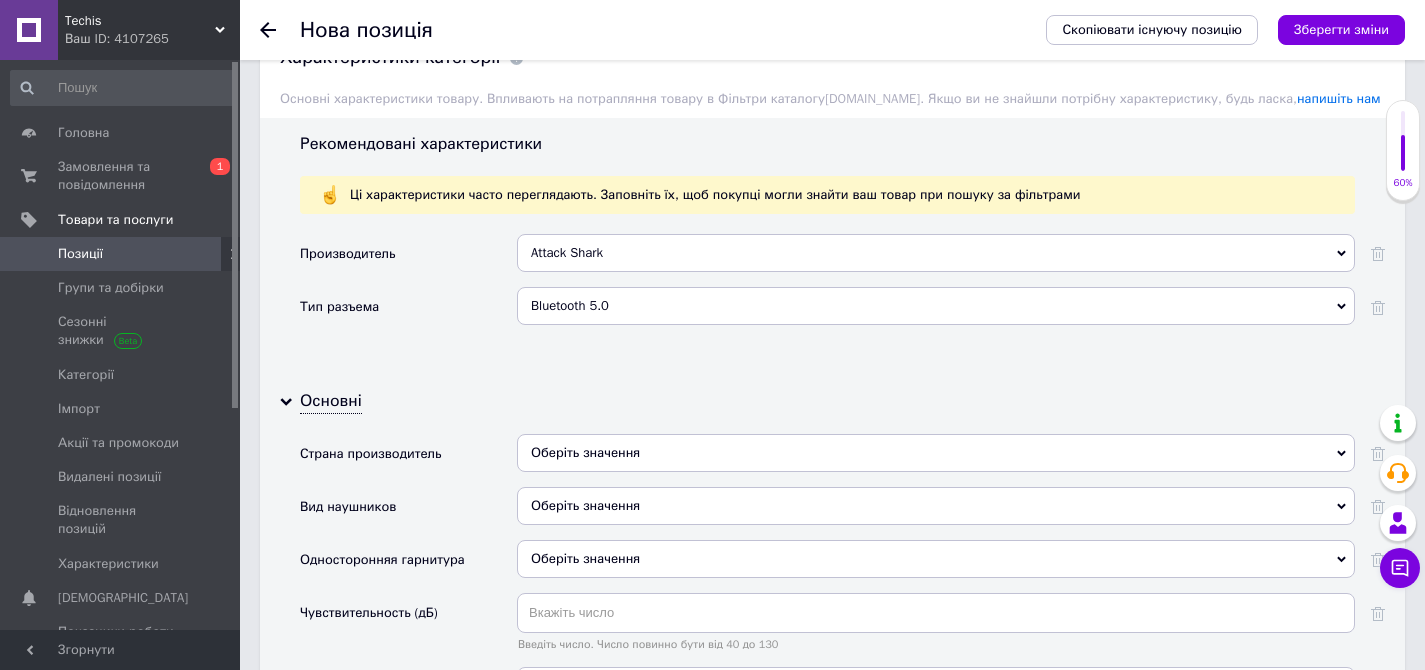 scroll, scrollTop: 2330, scrollLeft: 0, axis: vertical 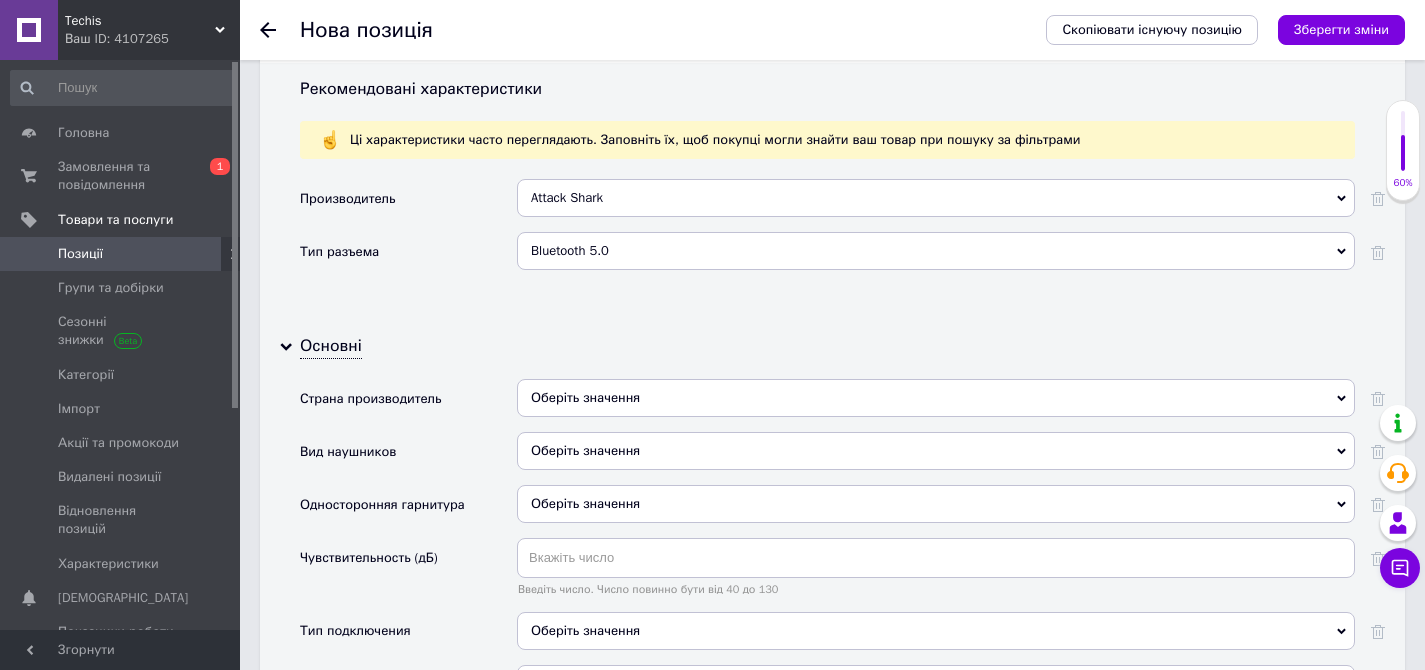 click on "Оберіть значення" at bounding box center (936, 451) 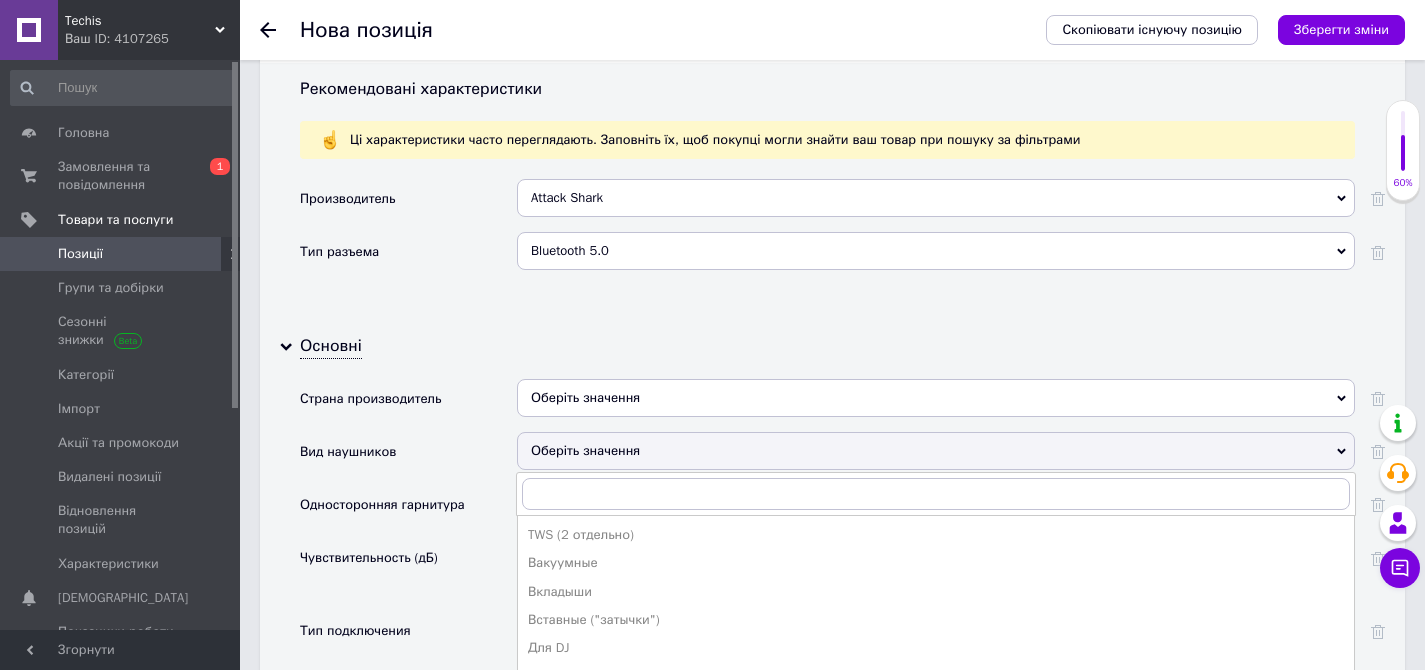 drag, startPoint x: 548, startPoint y: 329, endPoint x: 533, endPoint y: 329, distance: 15 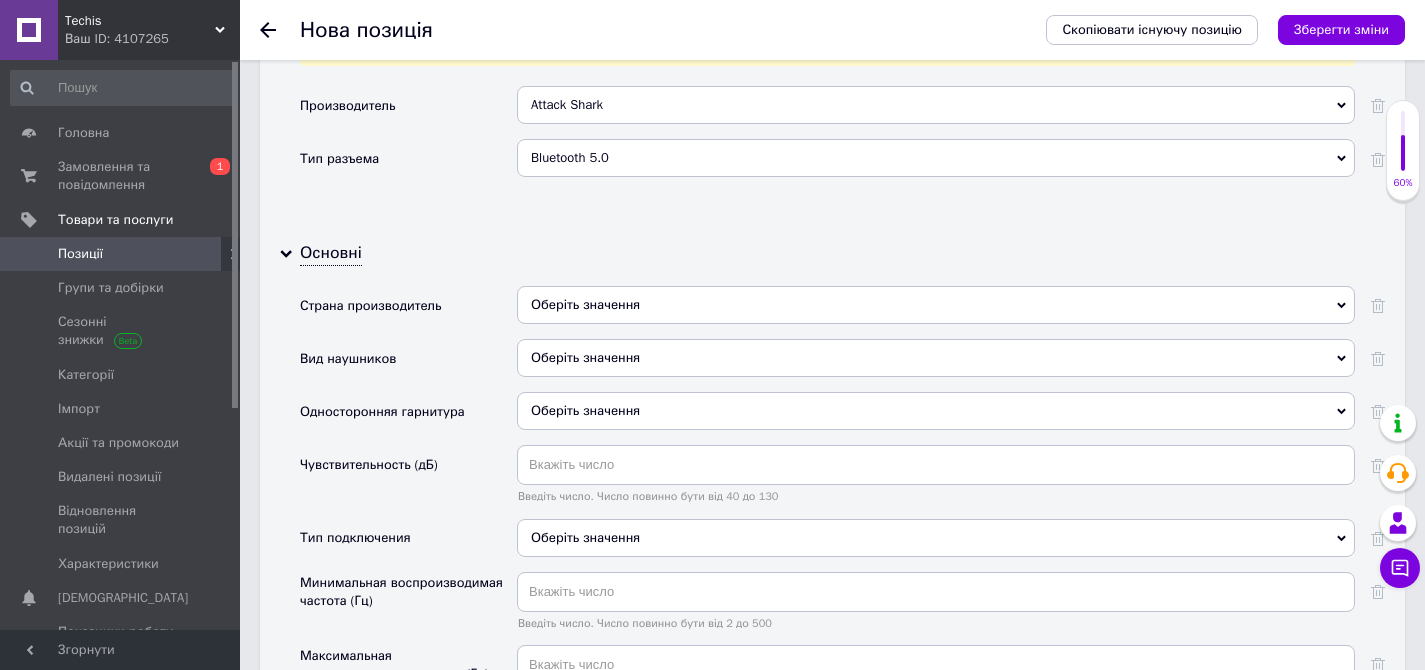 scroll, scrollTop: 2424, scrollLeft: 0, axis: vertical 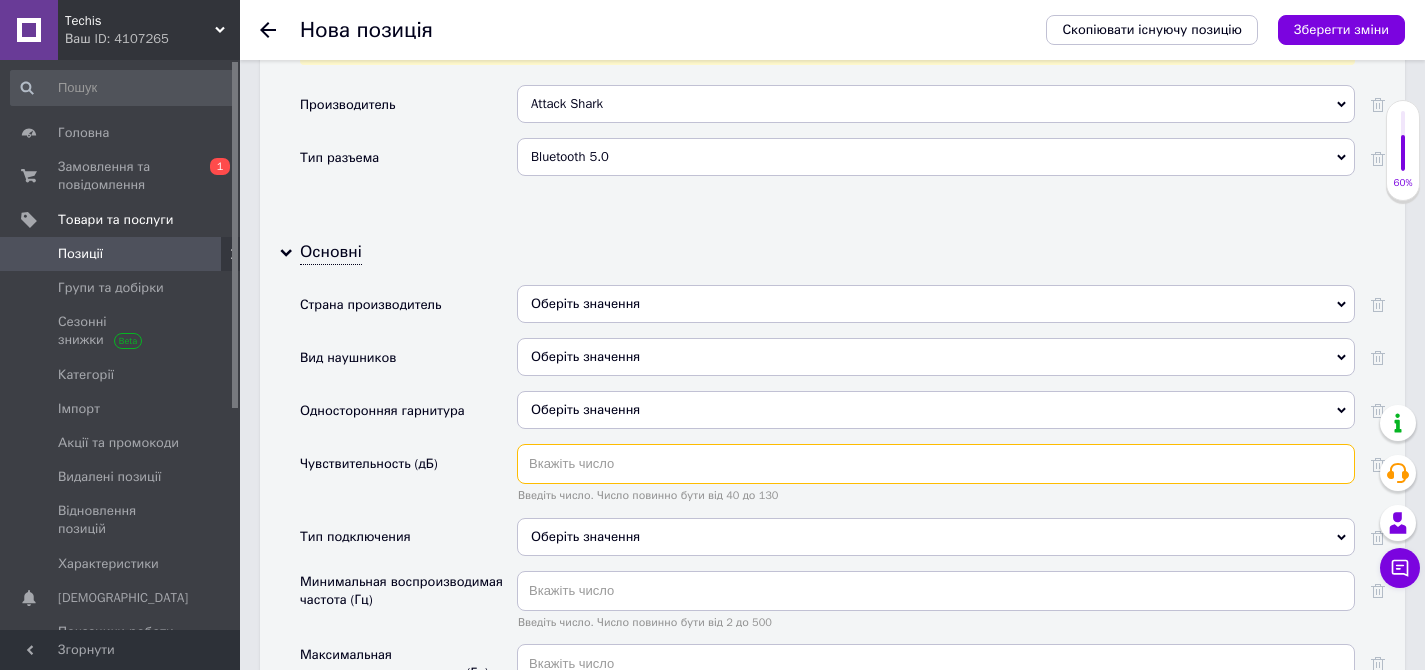 click at bounding box center [936, 464] 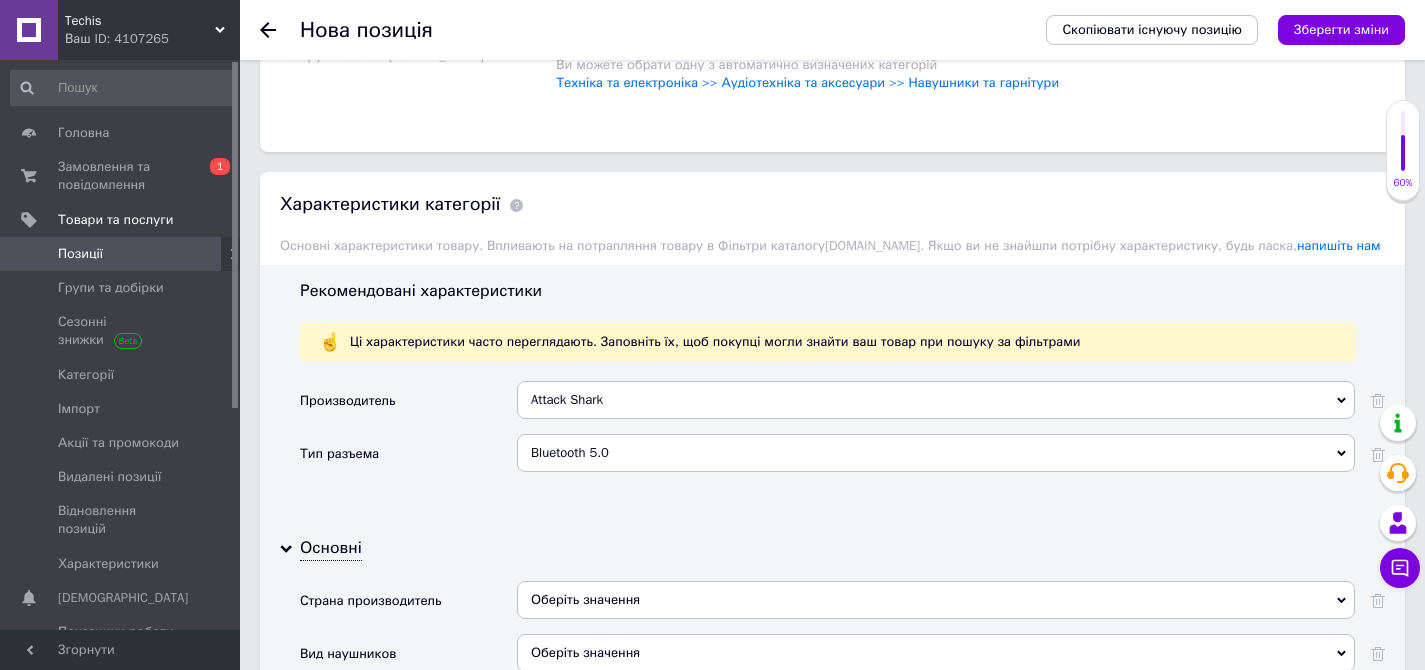 scroll, scrollTop: 2200, scrollLeft: 0, axis: vertical 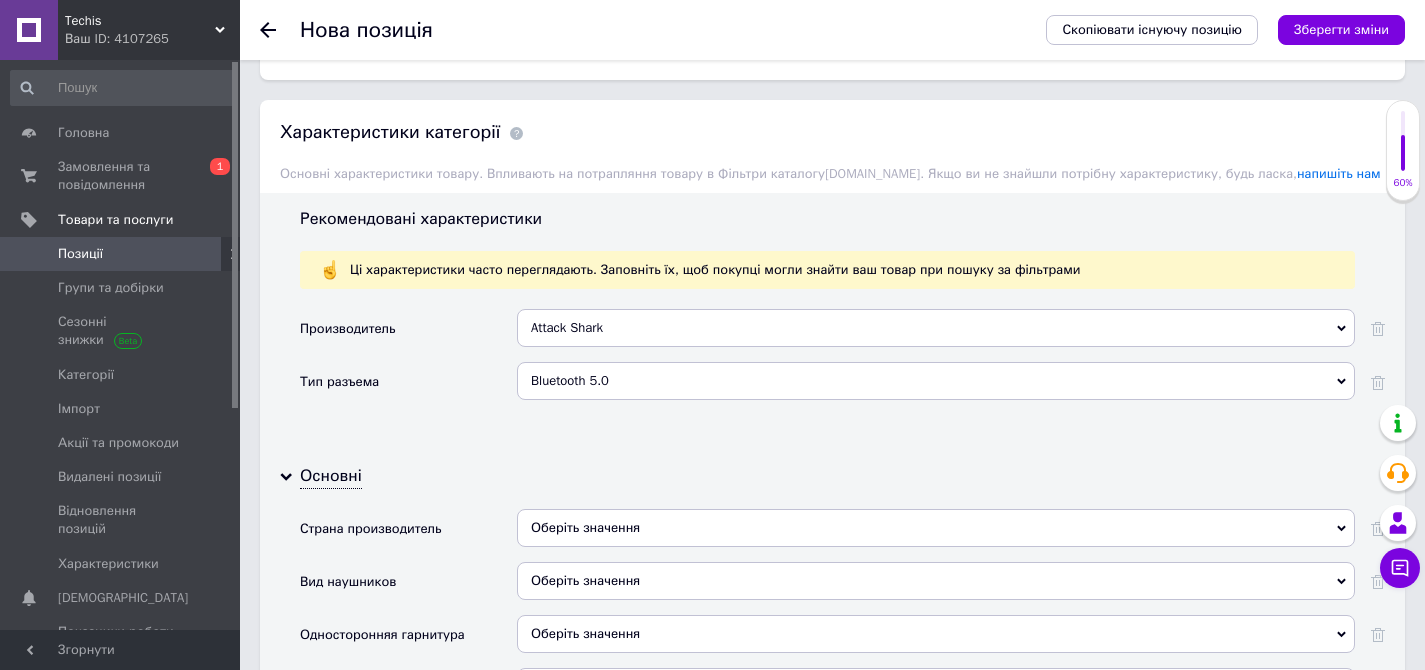 click on "Bluetooth 5.0" at bounding box center [936, 381] 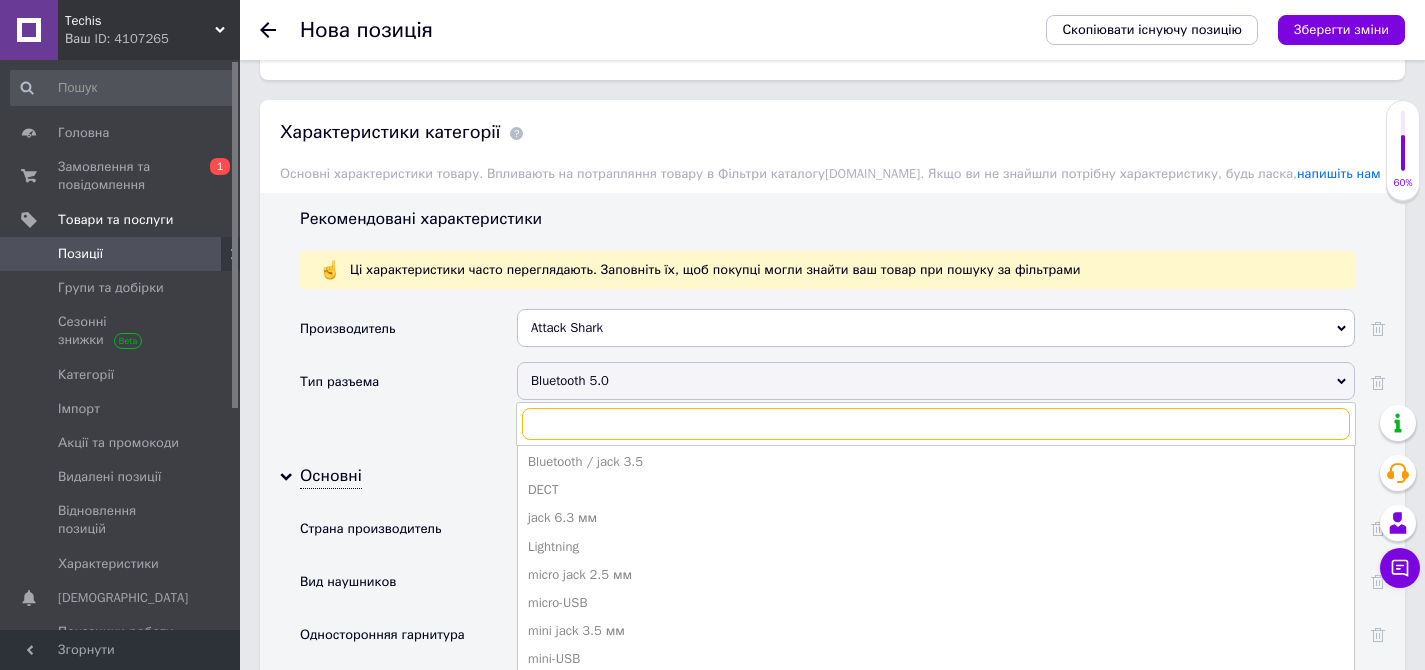 scroll, scrollTop: 695, scrollLeft: 0, axis: vertical 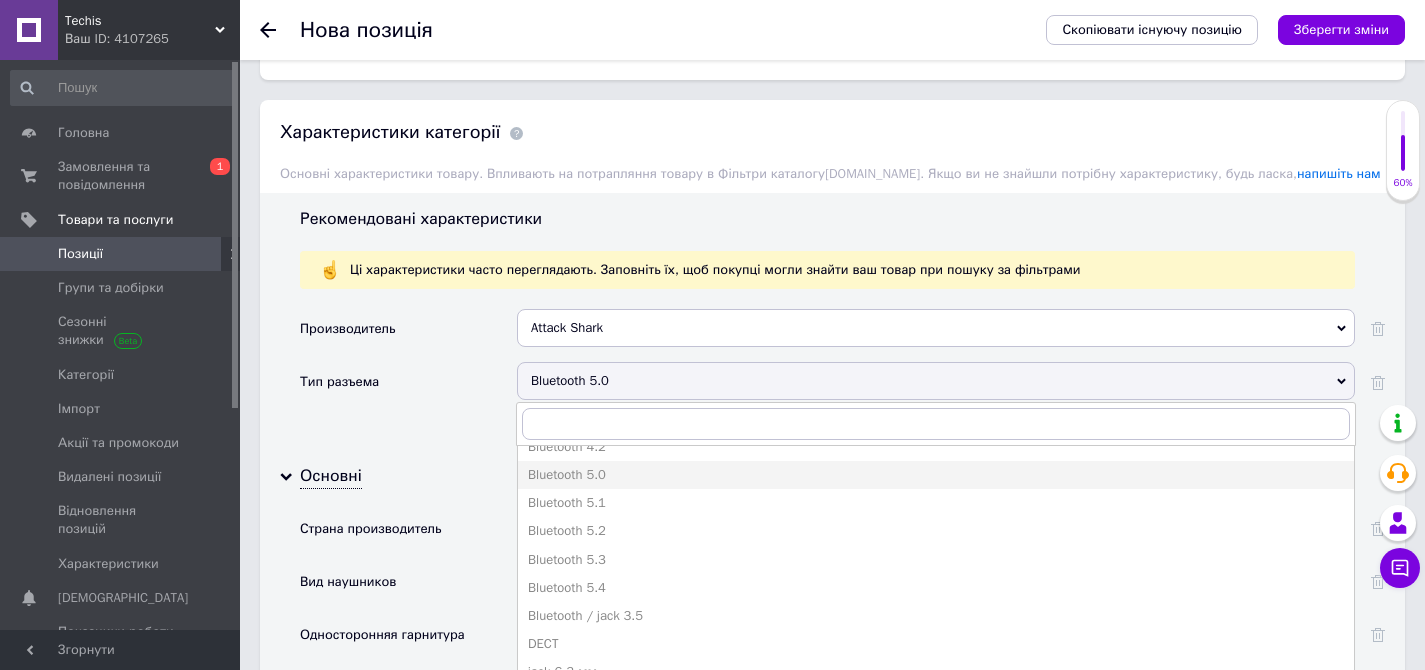 click on "Bluetooth 5.2" at bounding box center (936, 531) 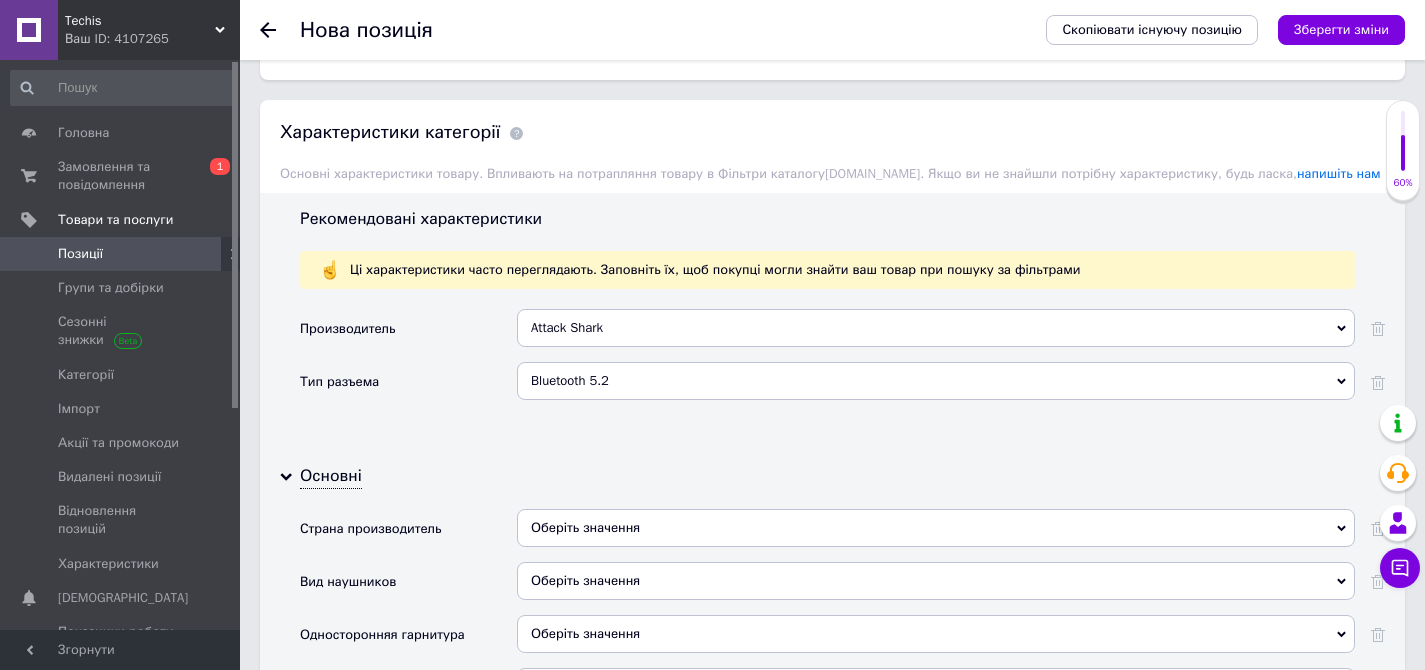 drag, startPoint x: 429, startPoint y: 332, endPoint x: 462, endPoint y: 350, distance: 37.589893 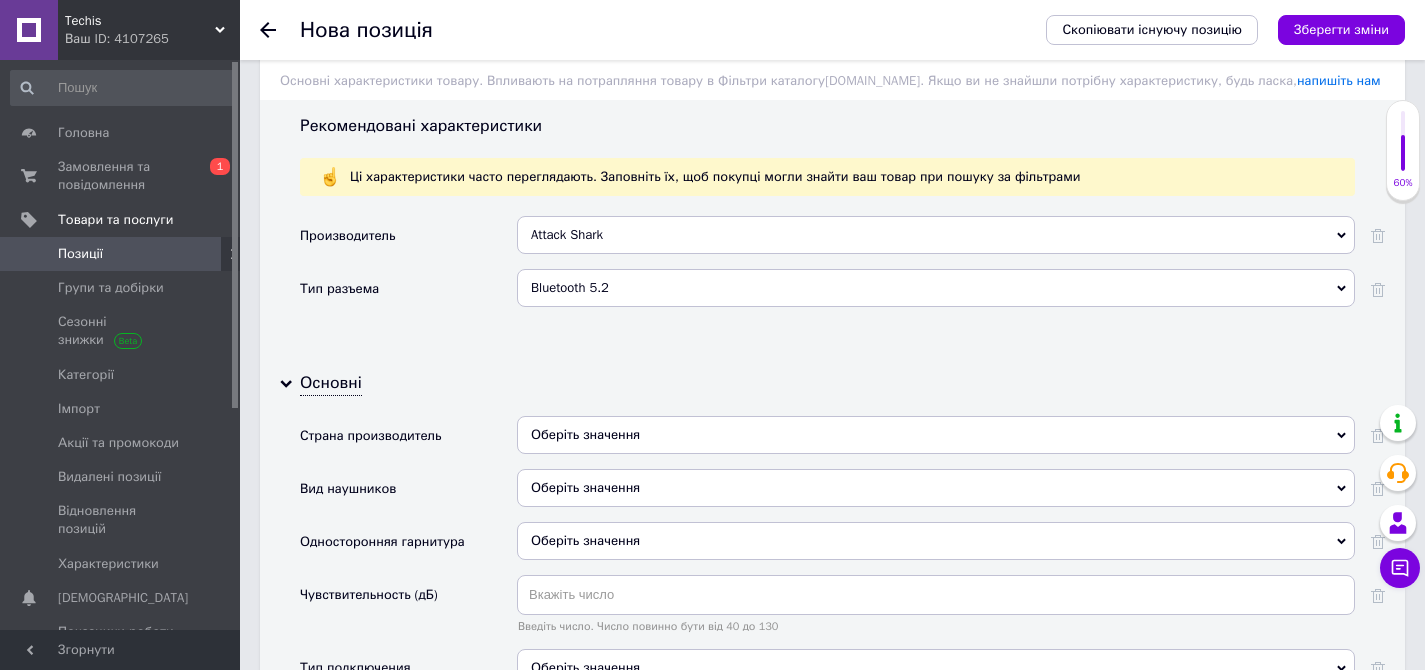 scroll, scrollTop: 2380, scrollLeft: 0, axis: vertical 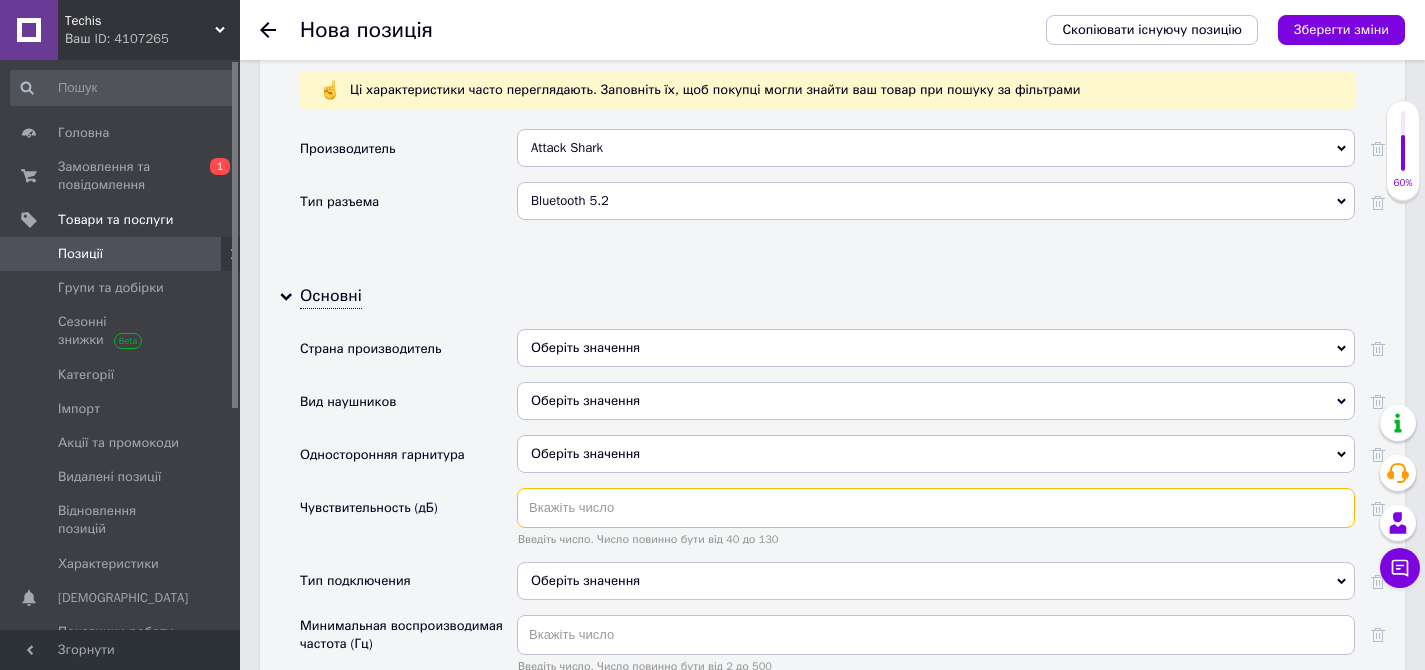 click at bounding box center [936, 508] 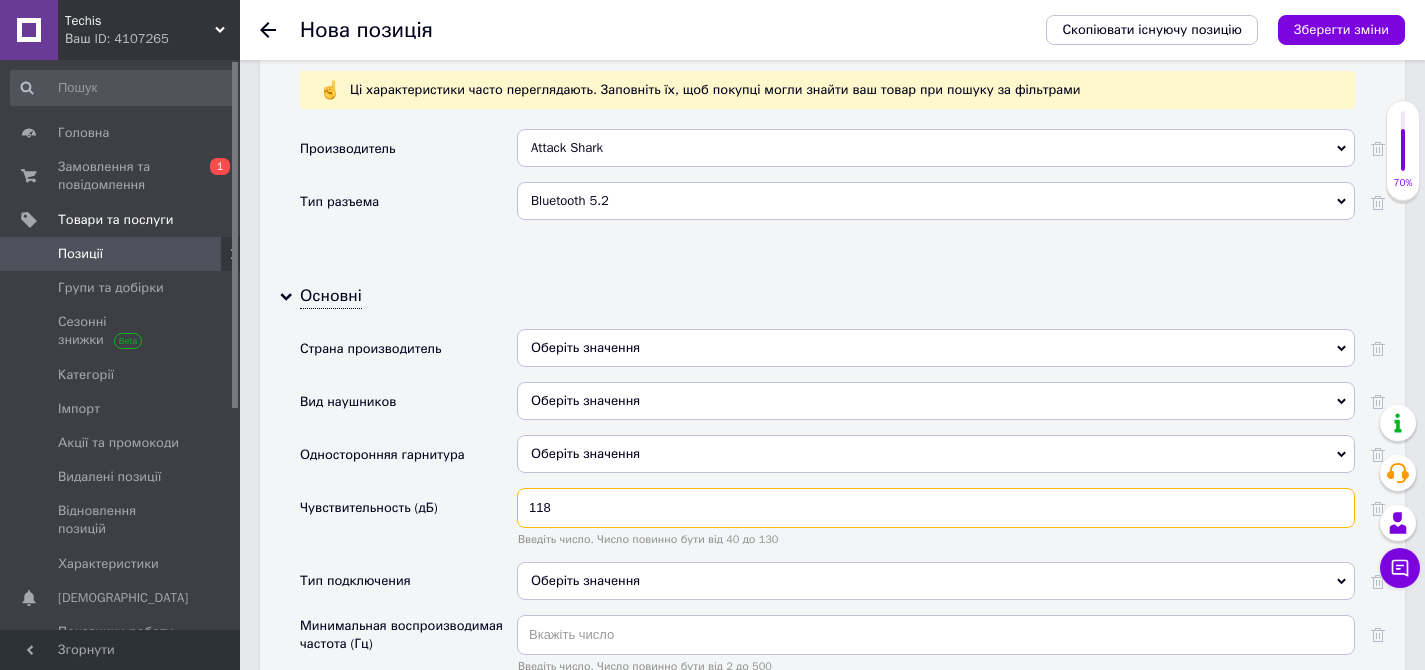 type on "118" 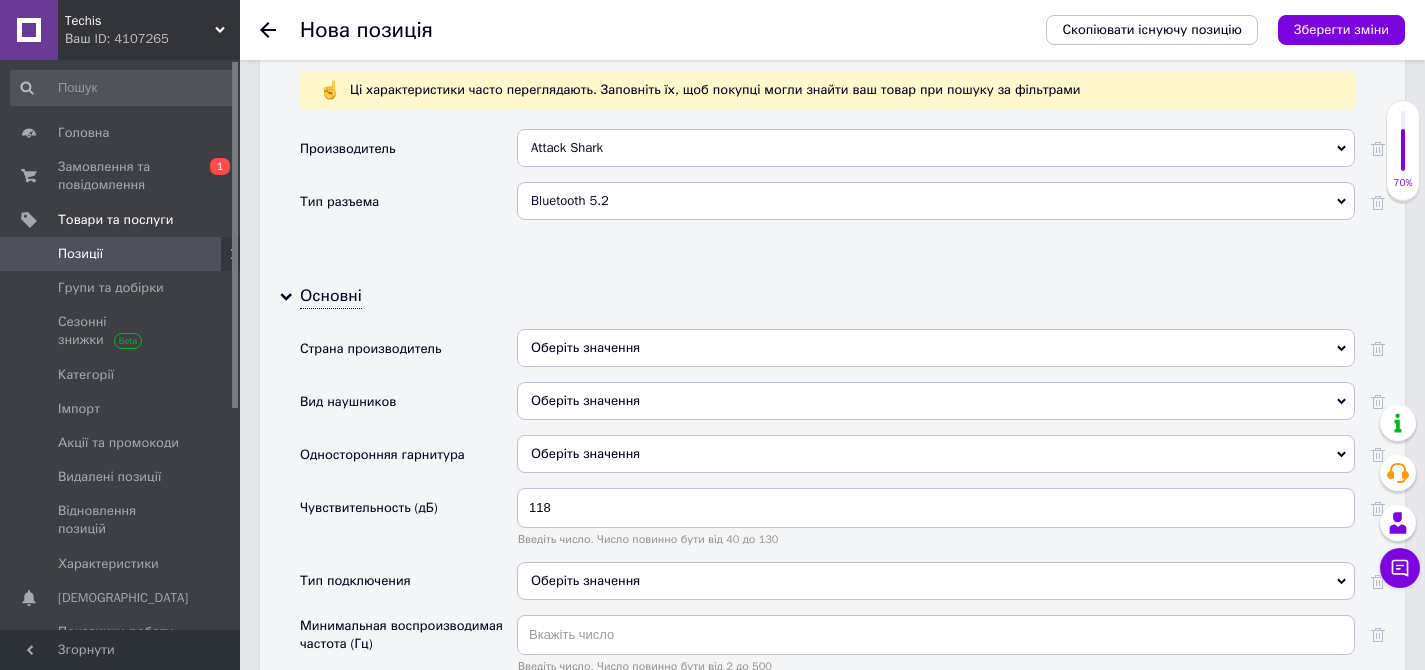 click on "Чувствительность (дБ)" at bounding box center [408, 524] 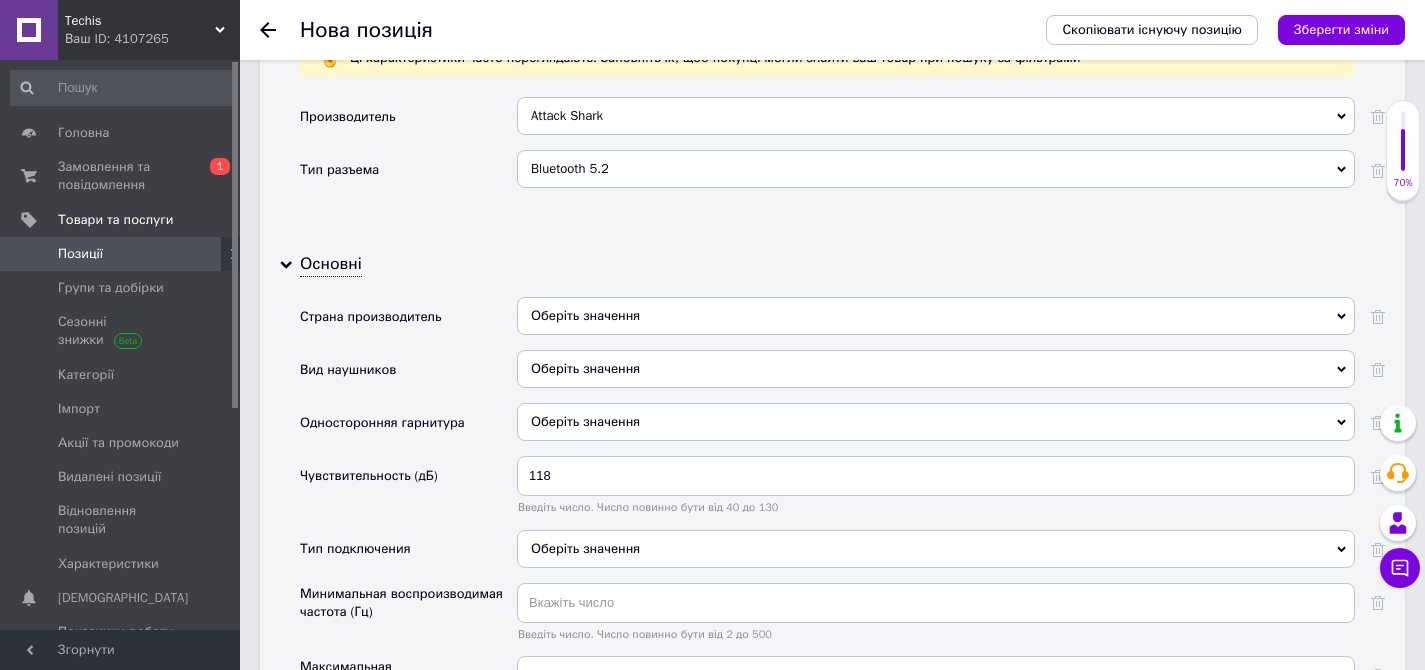 click on "Оберіть значення" at bounding box center [936, 549] 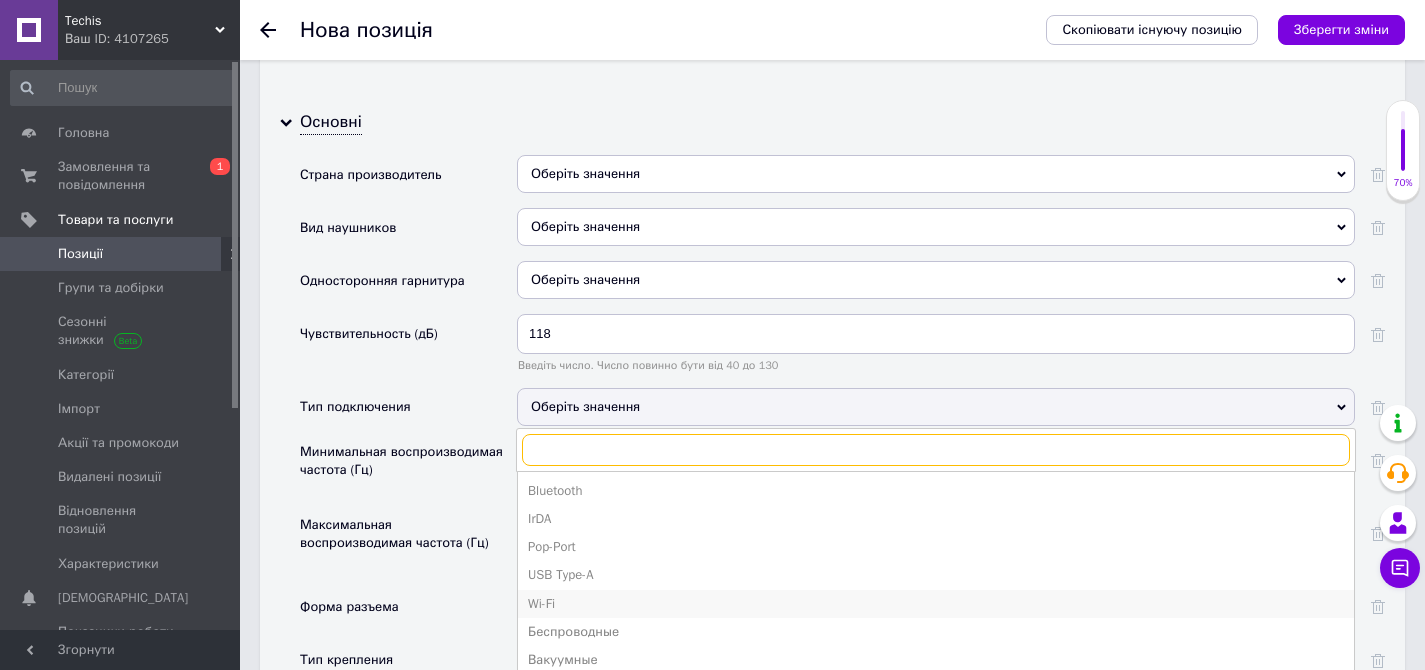 scroll, scrollTop: 2558, scrollLeft: 0, axis: vertical 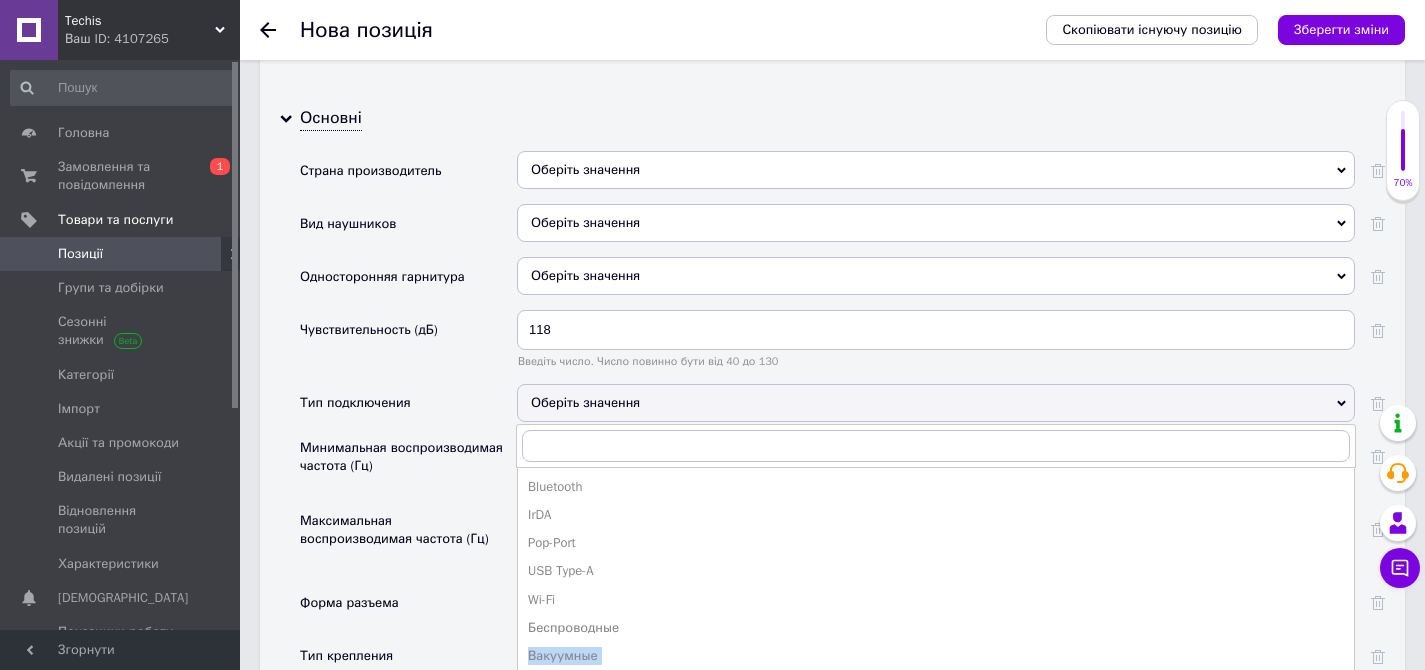 drag, startPoint x: 635, startPoint y: 512, endPoint x: 632, endPoint y: 551, distance: 39.115215 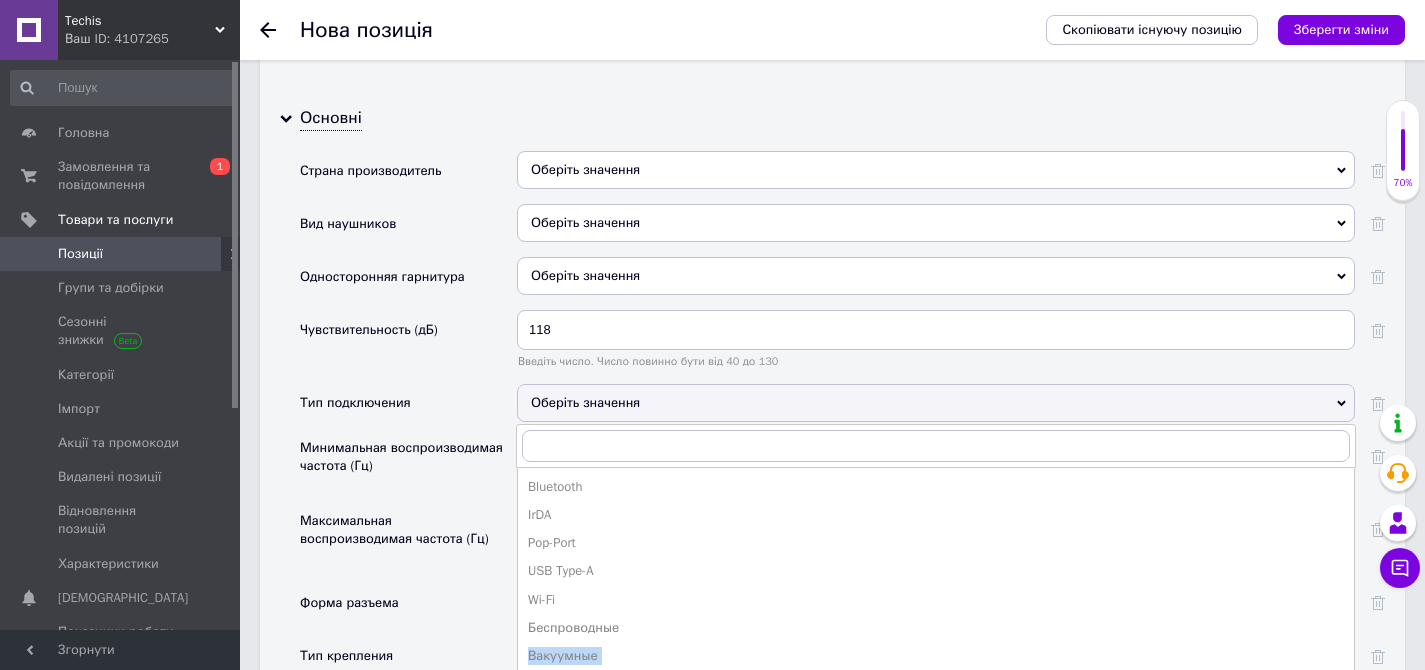 click on "Bluetooth IrDA Pop-Port USB Type-A Wi-Fi Беспроводные Вакуумные Комбинированное Проводные Радиоканал" at bounding box center (936, 614) 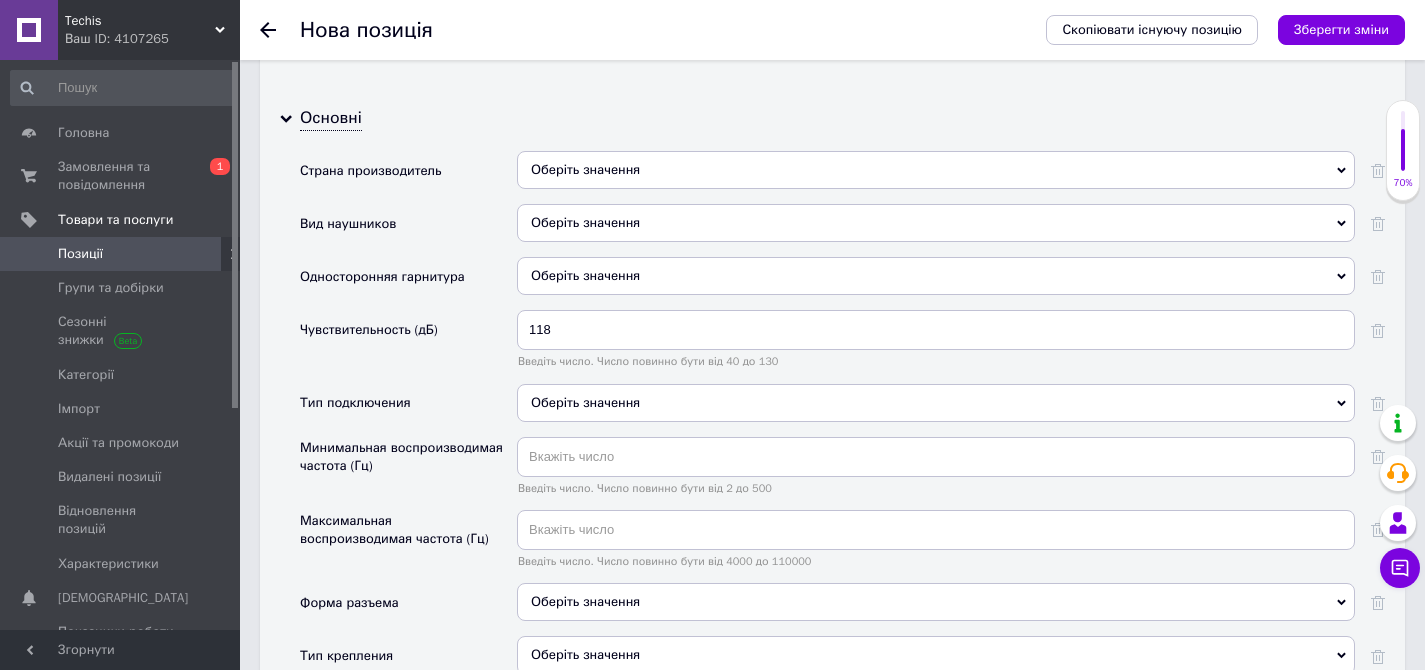 drag, startPoint x: 613, startPoint y: 292, endPoint x: 621, endPoint y: 300, distance: 11.313708 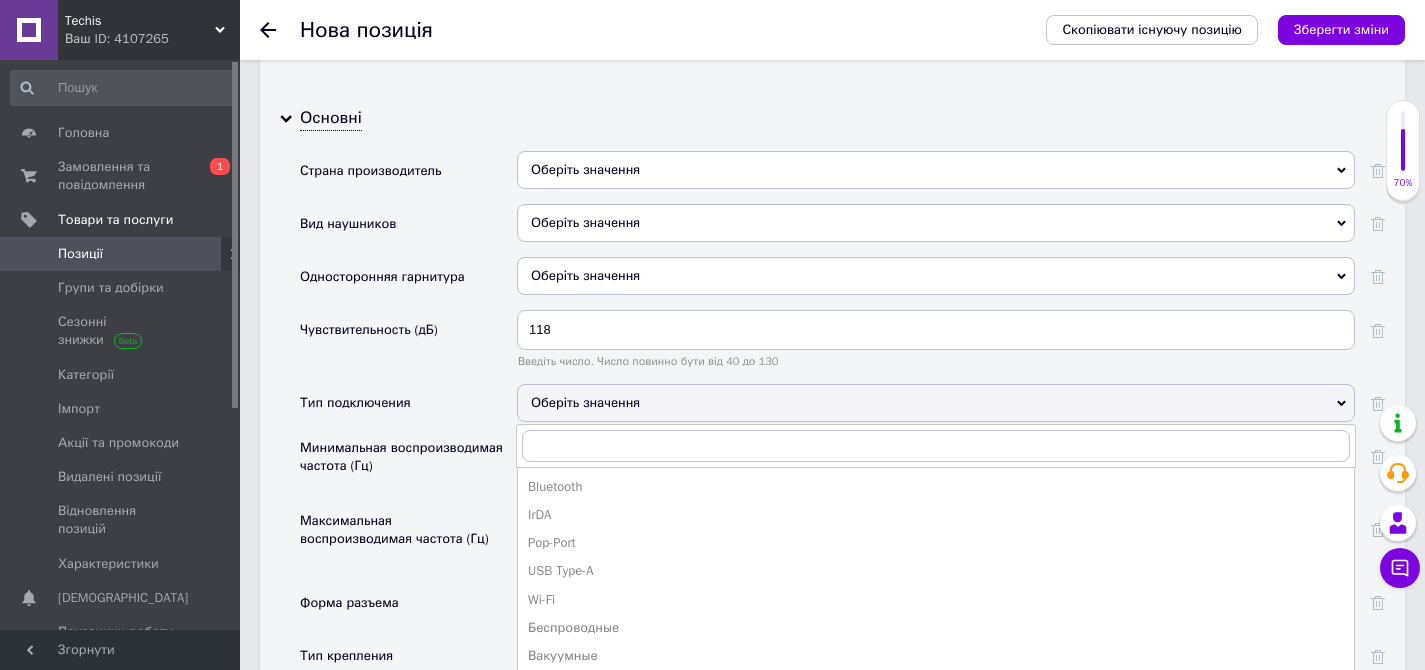drag, startPoint x: 616, startPoint y: 565, endPoint x: 604, endPoint y: 539, distance: 28.635643 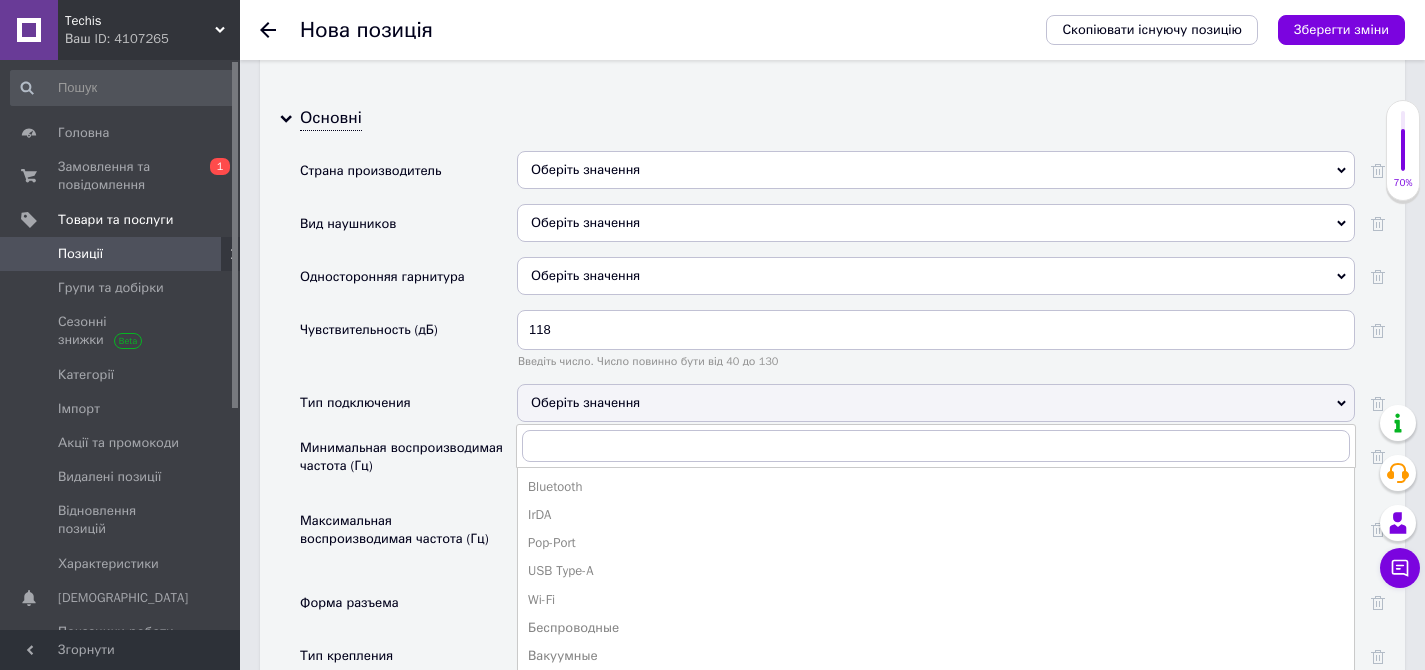 click on "Комбинированное" at bounding box center [936, 684] 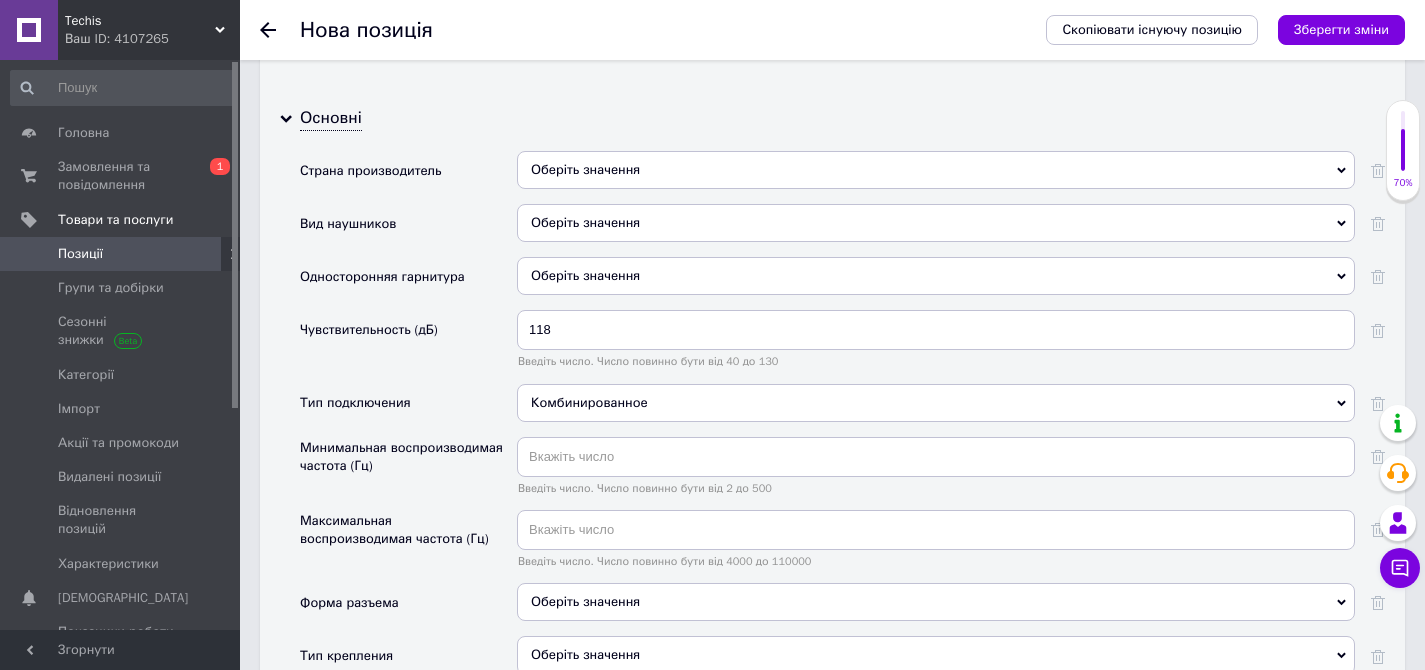 click on "Чувствительность (дБ)" at bounding box center (408, 346) 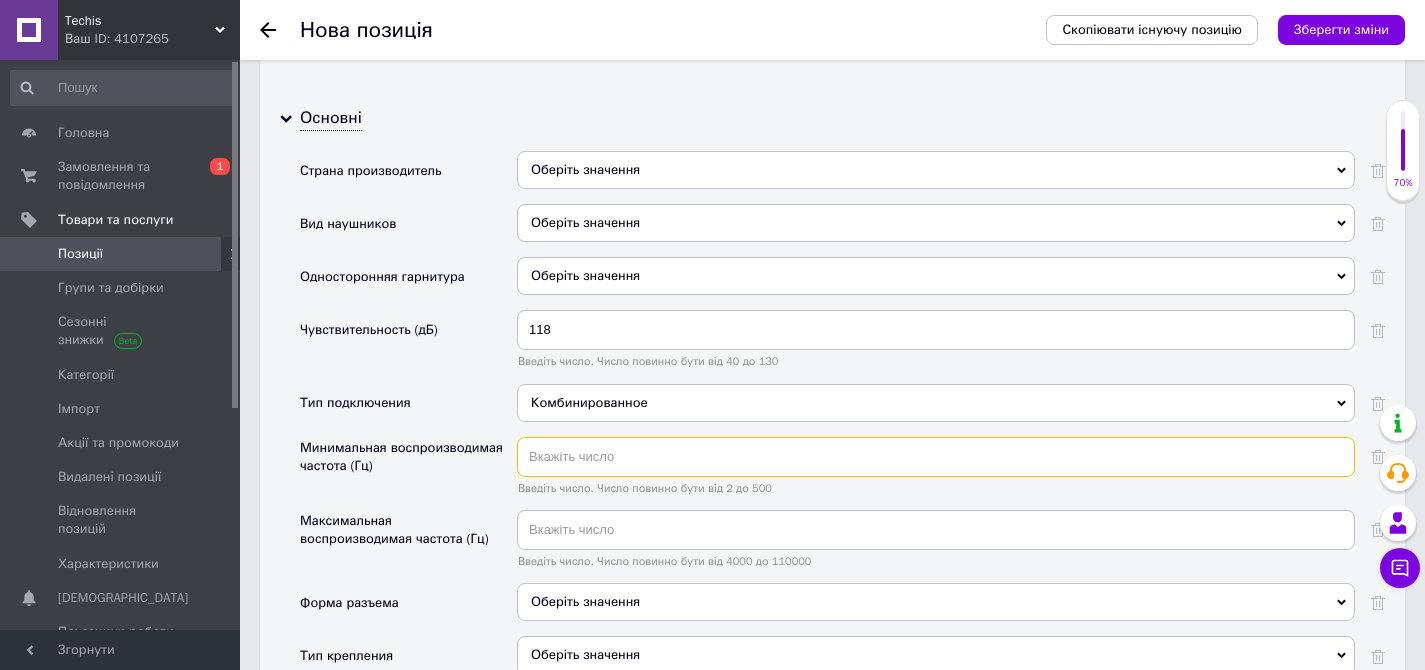 click at bounding box center [936, 457] 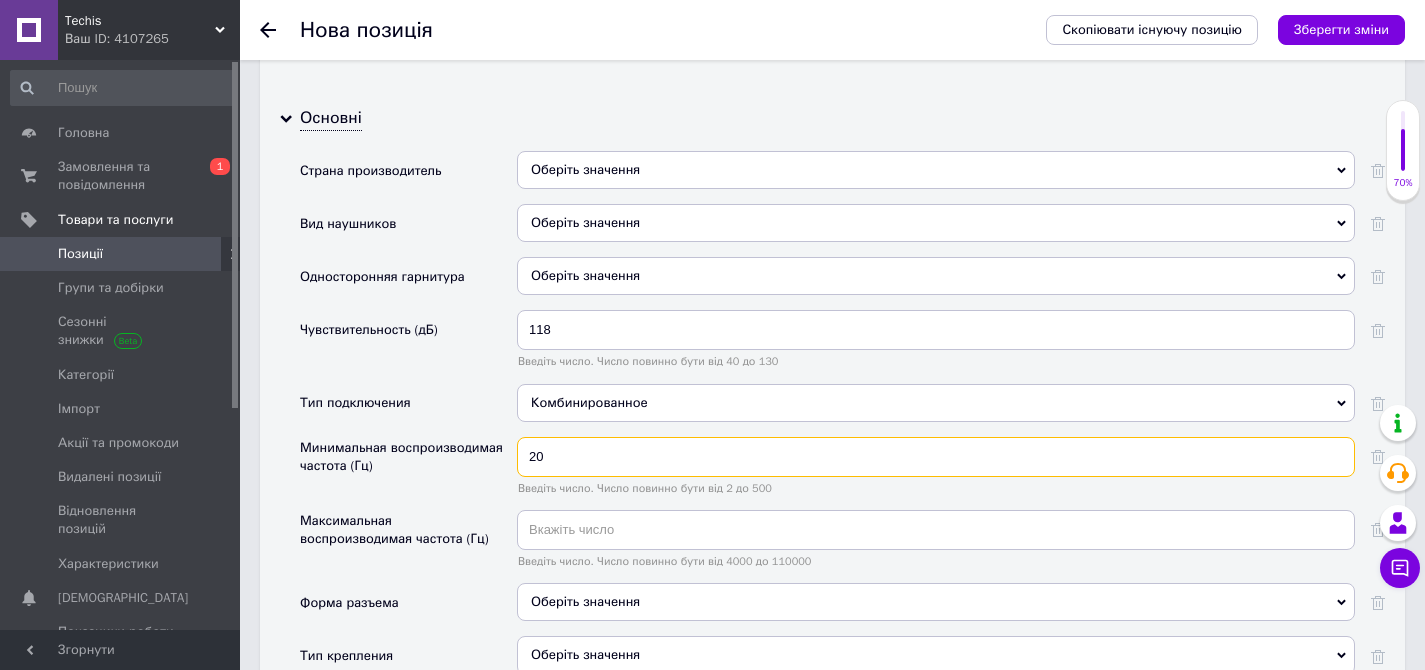type on "20" 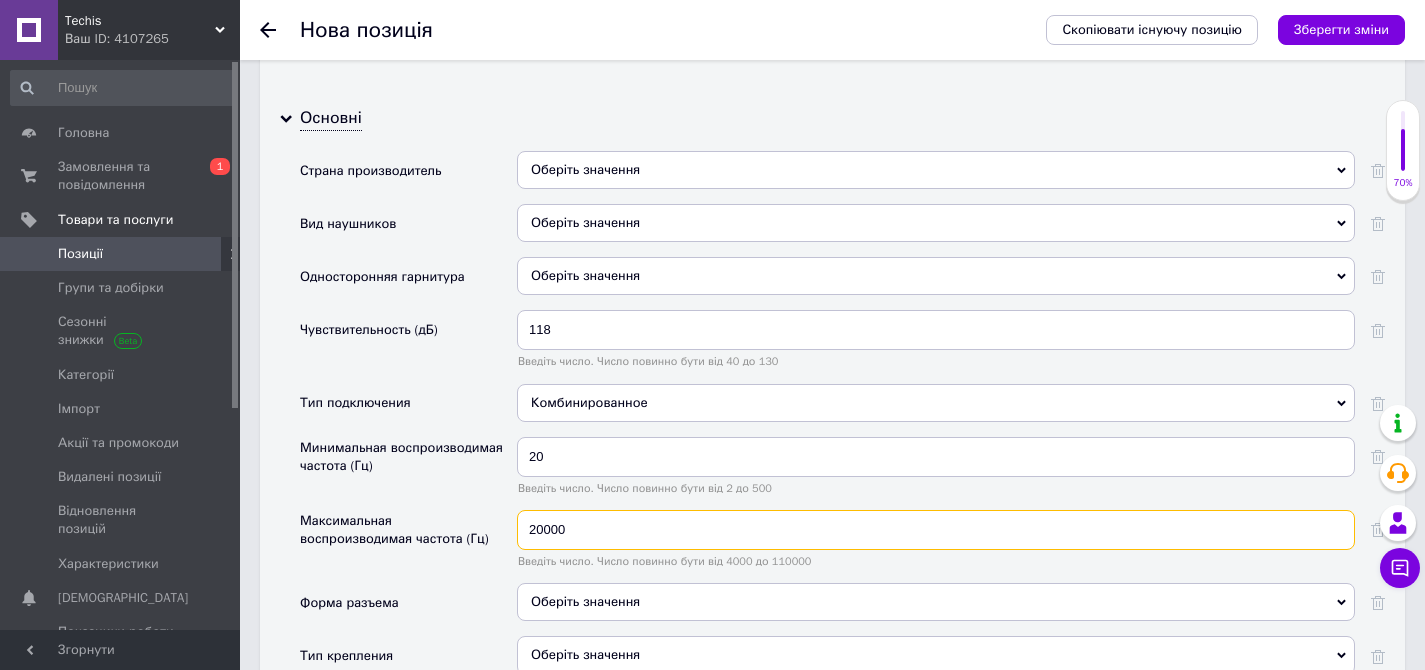 type on "20000" 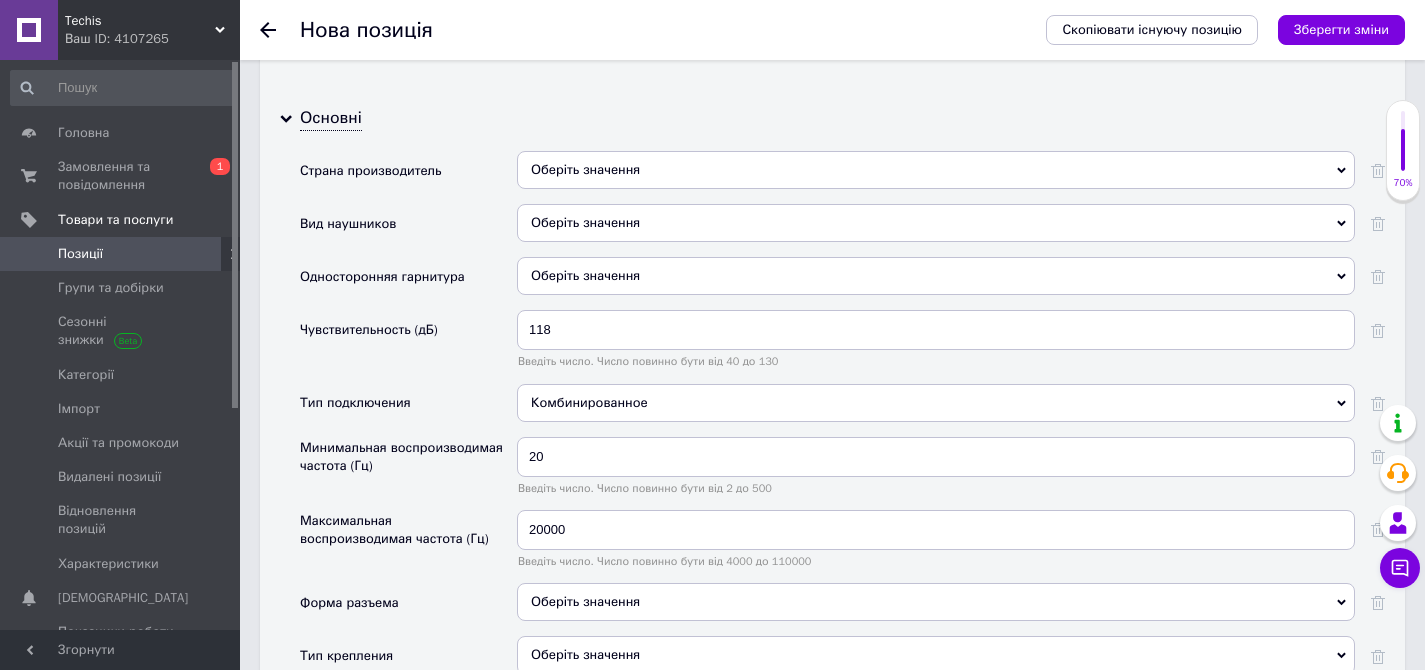 click on "Максимальная воспроизводимая частота (Гц)" at bounding box center [403, 530] 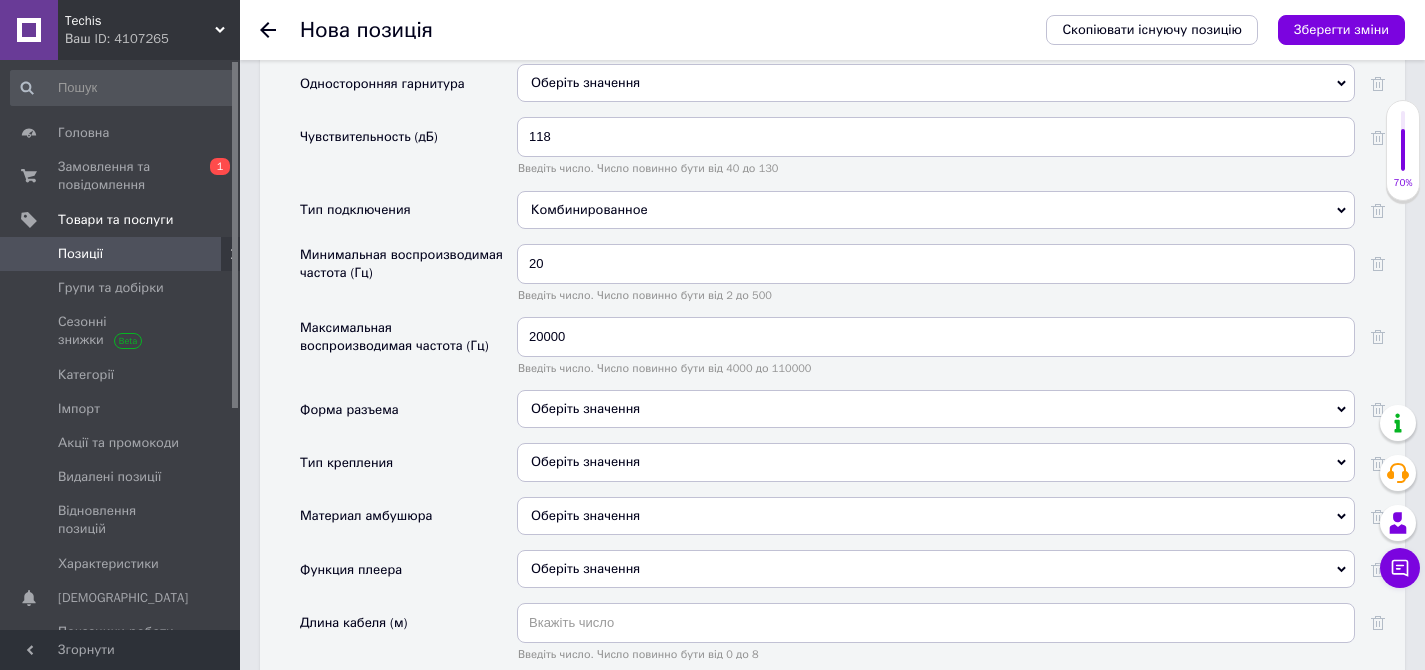 scroll, scrollTop: 2752, scrollLeft: 0, axis: vertical 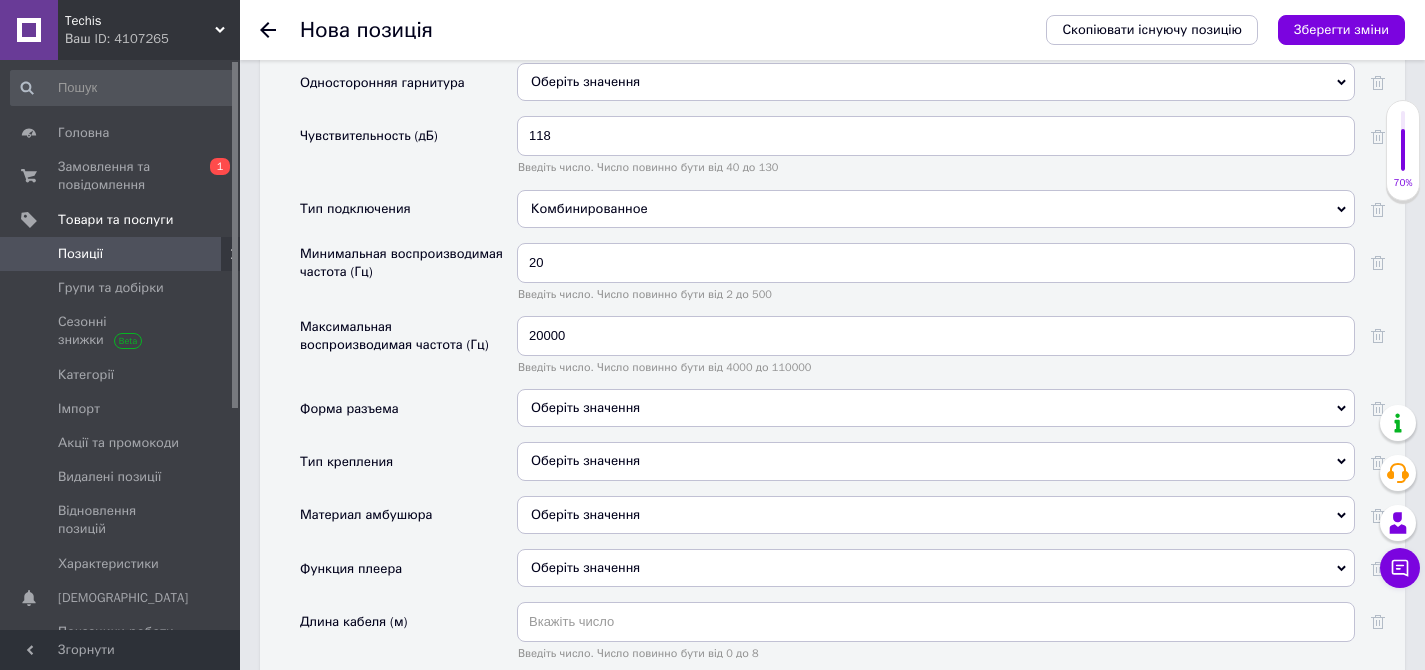 click on "Оберіть значення" at bounding box center [936, 468] 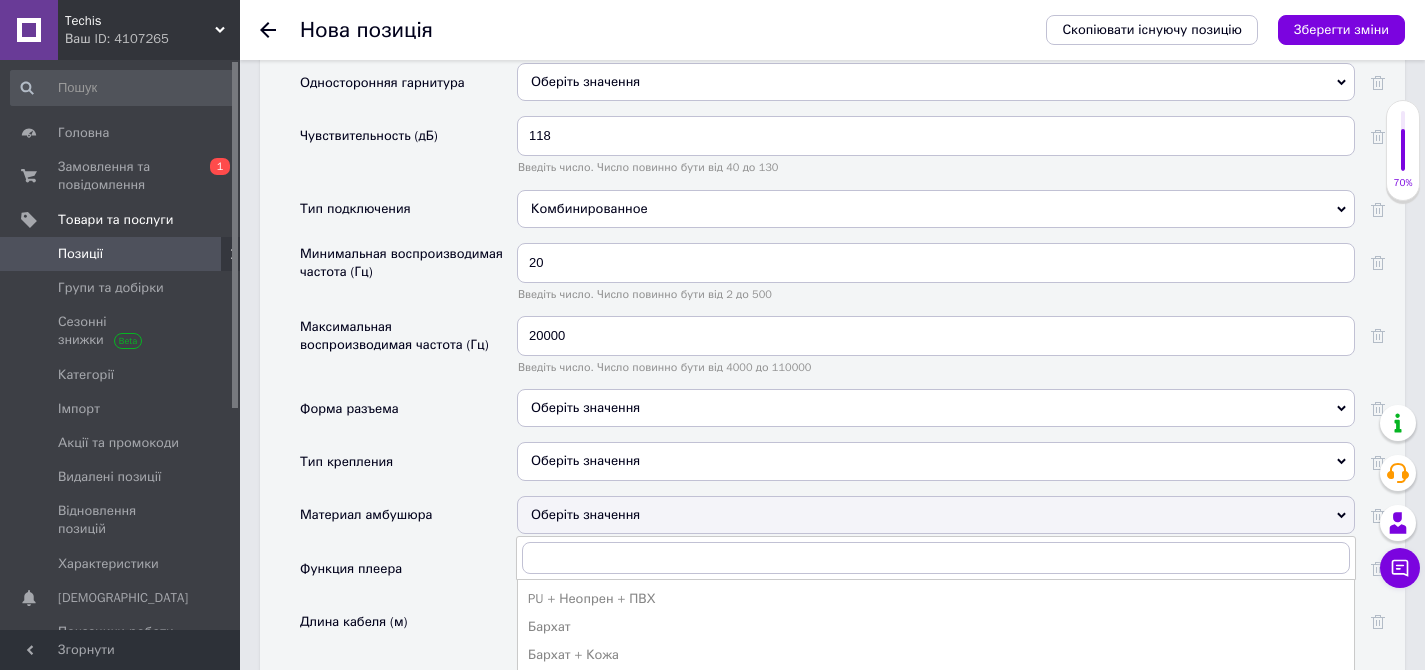 click on "Оберіть значення" at bounding box center (936, 515) 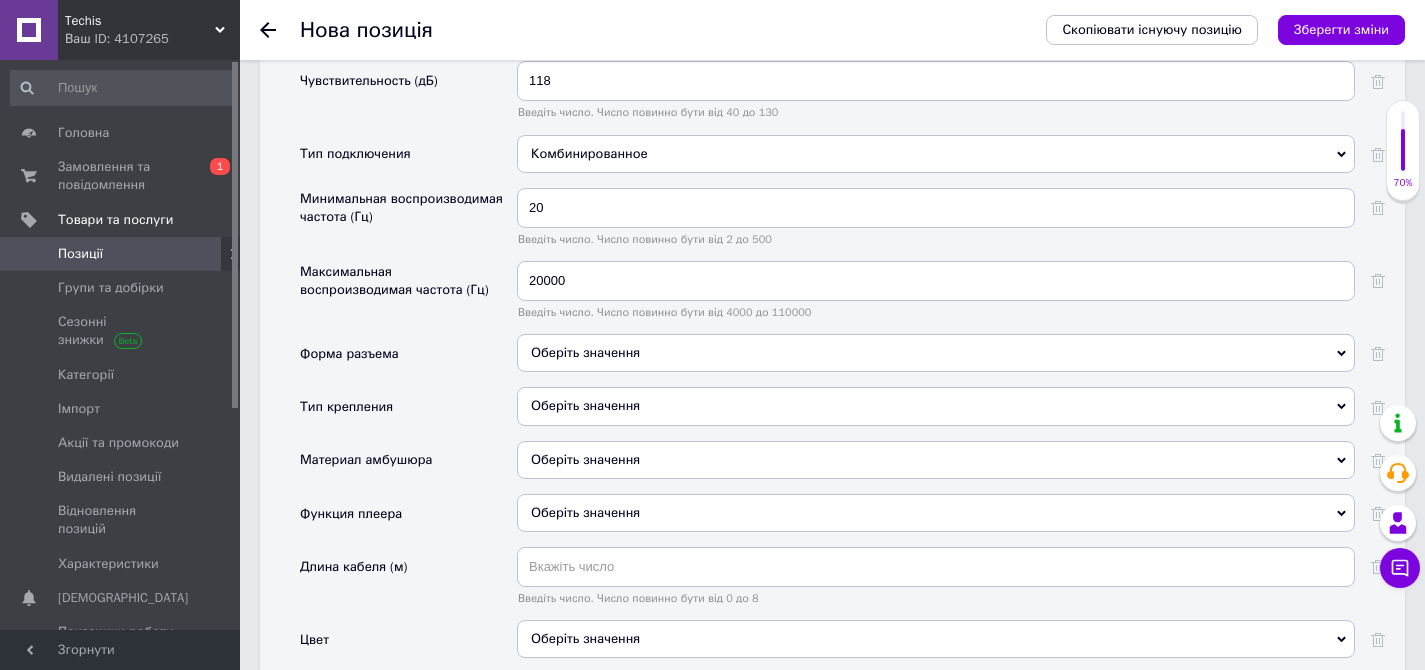 scroll, scrollTop: 2837, scrollLeft: 0, axis: vertical 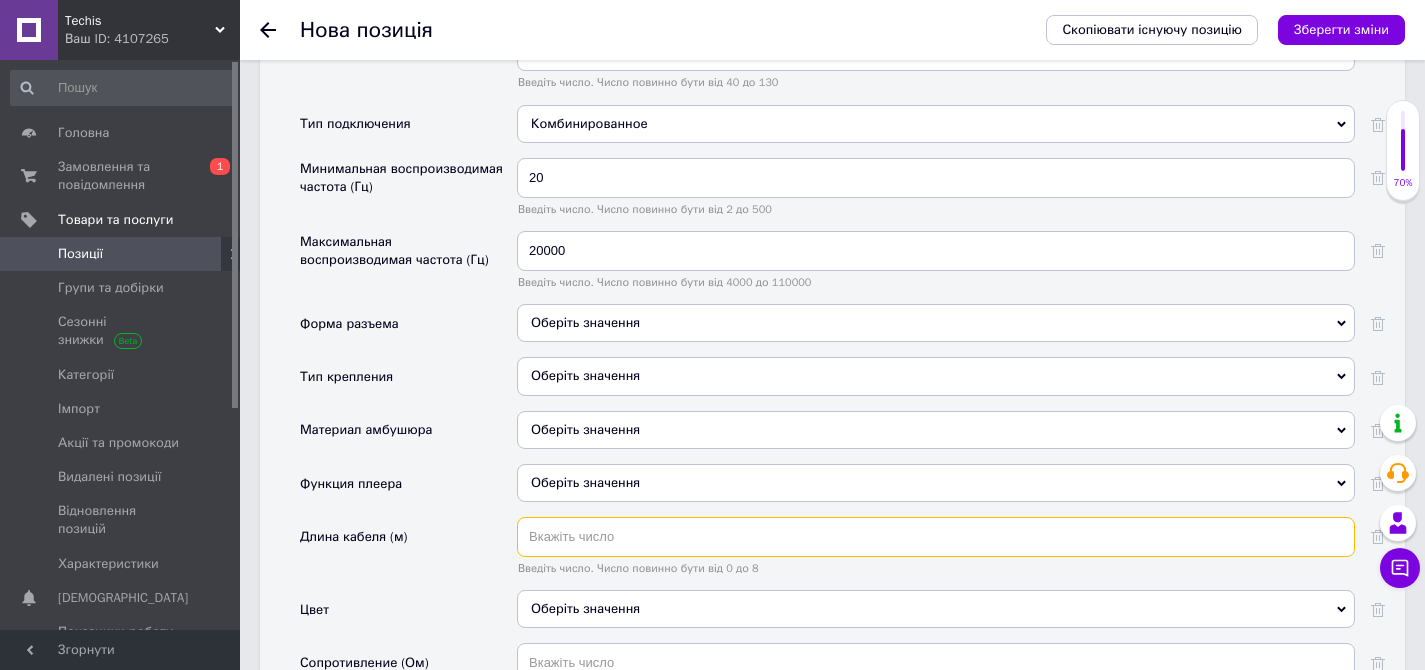 click at bounding box center [936, 537] 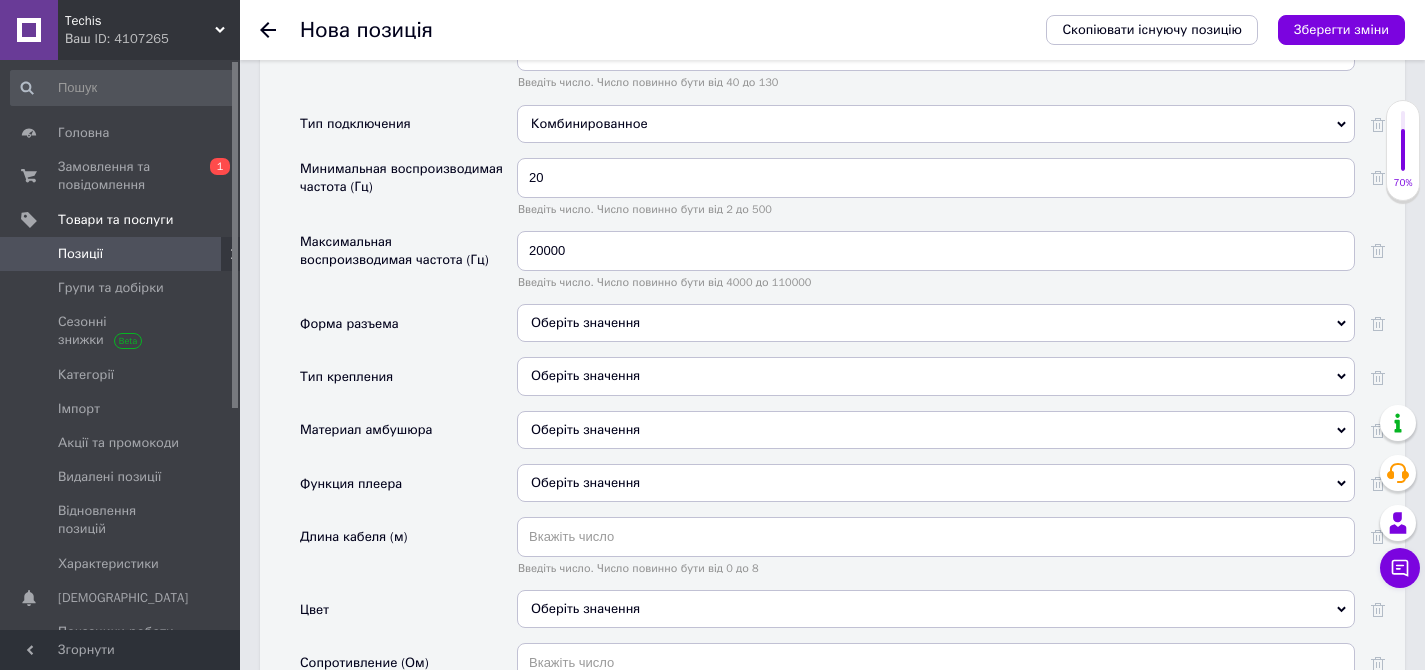 click on "Длина кабеля (м)" at bounding box center [408, 553] 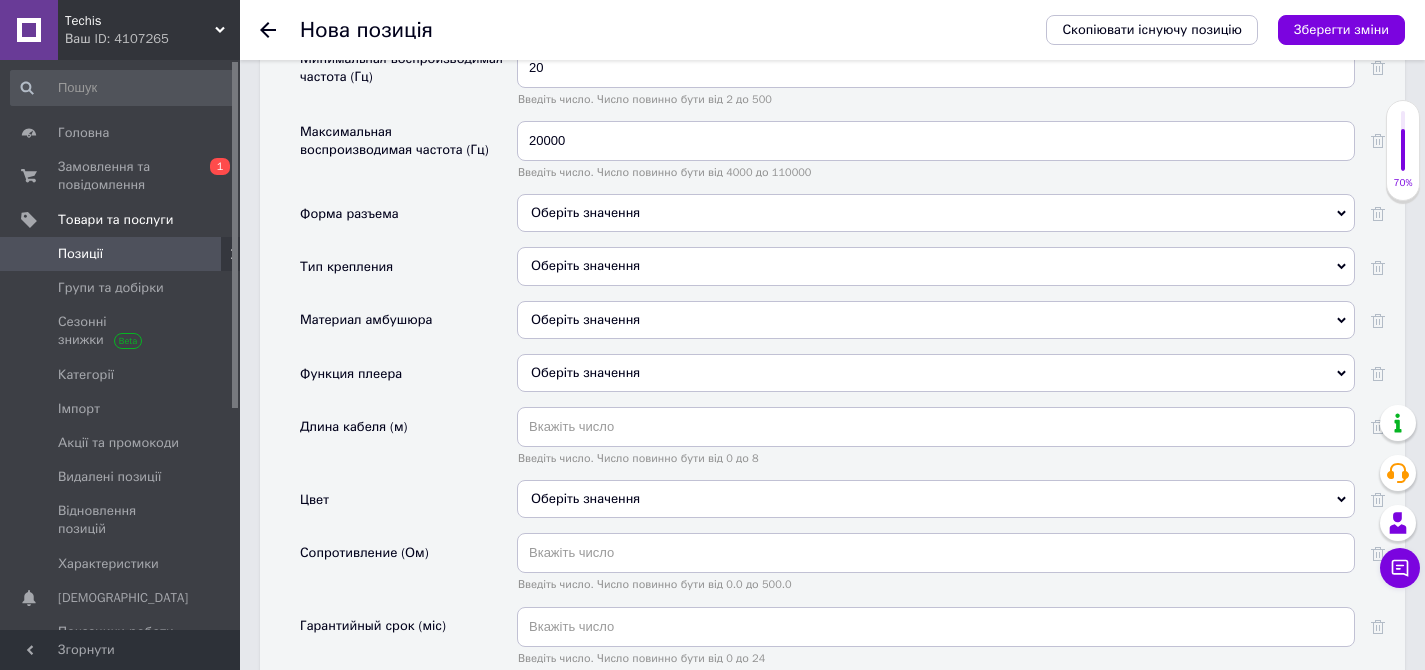 scroll, scrollTop: 2956, scrollLeft: 0, axis: vertical 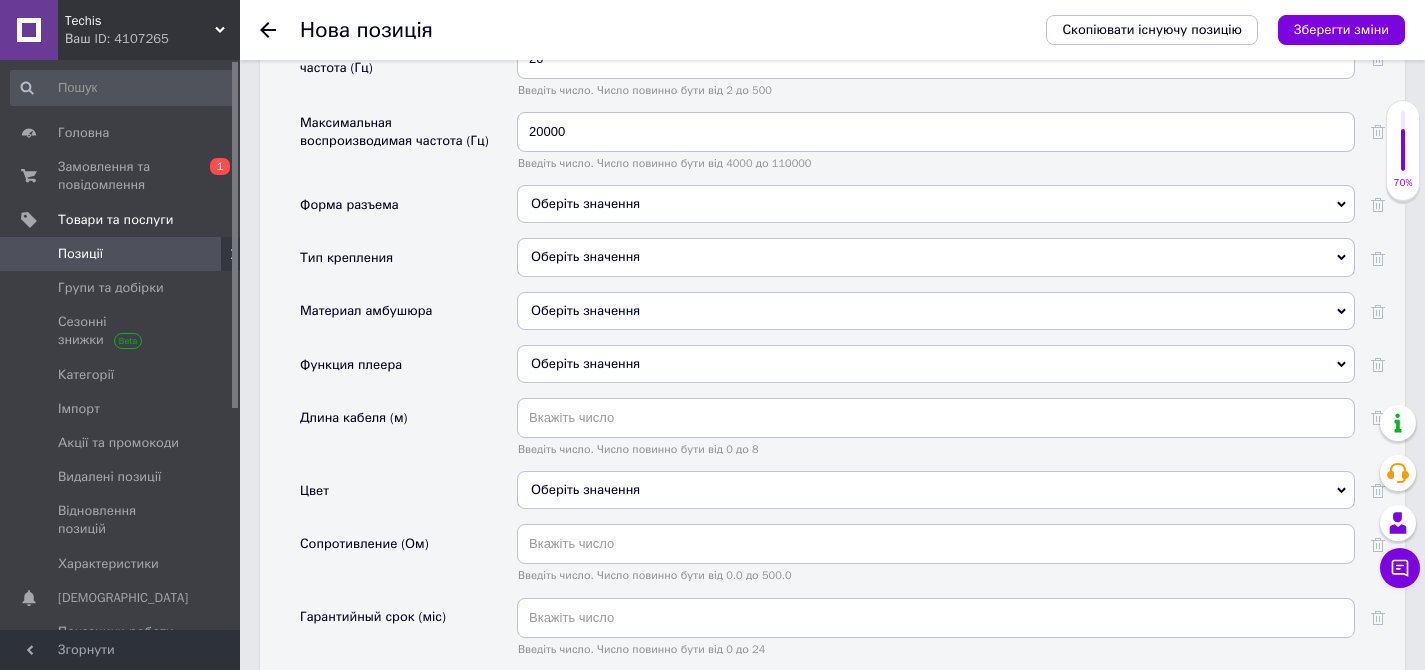 click on "Оберіть значення" at bounding box center [936, 490] 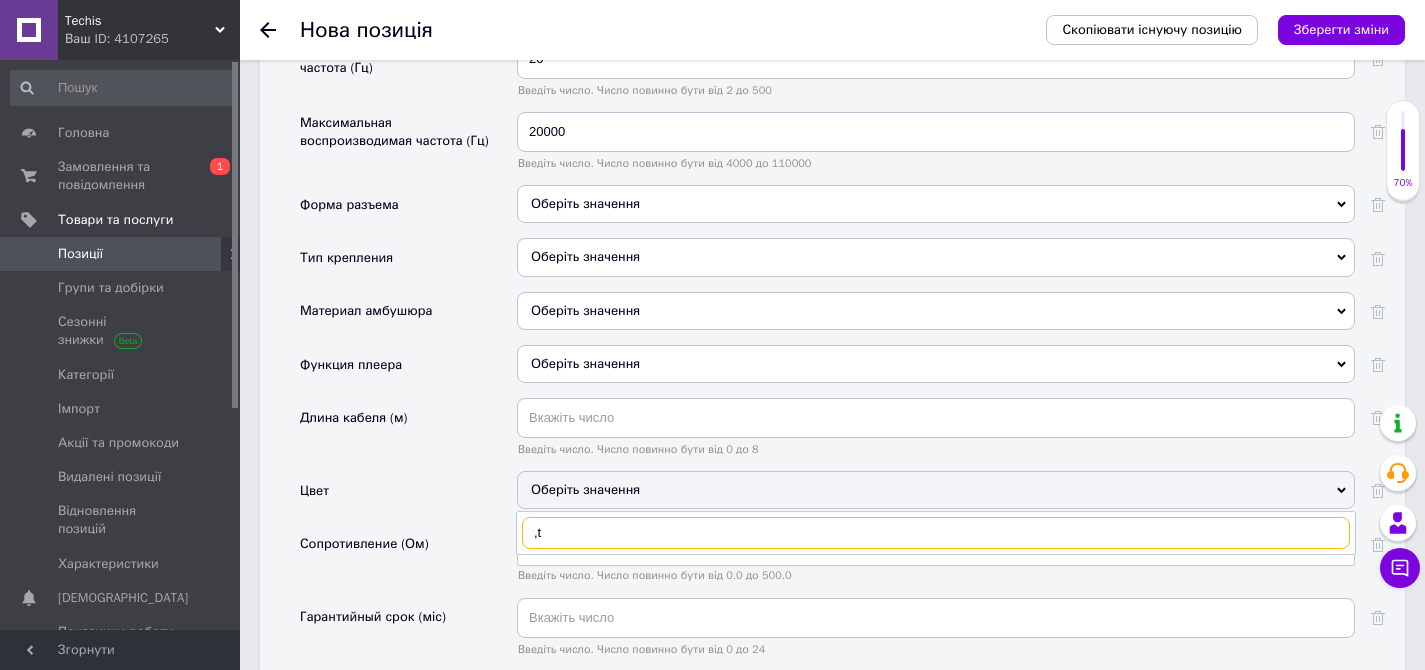 type on "," 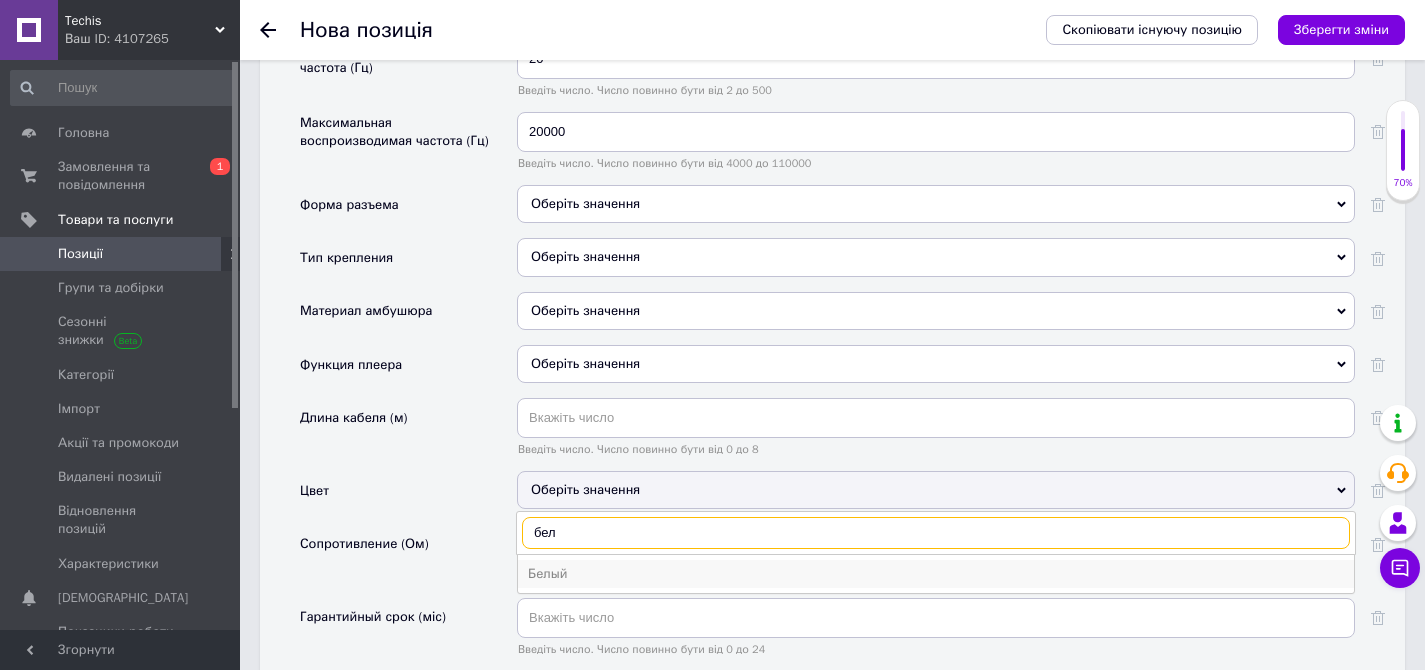 type on "бел" 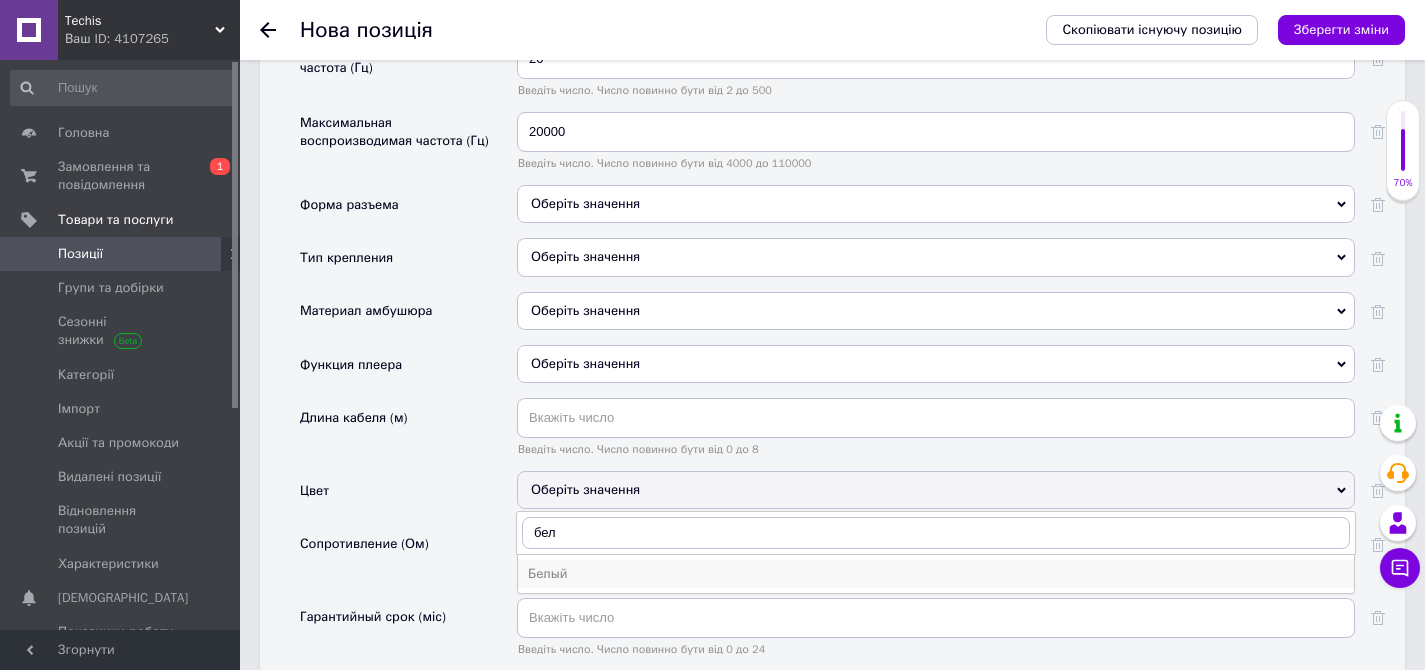 click on "Белый" at bounding box center [936, 574] 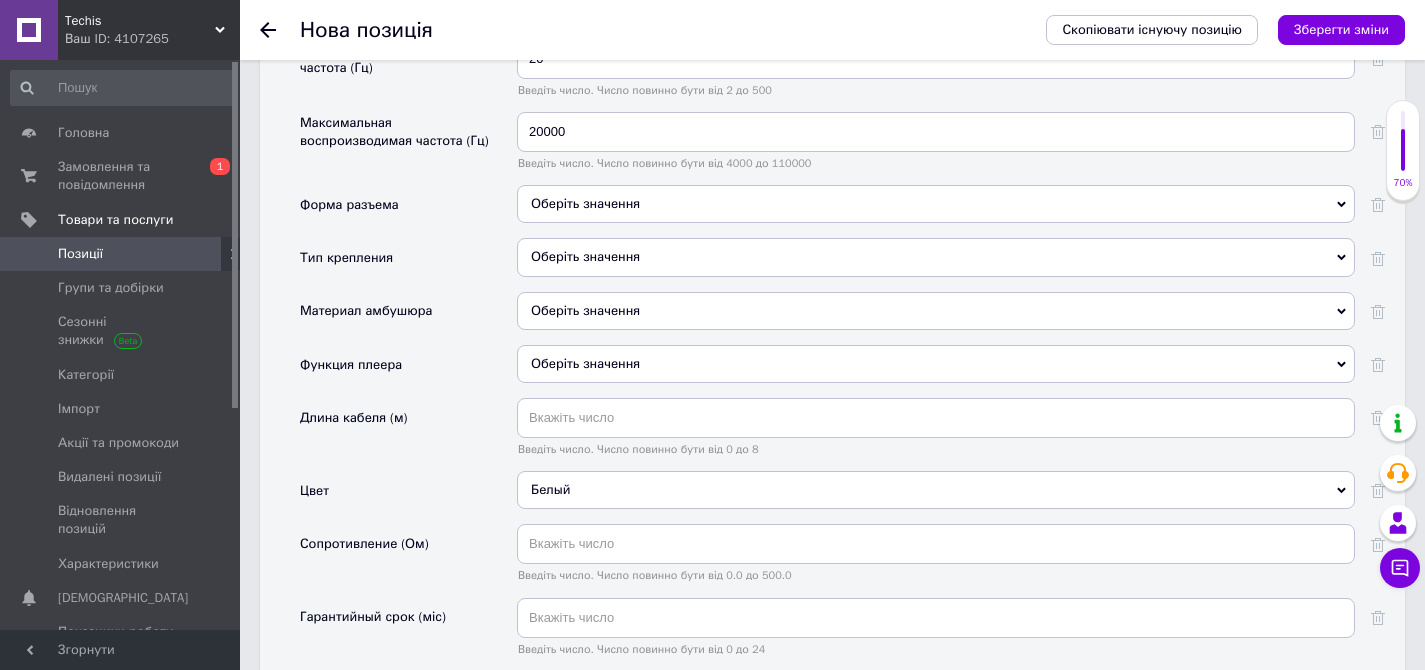 click on "Сопротивление (Ом)" at bounding box center [364, 544] 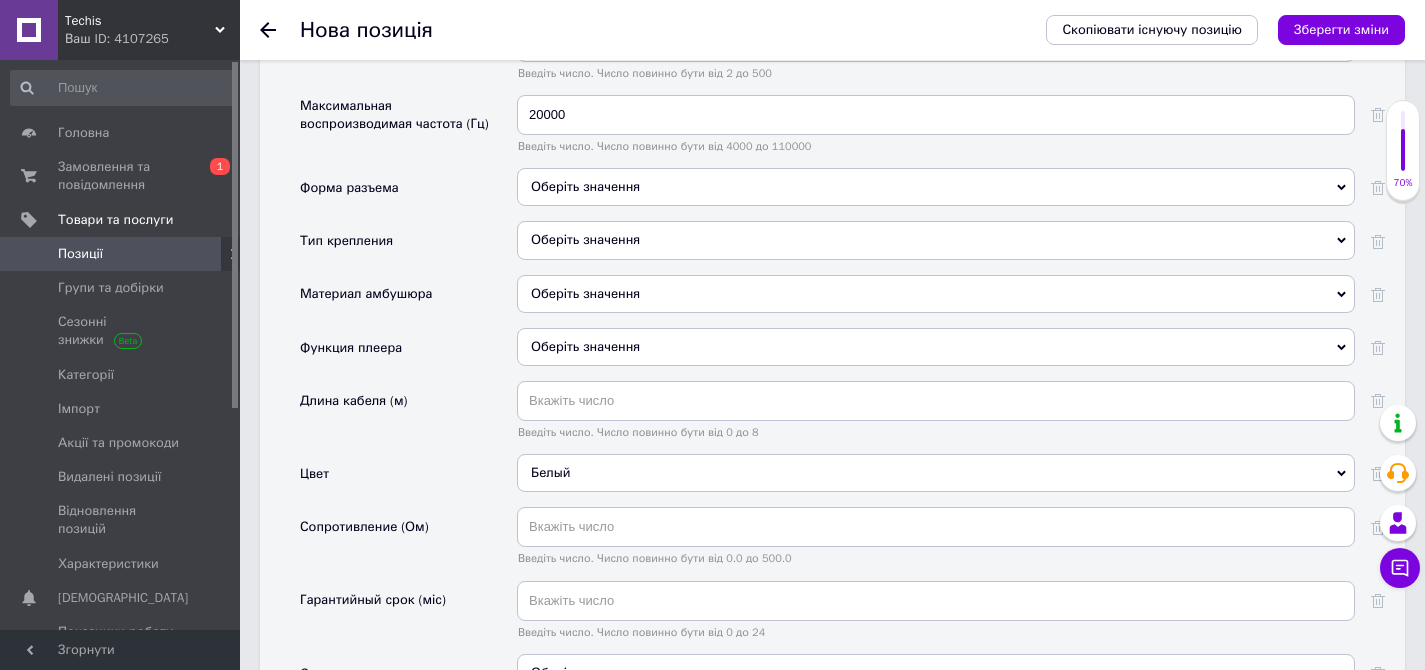 scroll, scrollTop: 2995, scrollLeft: 0, axis: vertical 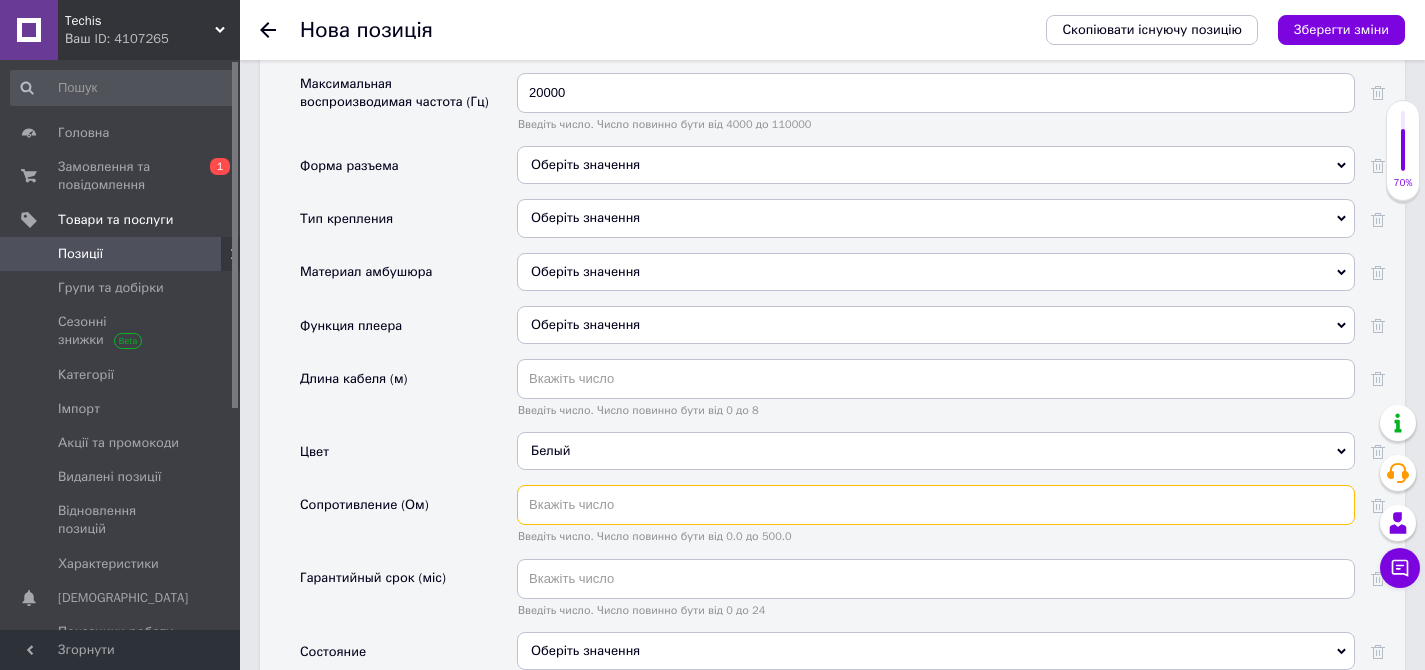 click at bounding box center (936, 505) 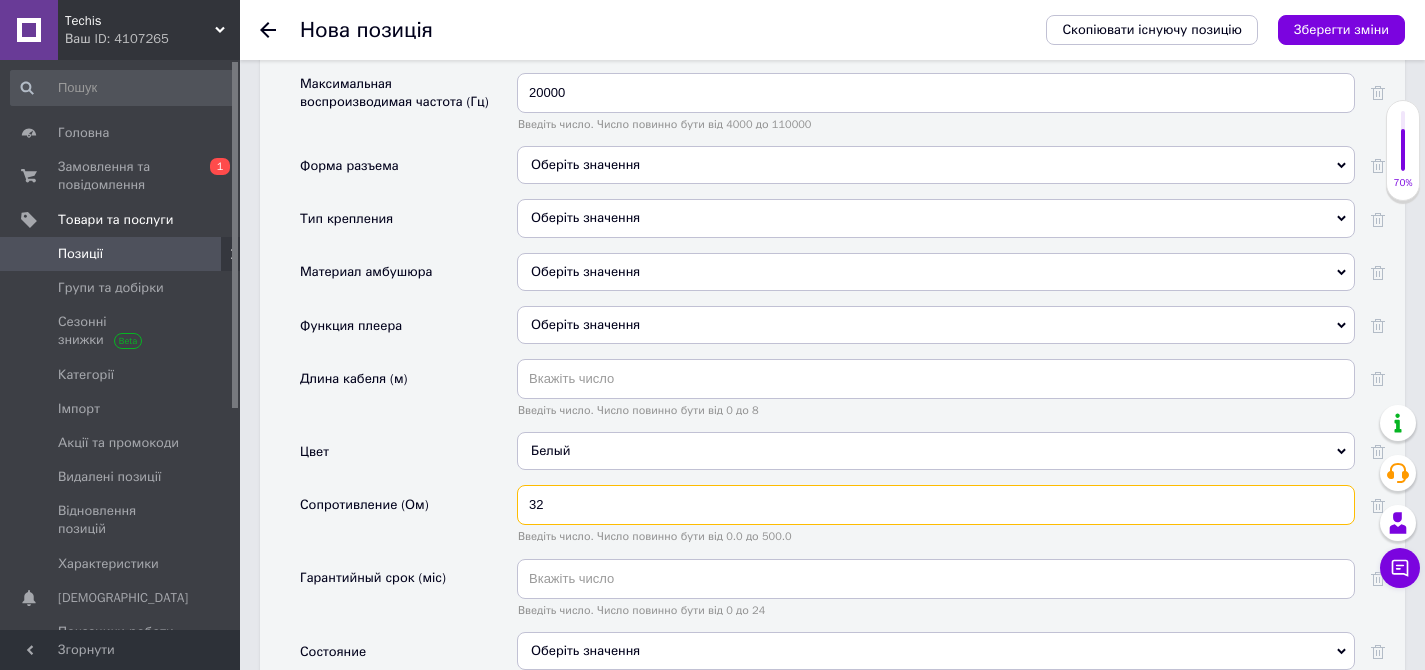 type on "32" 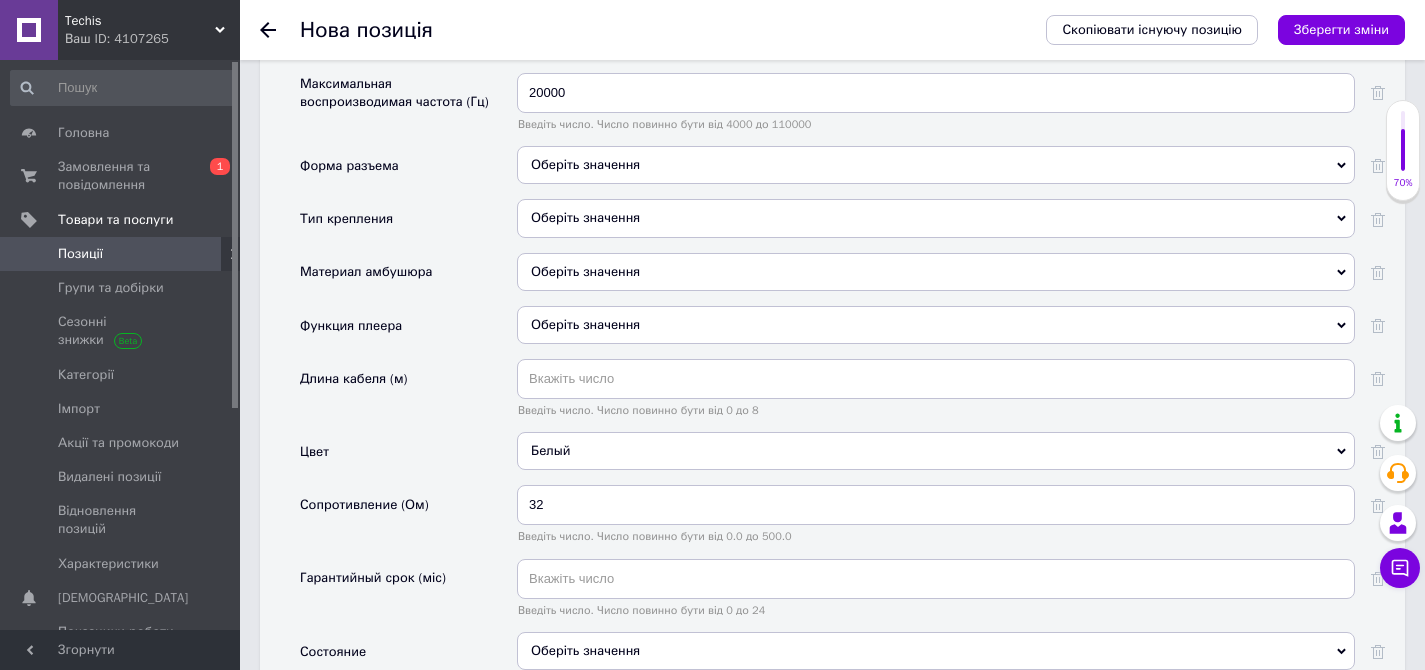 click on "Сопротивление (Ом)" at bounding box center (408, 521) 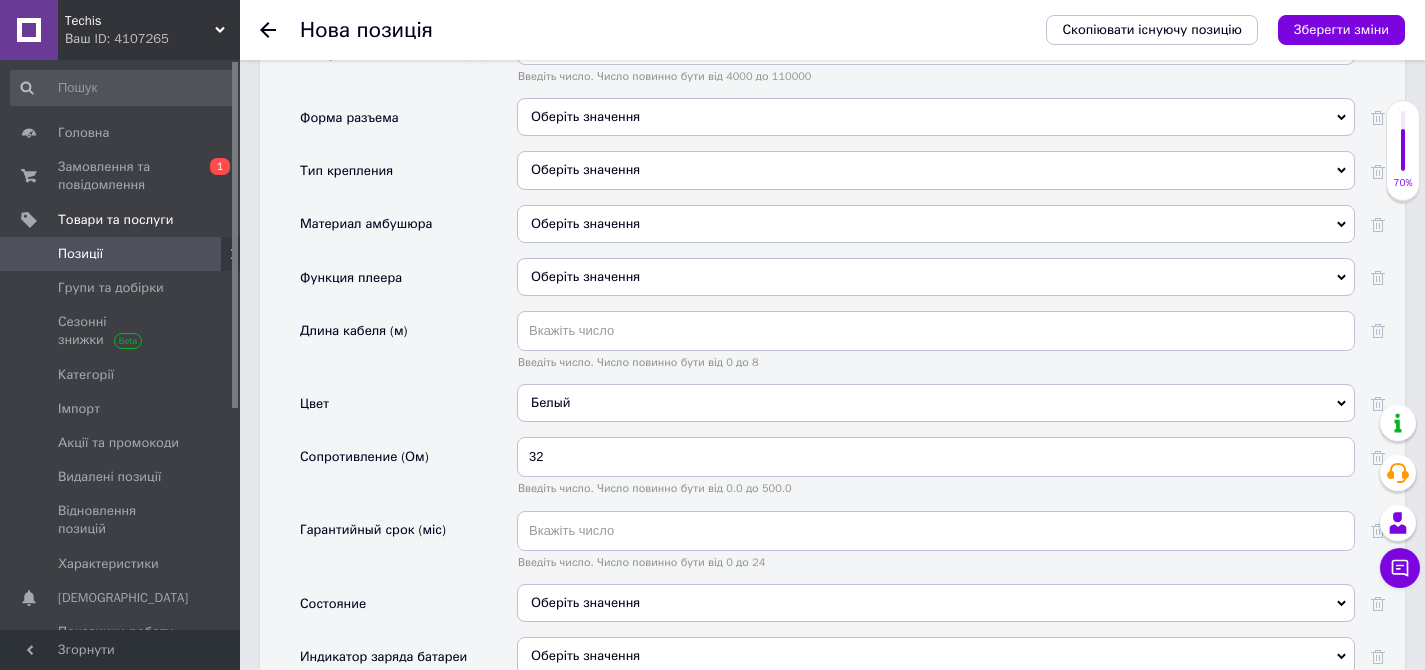 scroll, scrollTop: 3063, scrollLeft: 0, axis: vertical 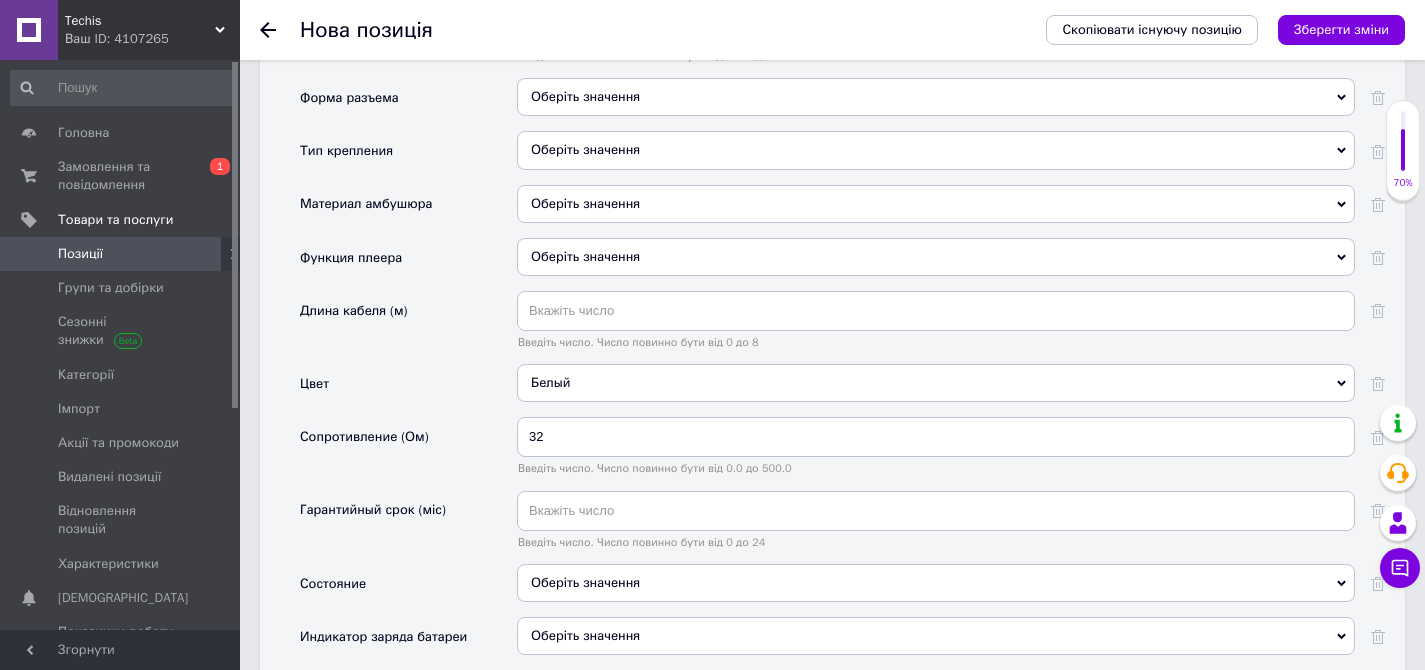 click on "Оберіть значення" at bounding box center (936, 583) 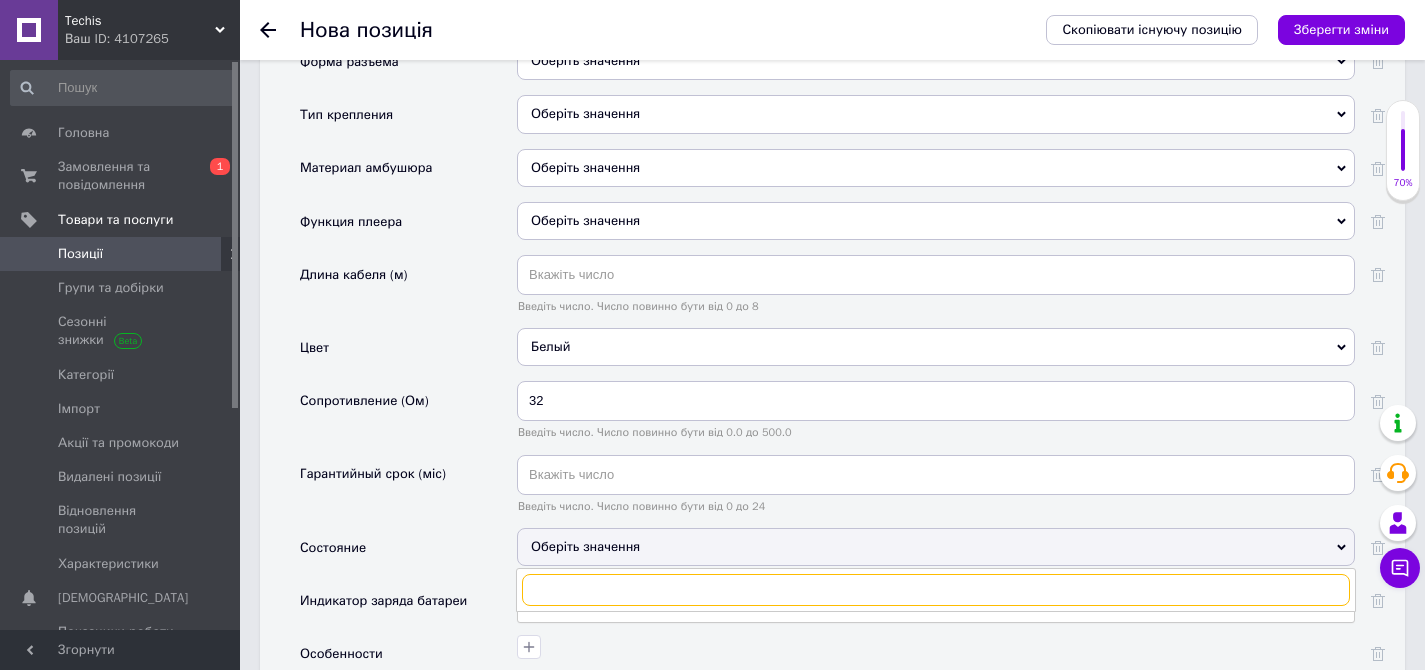 scroll, scrollTop: 3101, scrollLeft: 0, axis: vertical 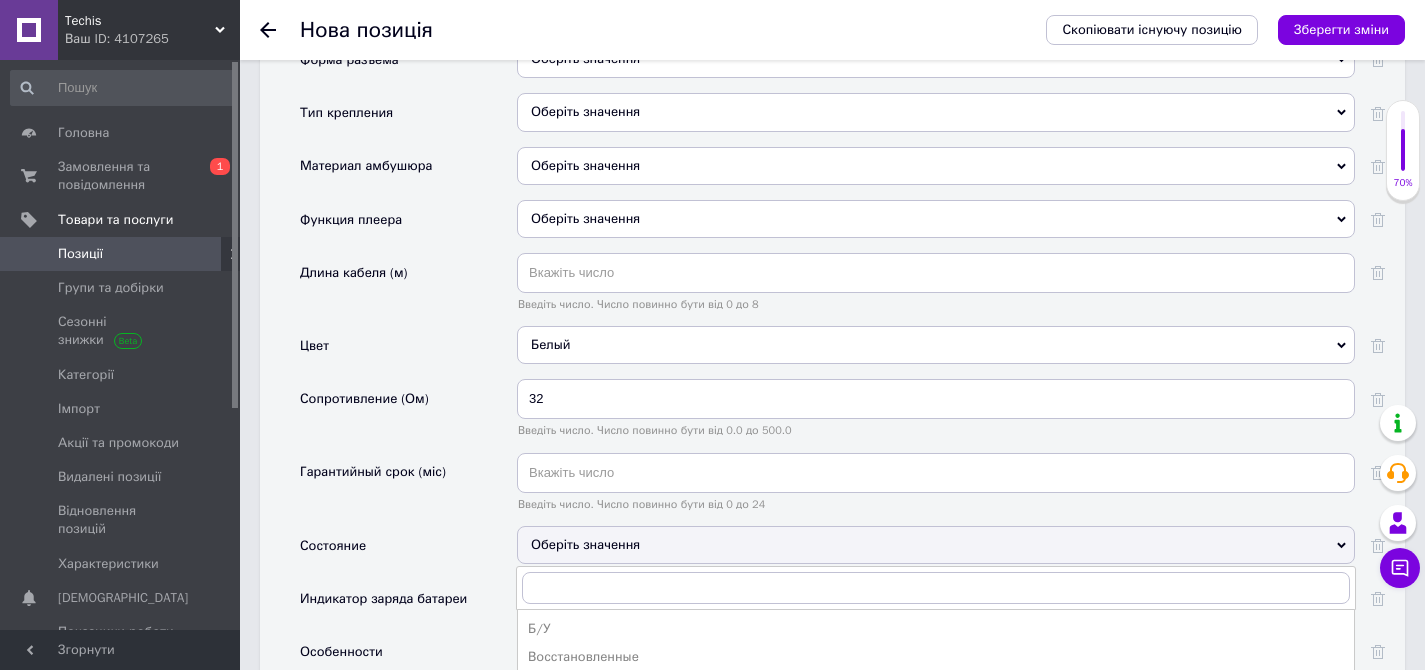 drag, startPoint x: 577, startPoint y: 561, endPoint x: 555, endPoint y: 521, distance: 45.65085 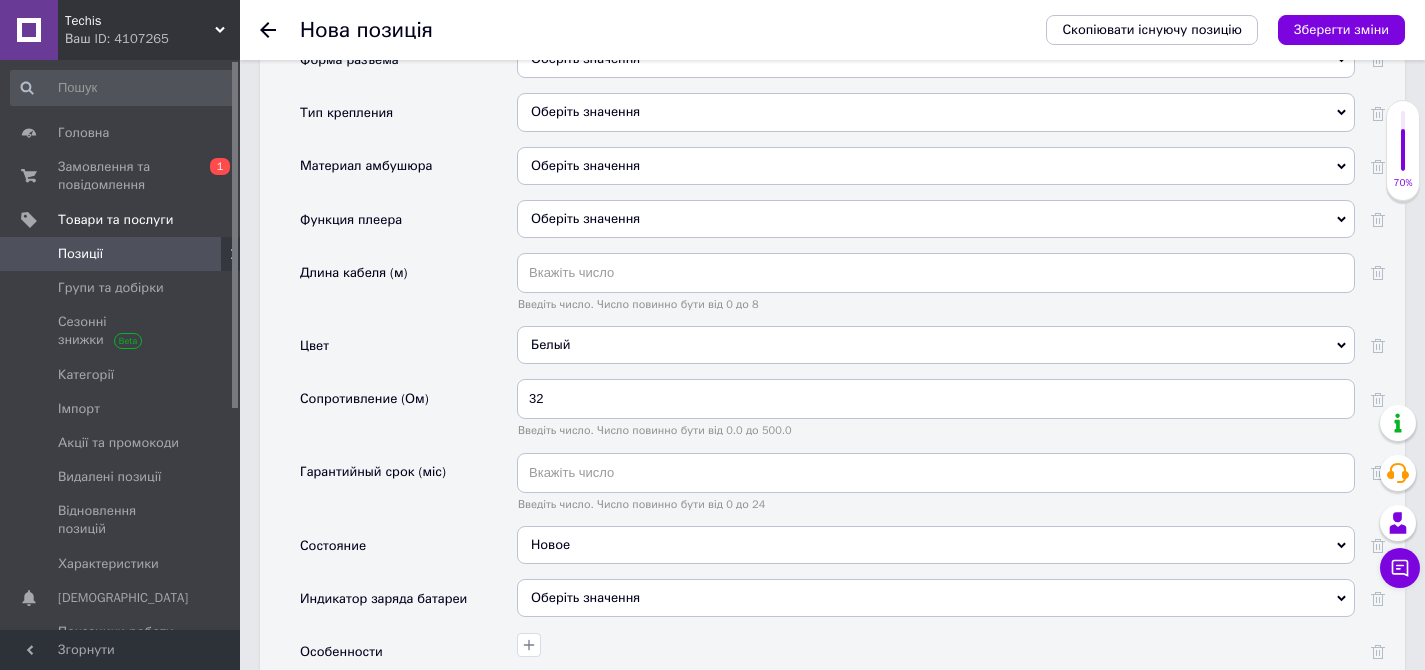 click on "Состояние" at bounding box center (408, 552) 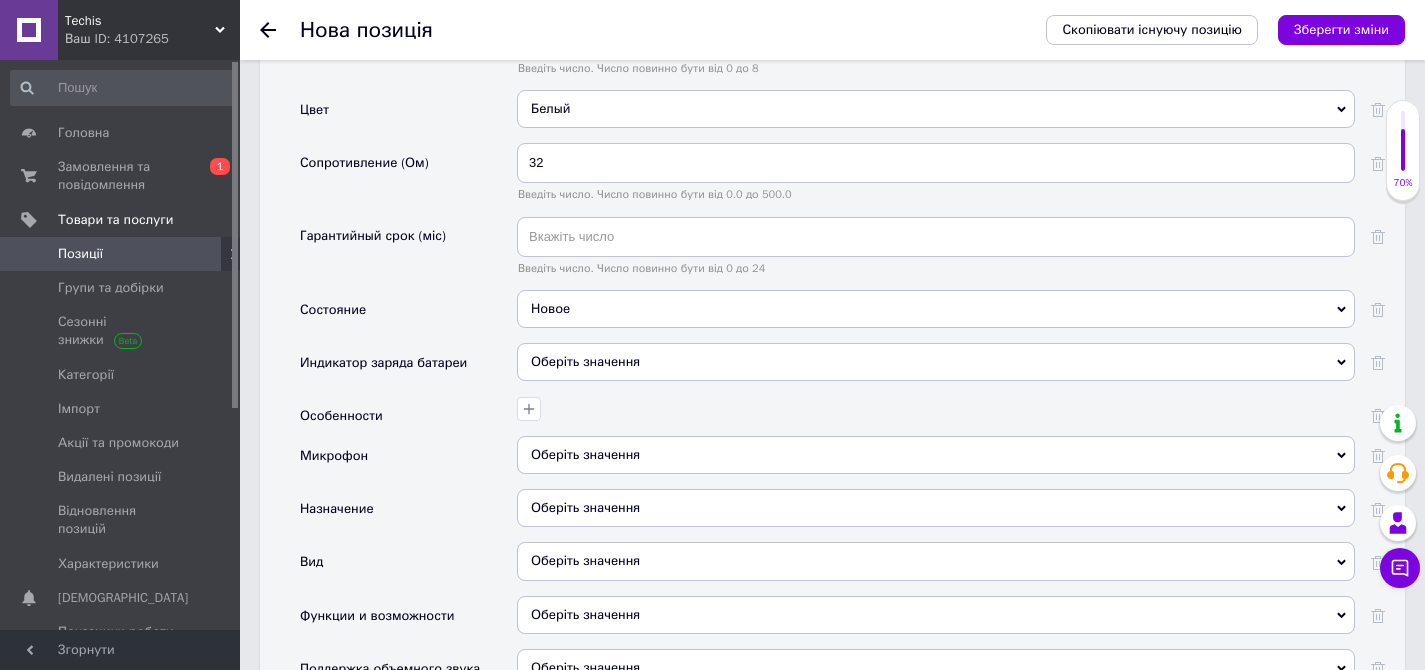 scroll, scrollTop: 3352, scrollLeft: 0, axis: vertical 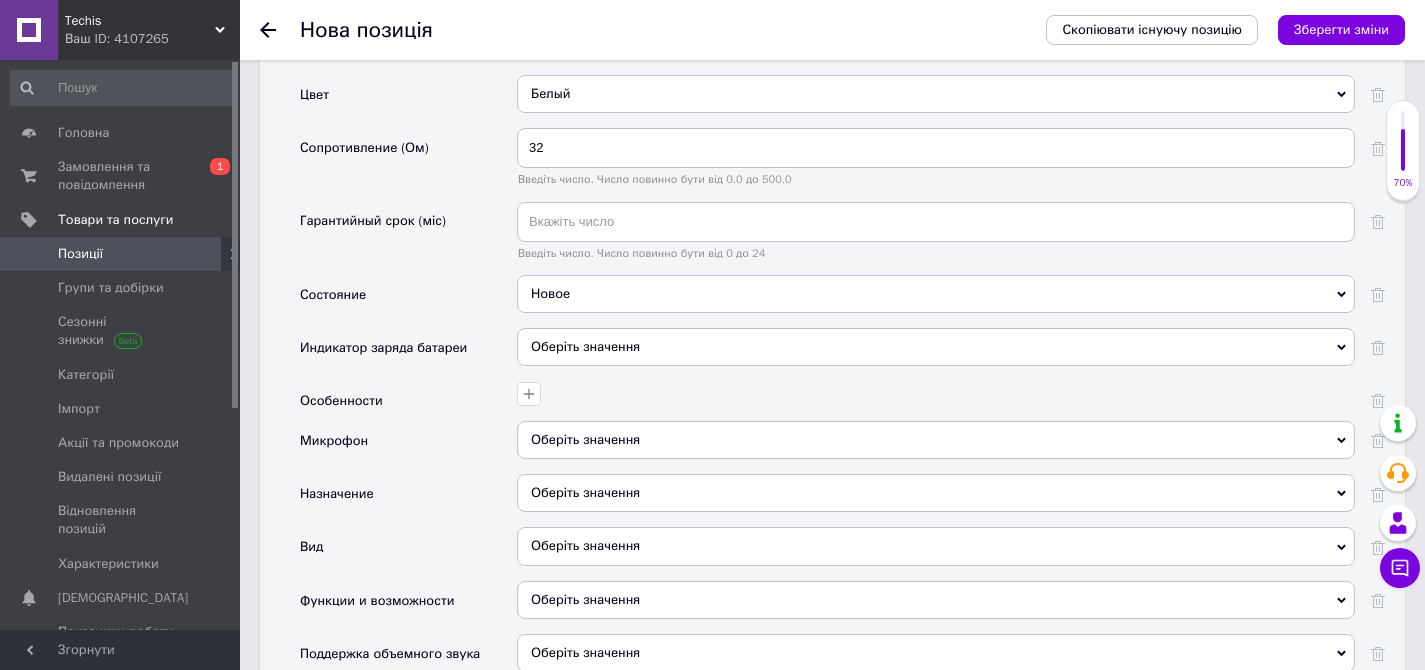 click on "Оберіть значення" at bounding box center [936, 440] 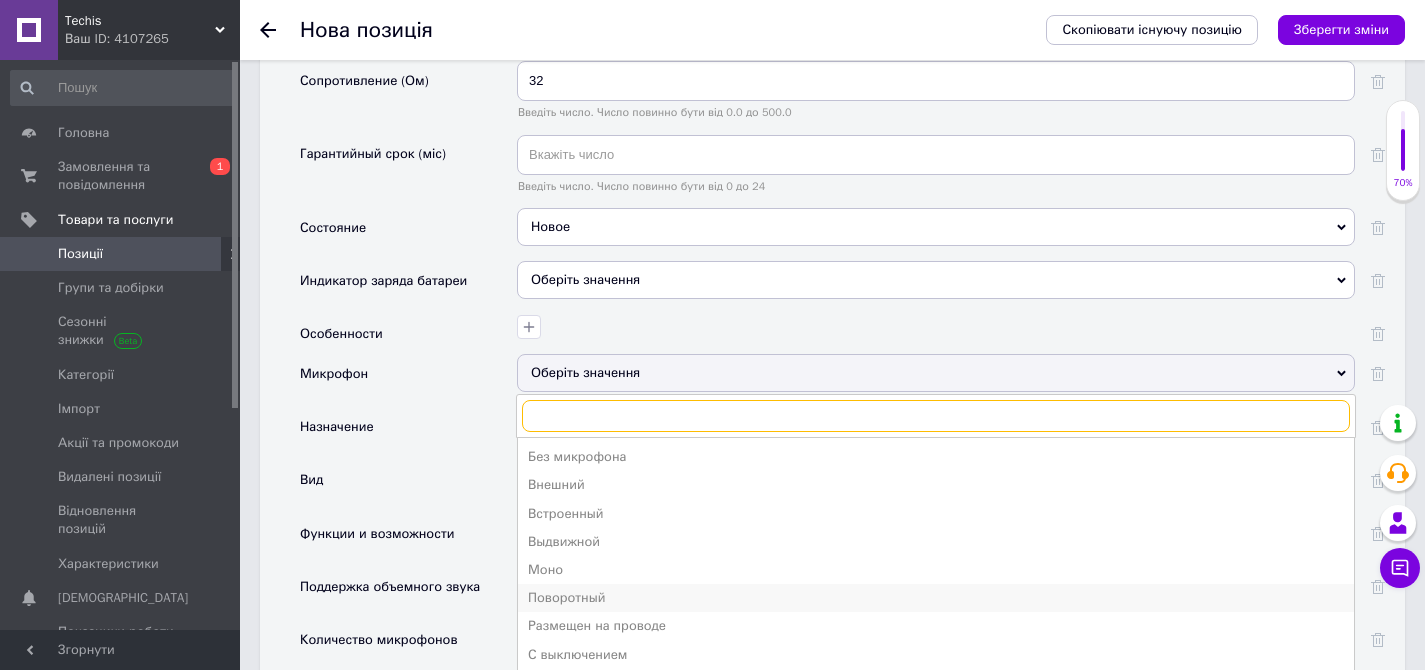 scroll, scrollTop: 3420, scrollLeft: 0, axis: vertical 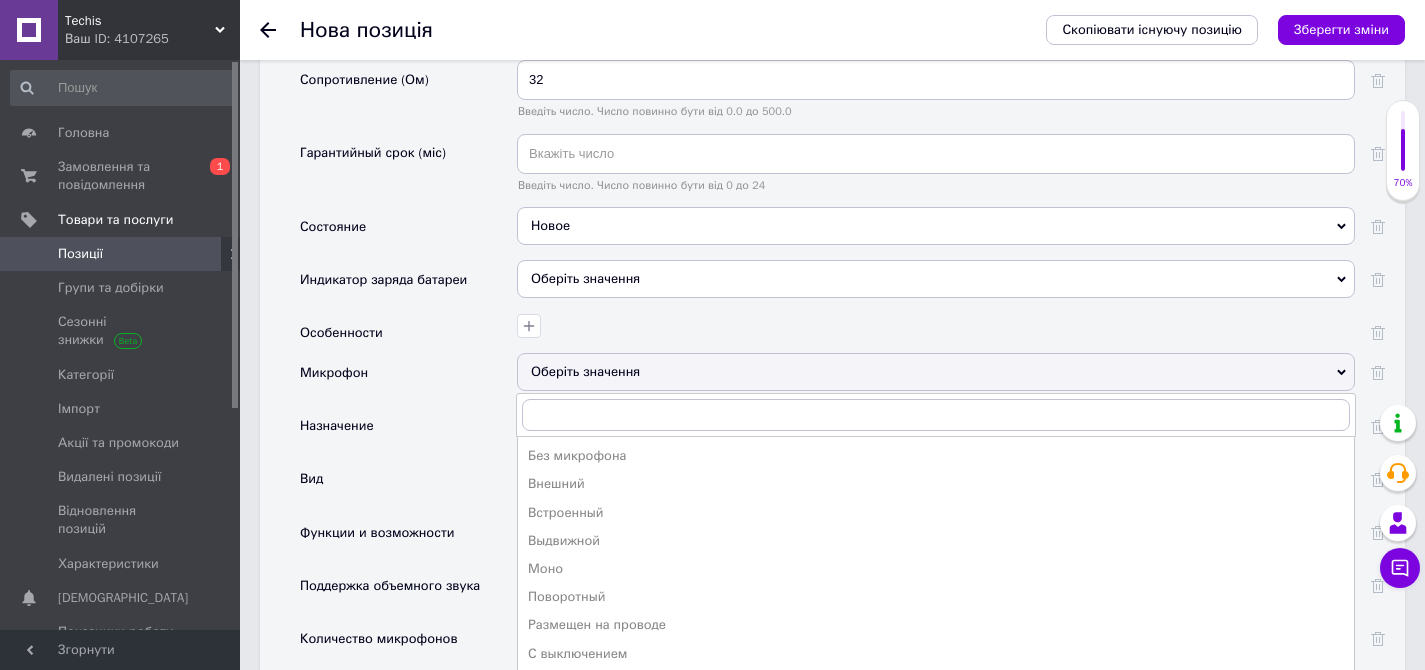 click on "Съемный" at bounding box center [936, 710] 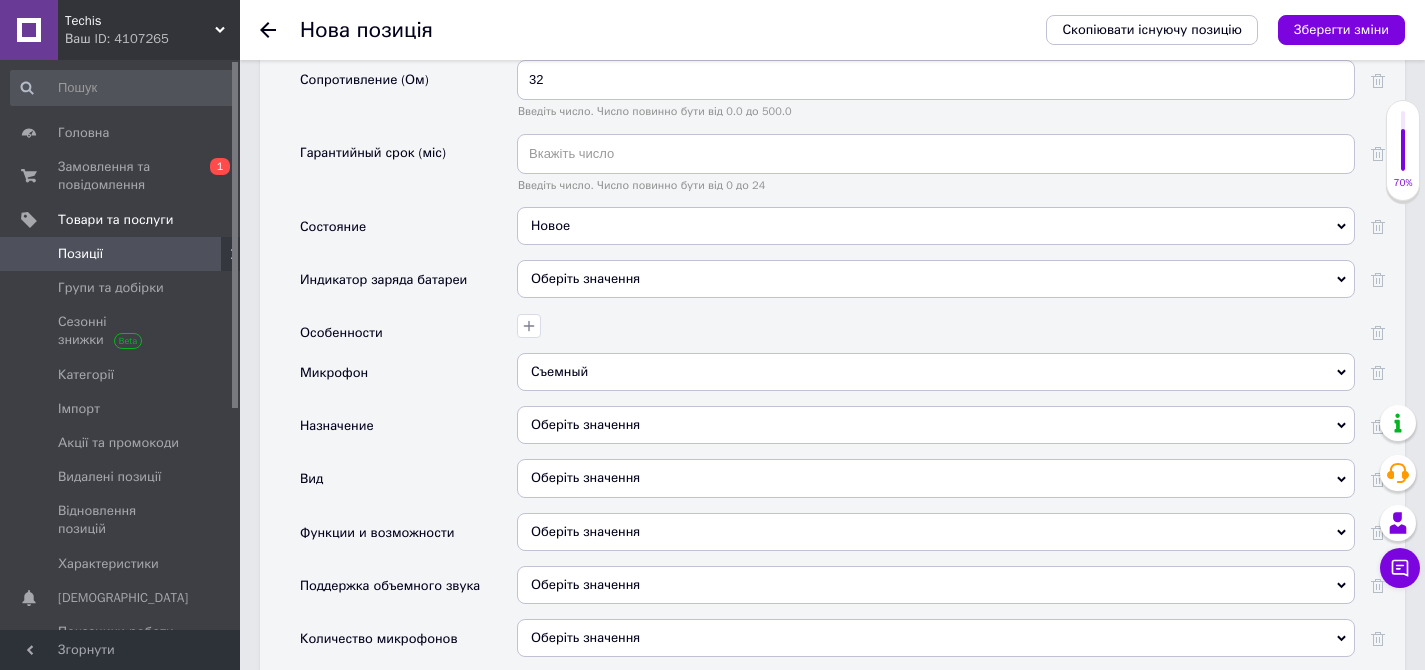 drag, startPoint x: 491, startPoint y: 355, endPoint x: 526, endPoint y: 348, distance: 35.69314 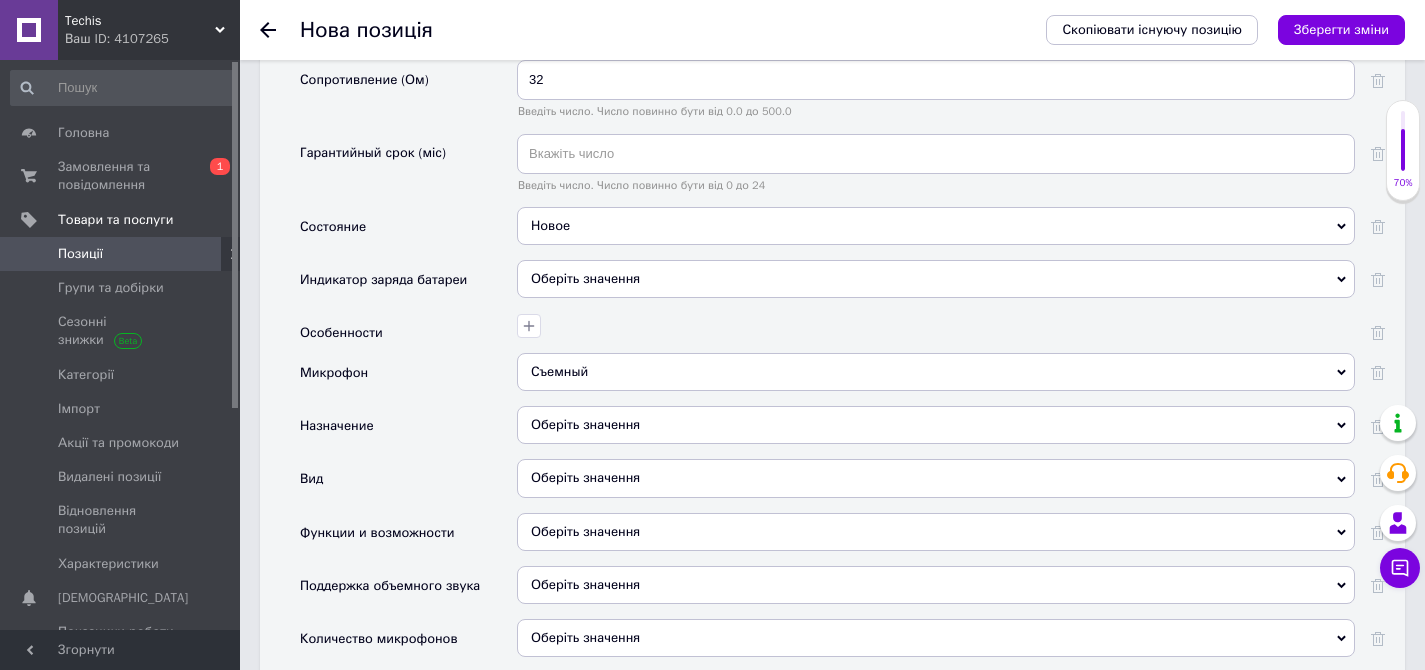 click on "Оберіть значення" at bounding box center [936, 425] 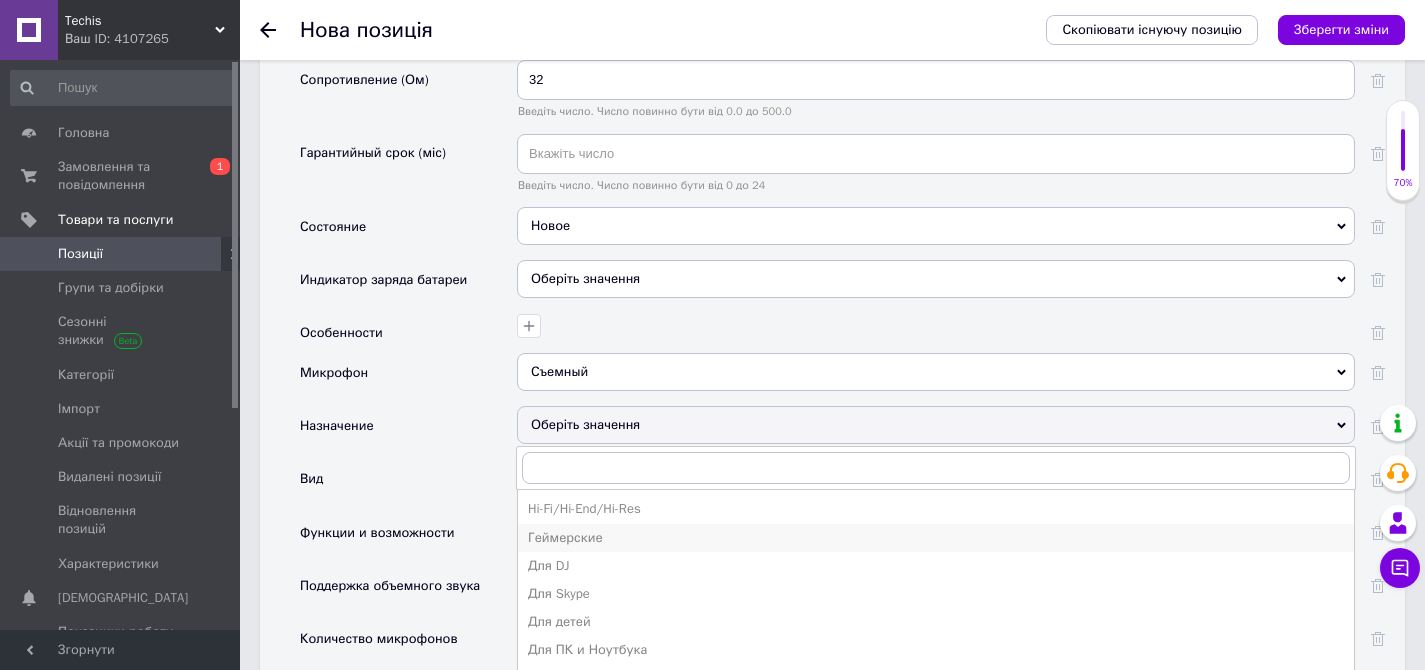 drag, startPoint x: 586, startPoint y: 423, endPoint x: 573, endPoint y: 410, distance: 18.384777 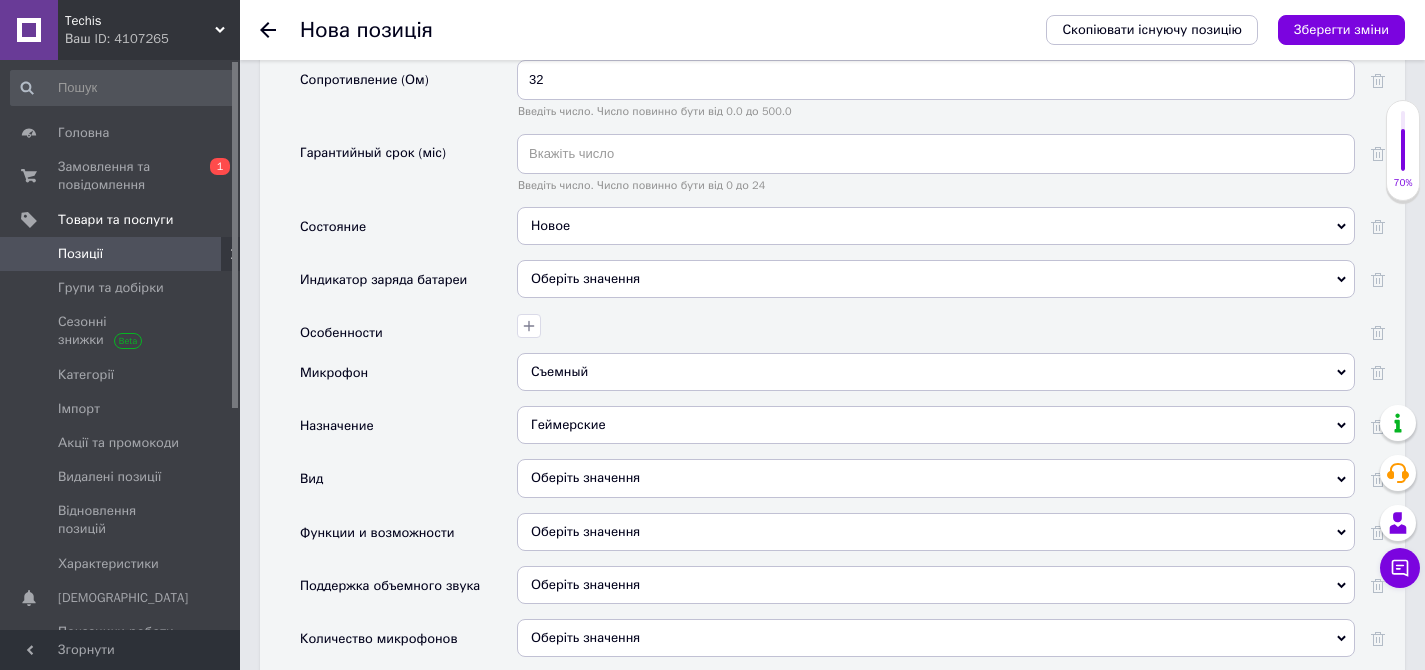 click on "Вид" at bounding box center (408, 485) 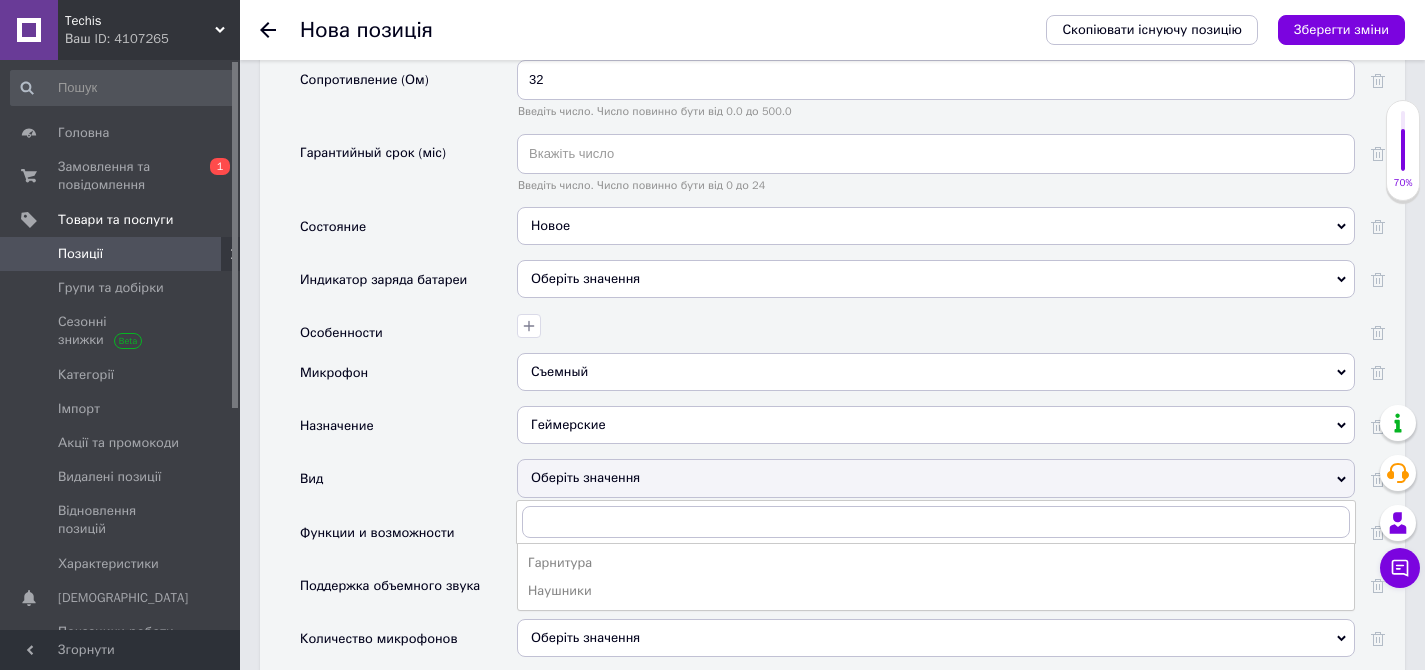 click on "Оберіть значення" at bounding box center [936, 478] 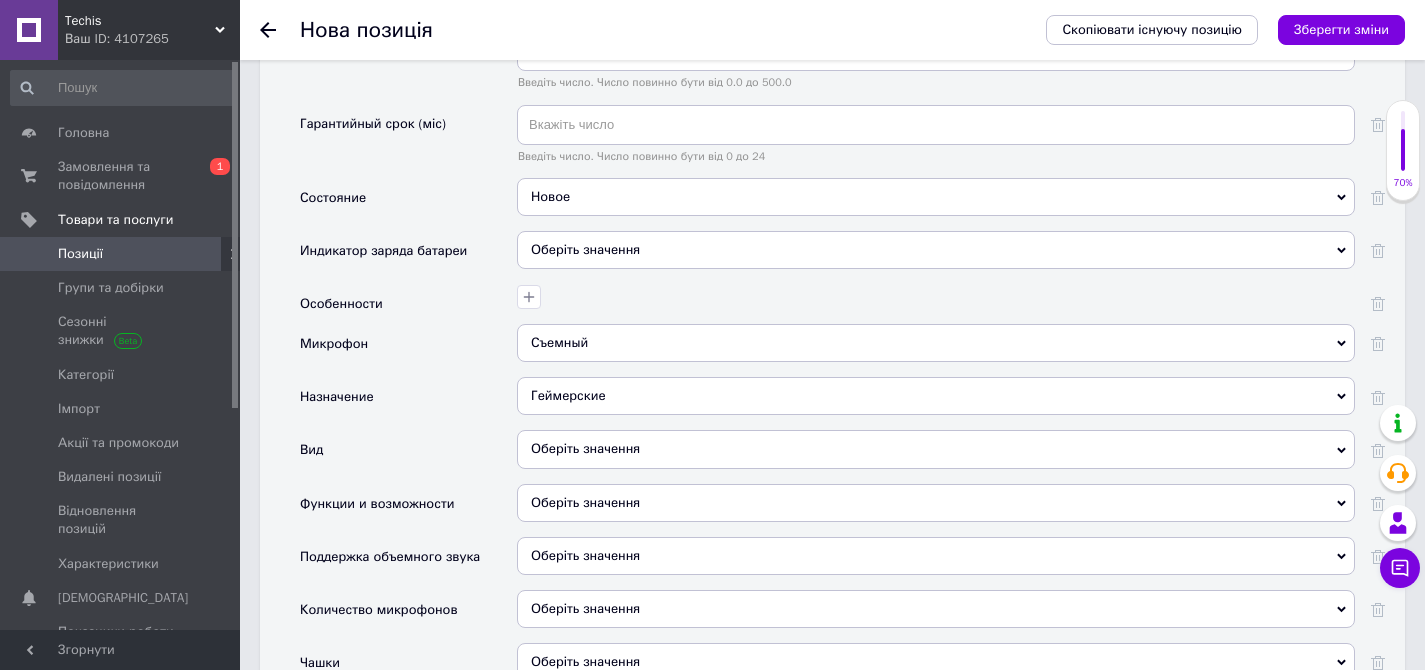 scroll, scrollTop: 3455, scrollLeft: 0, axis: vertical 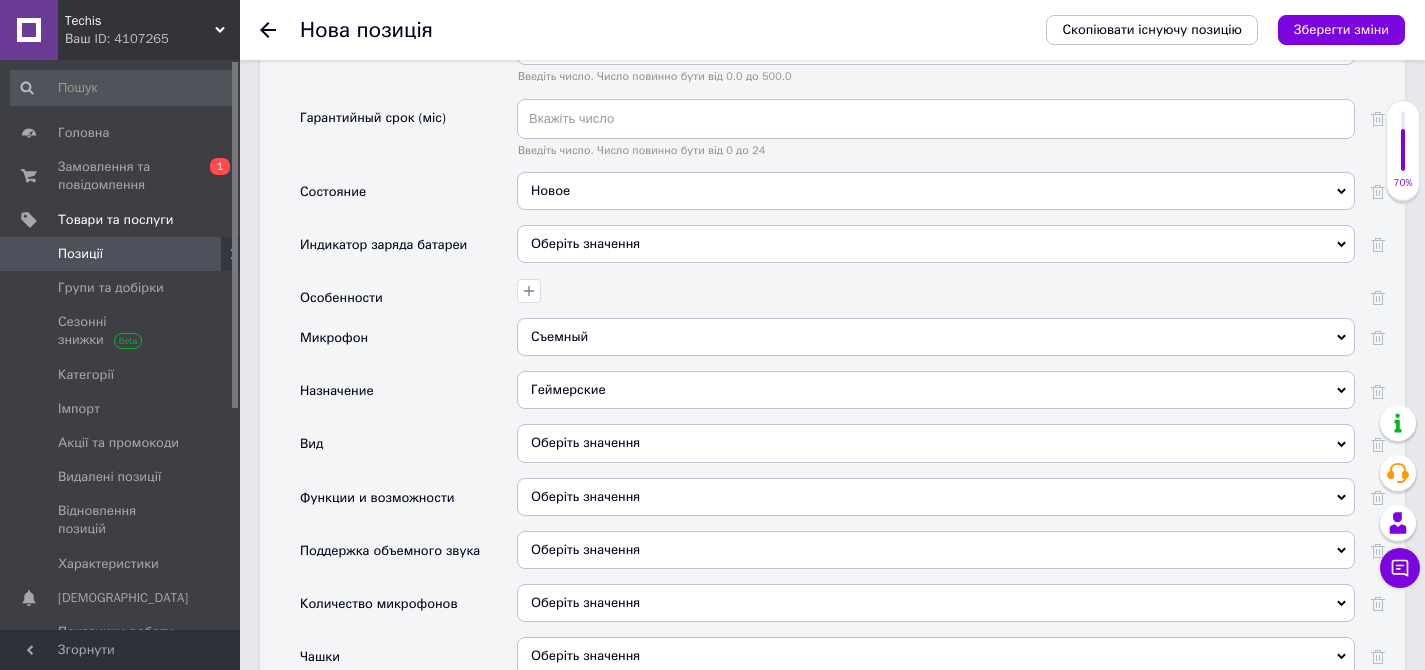 click on "Оберіть значення" at bounding box center (936, 497) 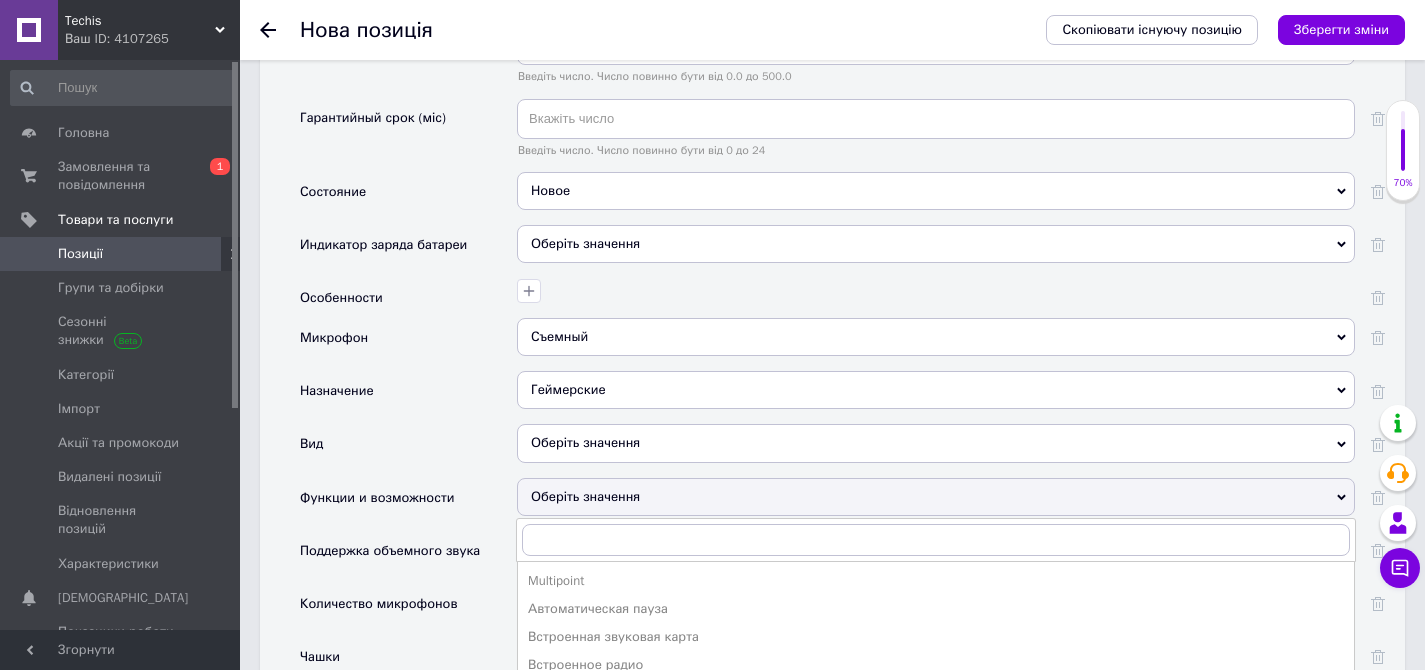 click on "Оберіть значення" at bounding box center [936, 497] 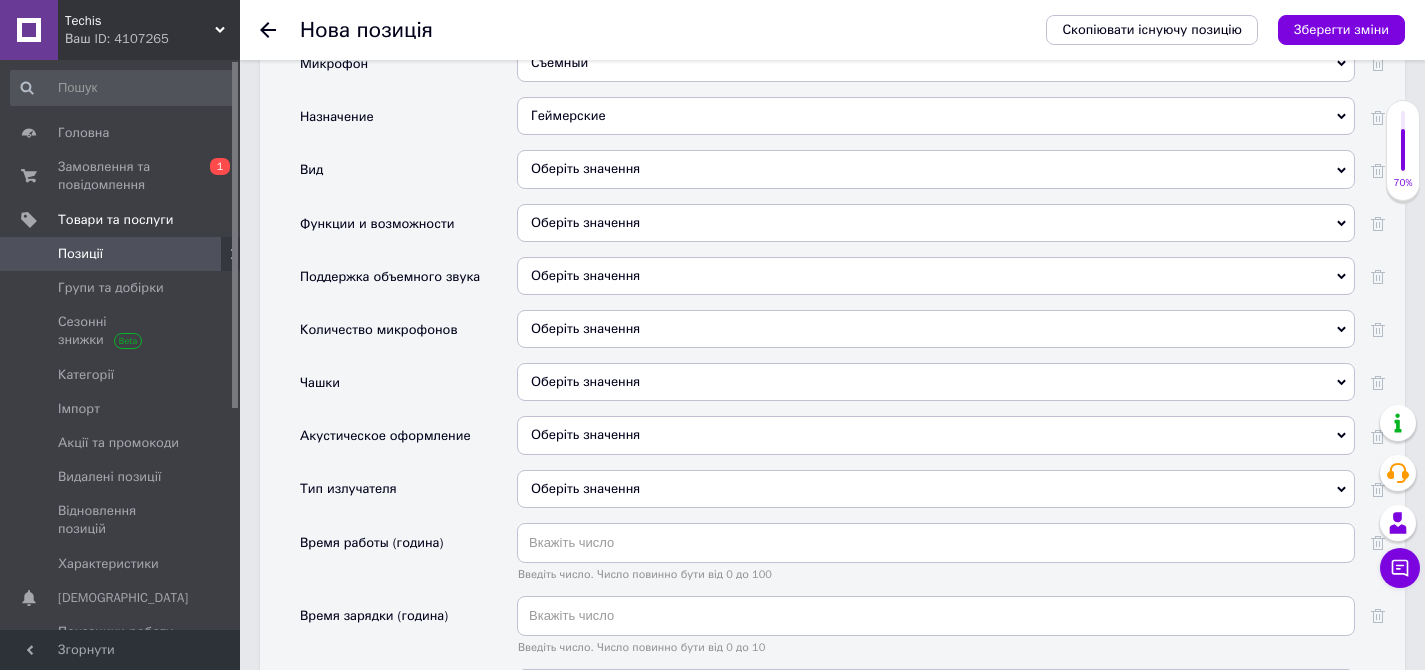 scroll, scrollTop: 3773, scrollLeft: 0, axis: vertical 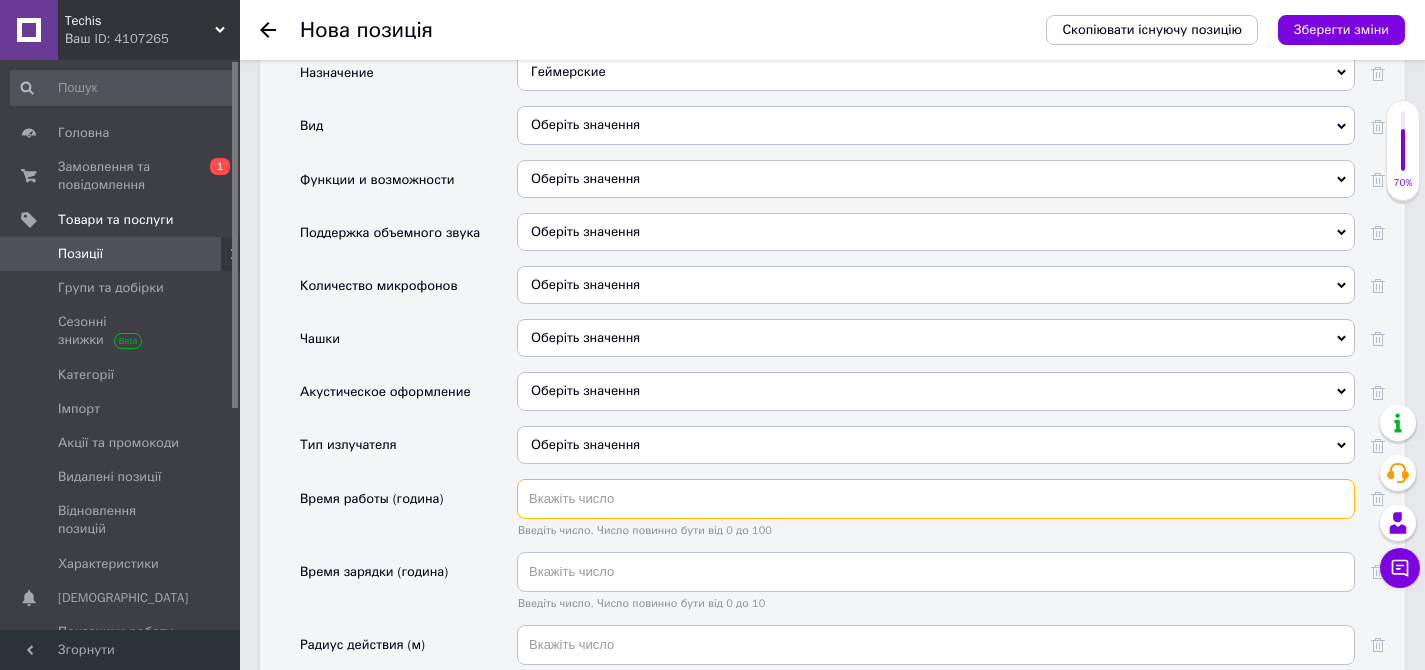 click at bounding box center (936, 499) 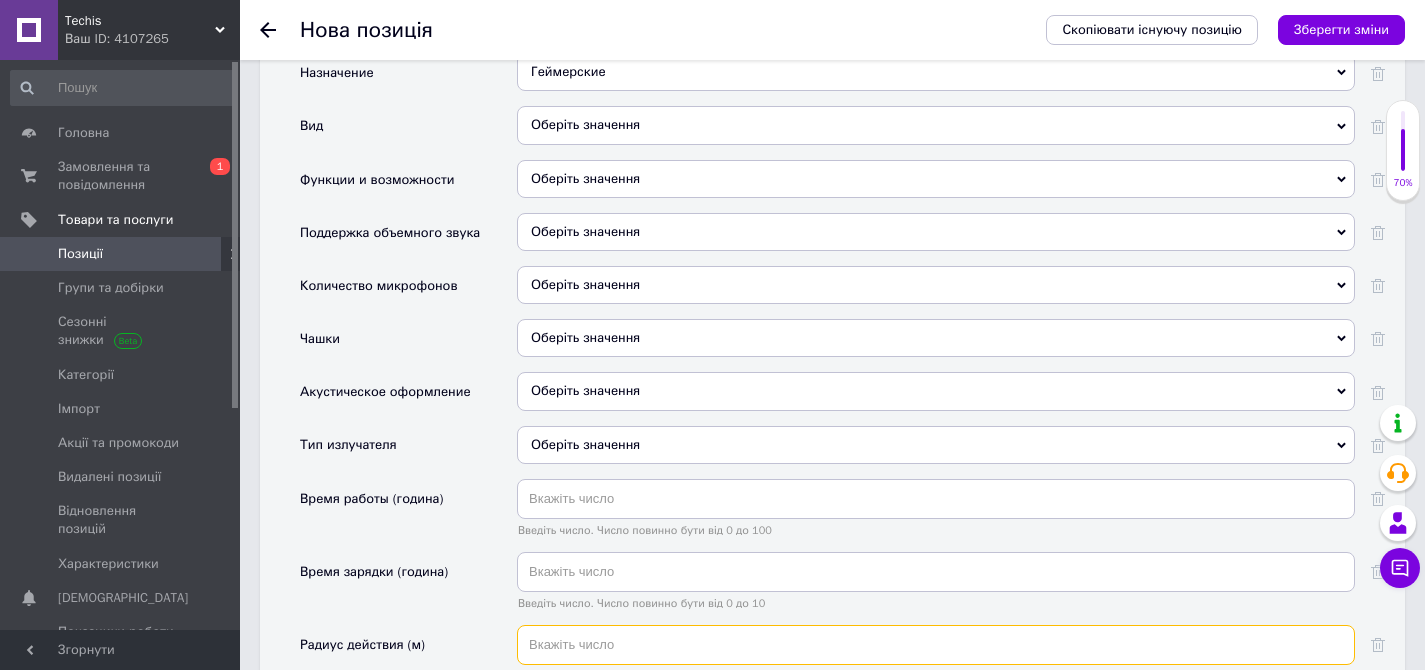 click at bounding box center (936, 645) 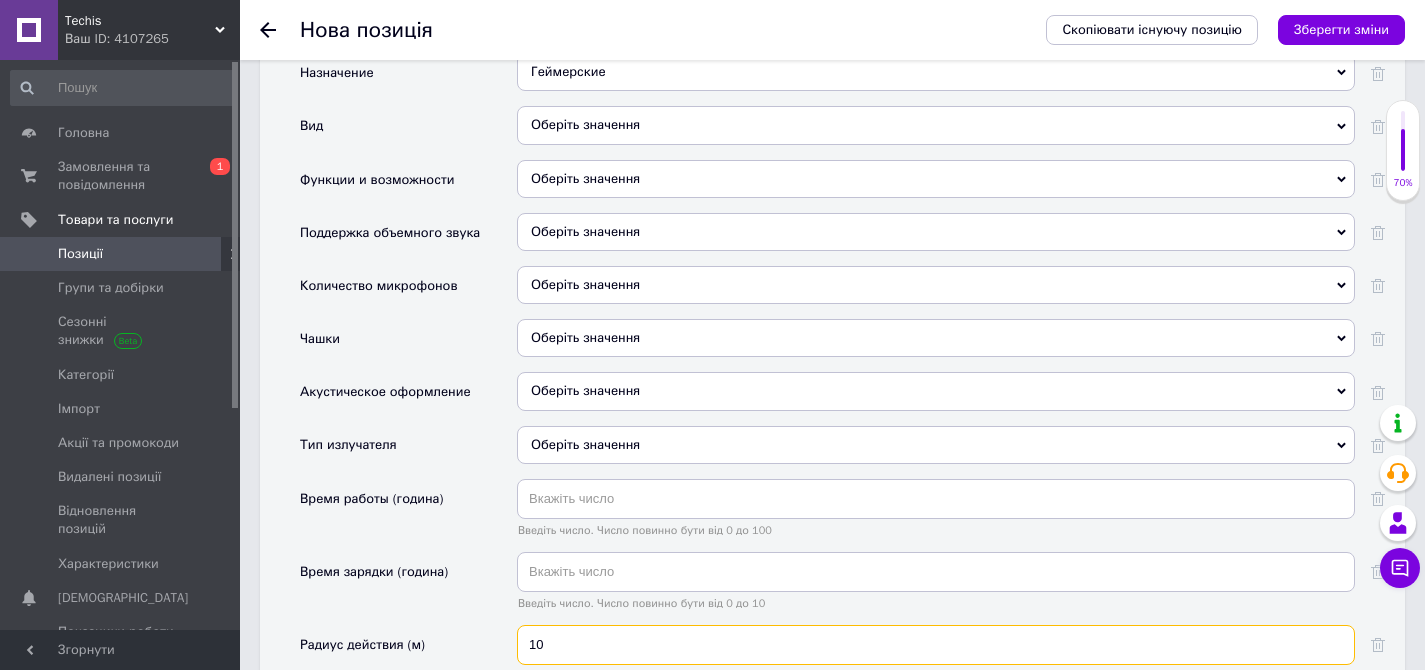type on "10" 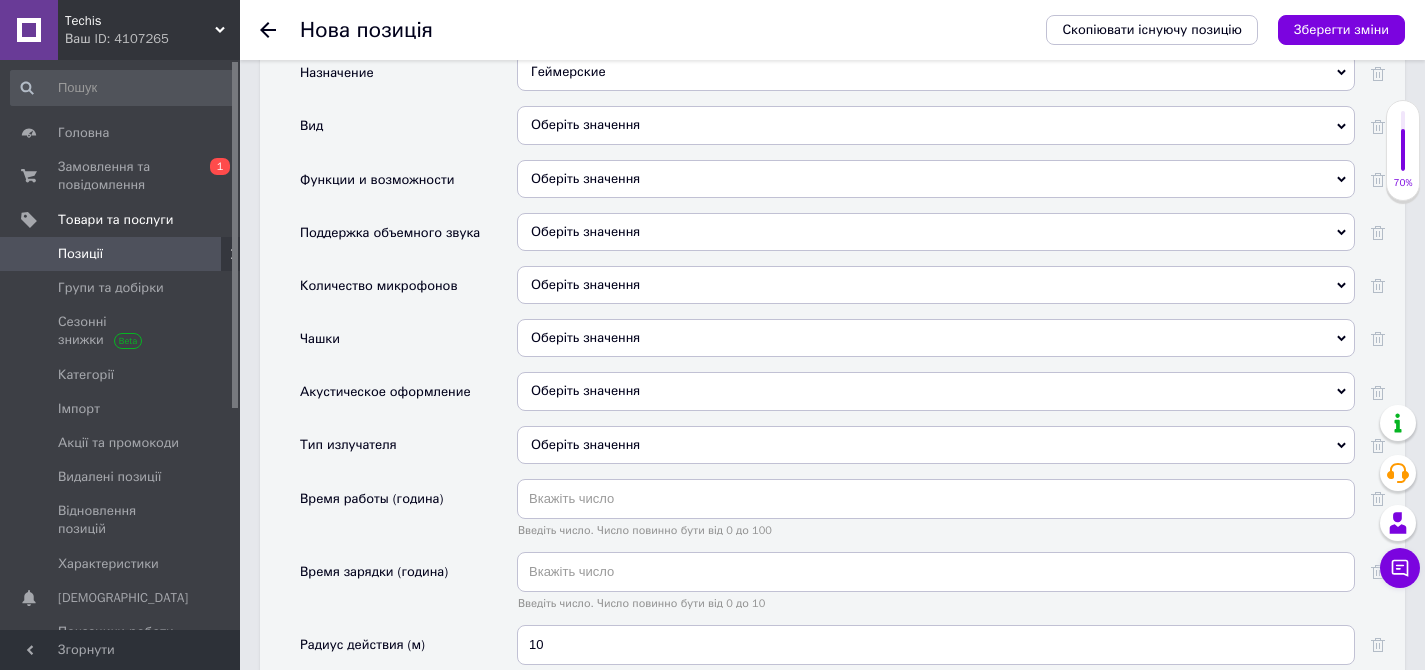 click on "Время зарядки (година)" at bounding box center (408, 588) 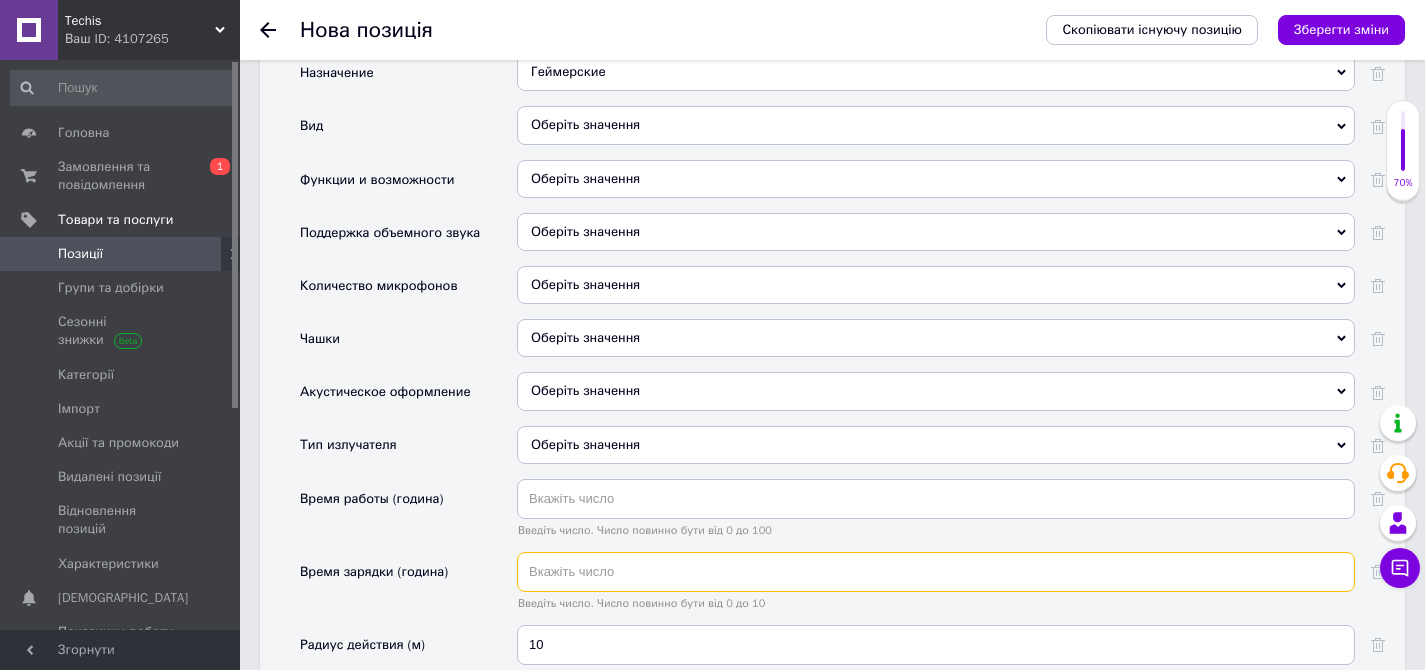 click at bounding box center (936, 572) 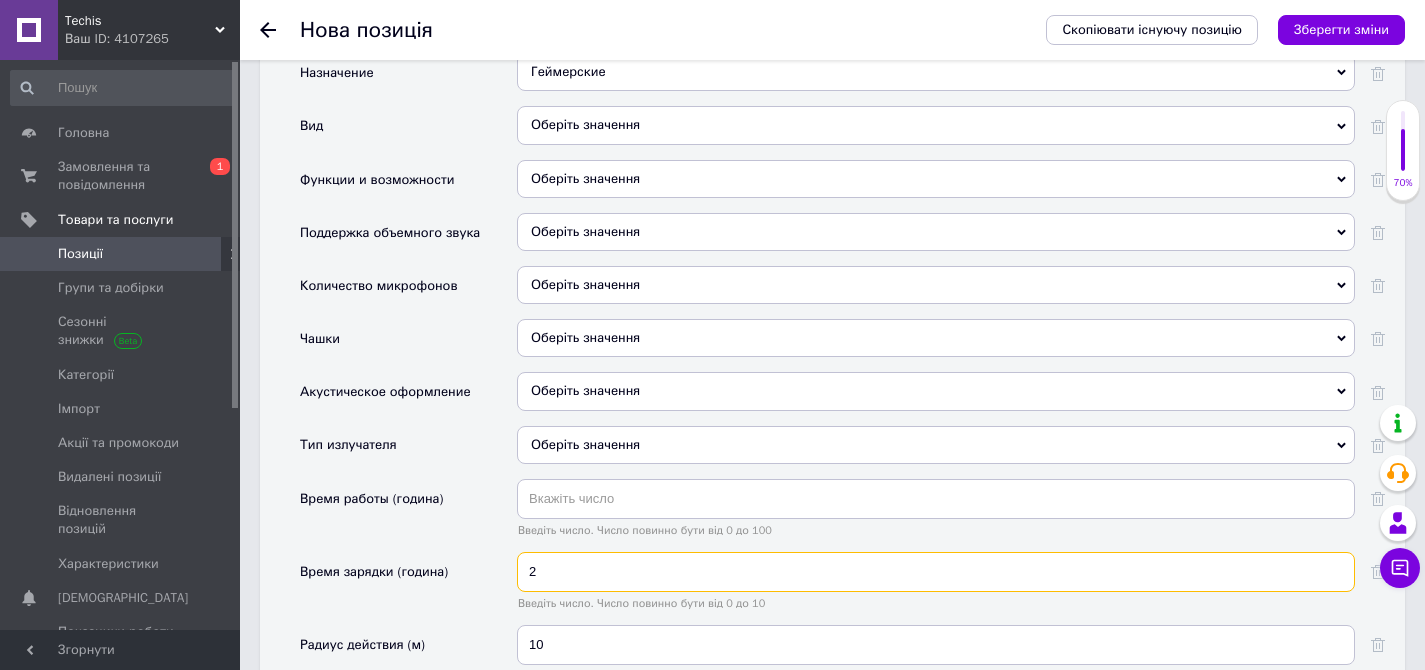type on "2" 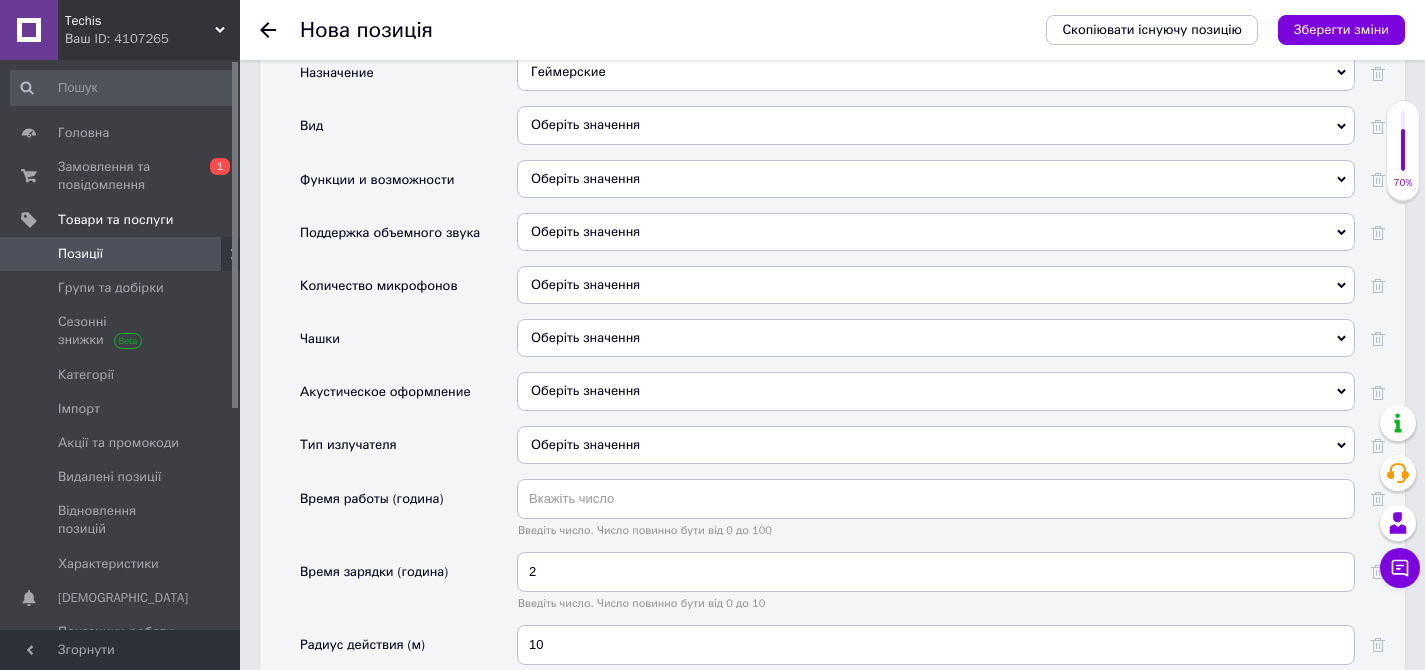 click on "Время зарядки (година)" at bounding box center [408, 588] 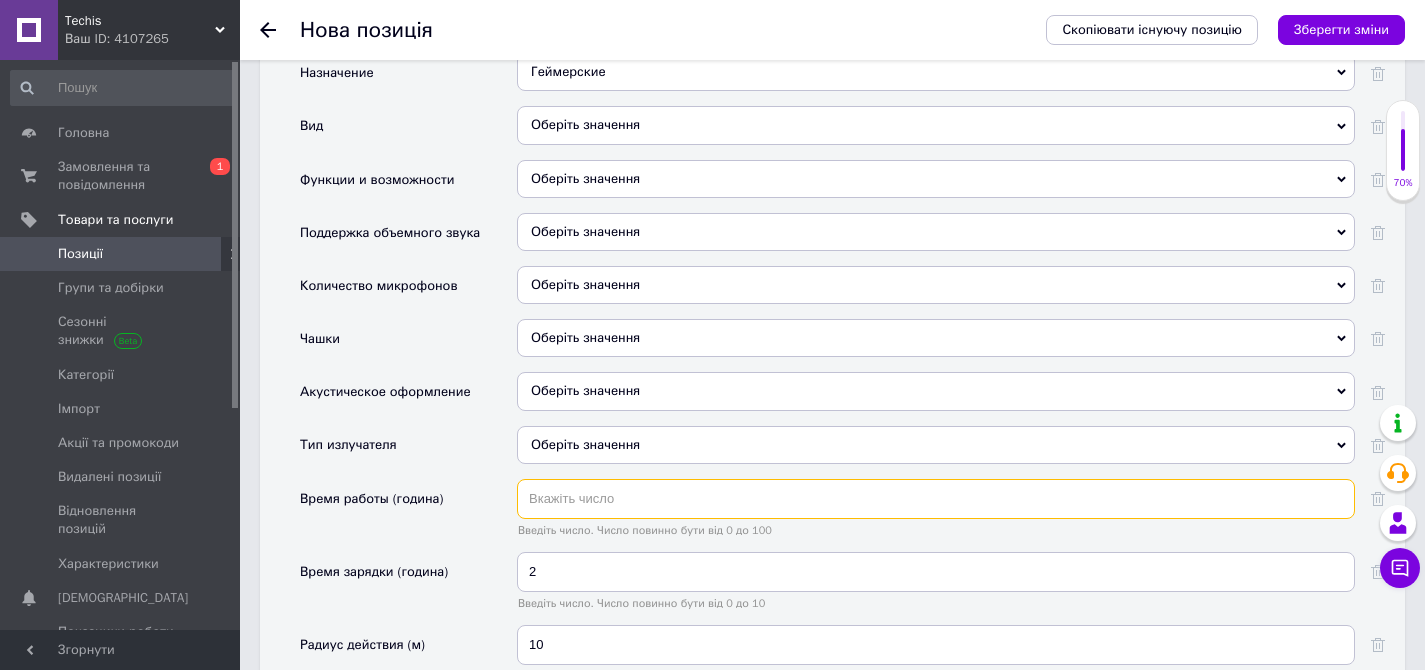 drag, startPoint x: 611, startPoint y: 367, endPoint x: 597, endPoint y: 388, distance: 25.23886 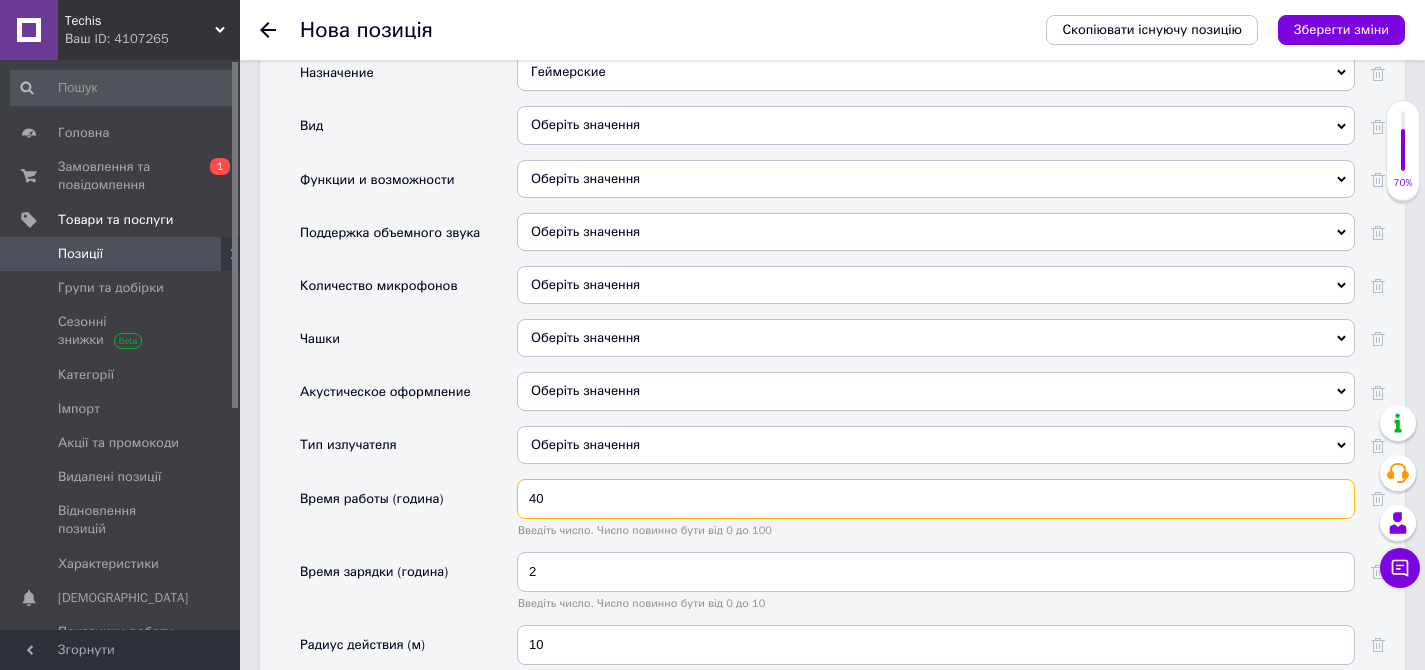 type on "40" 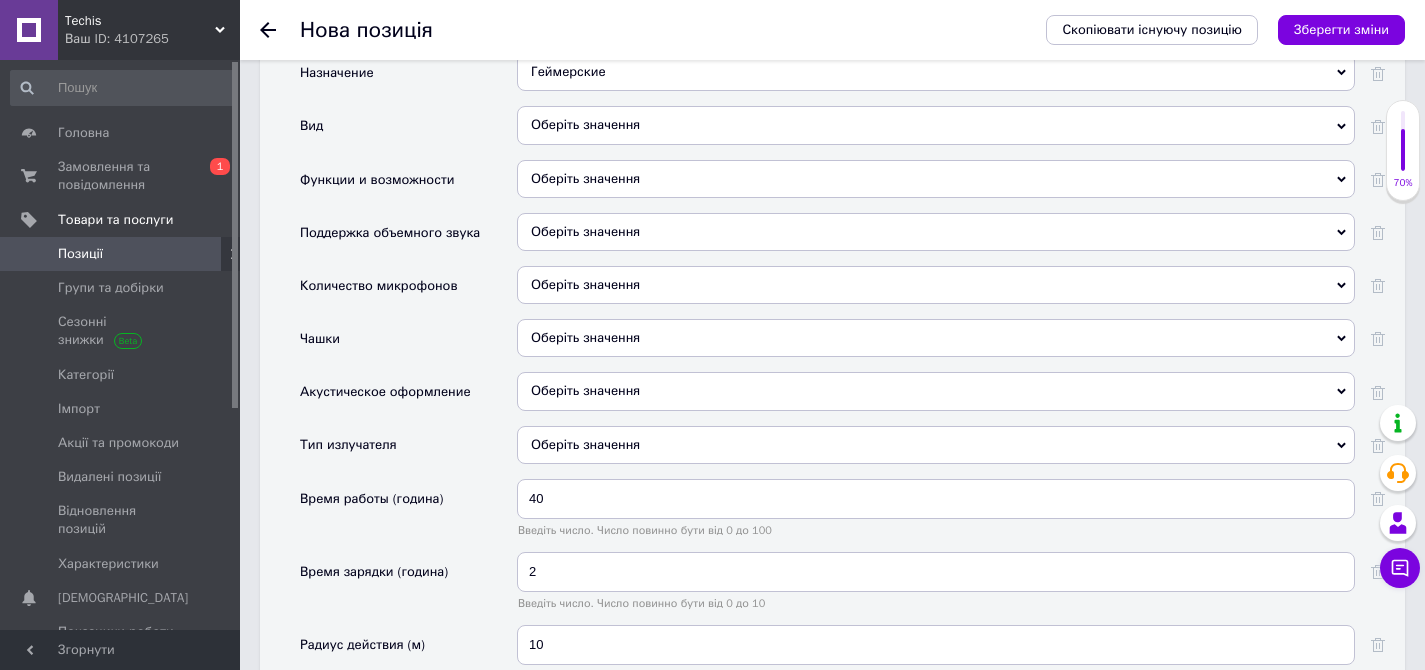 click on "Время работы (година)" at bounding box center (408, 515) 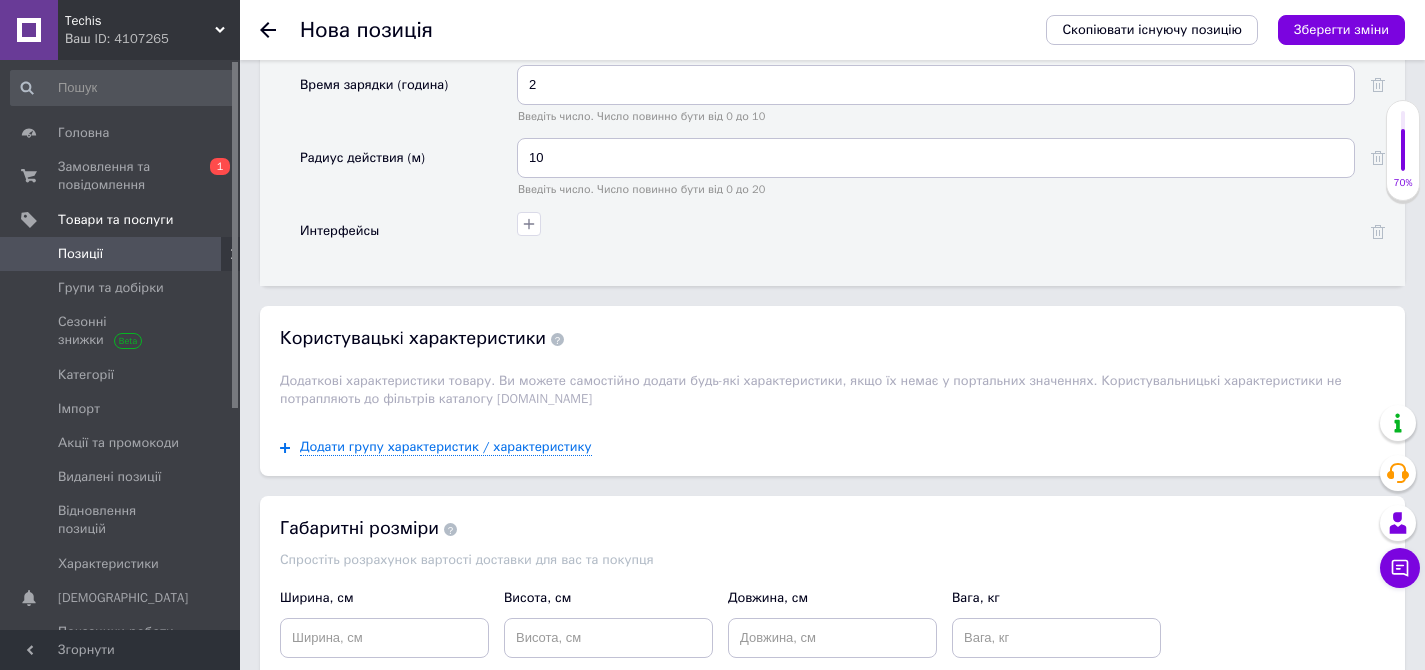 scroll, scrollTop: 4335, scrollLeft: 0, axis: vertical 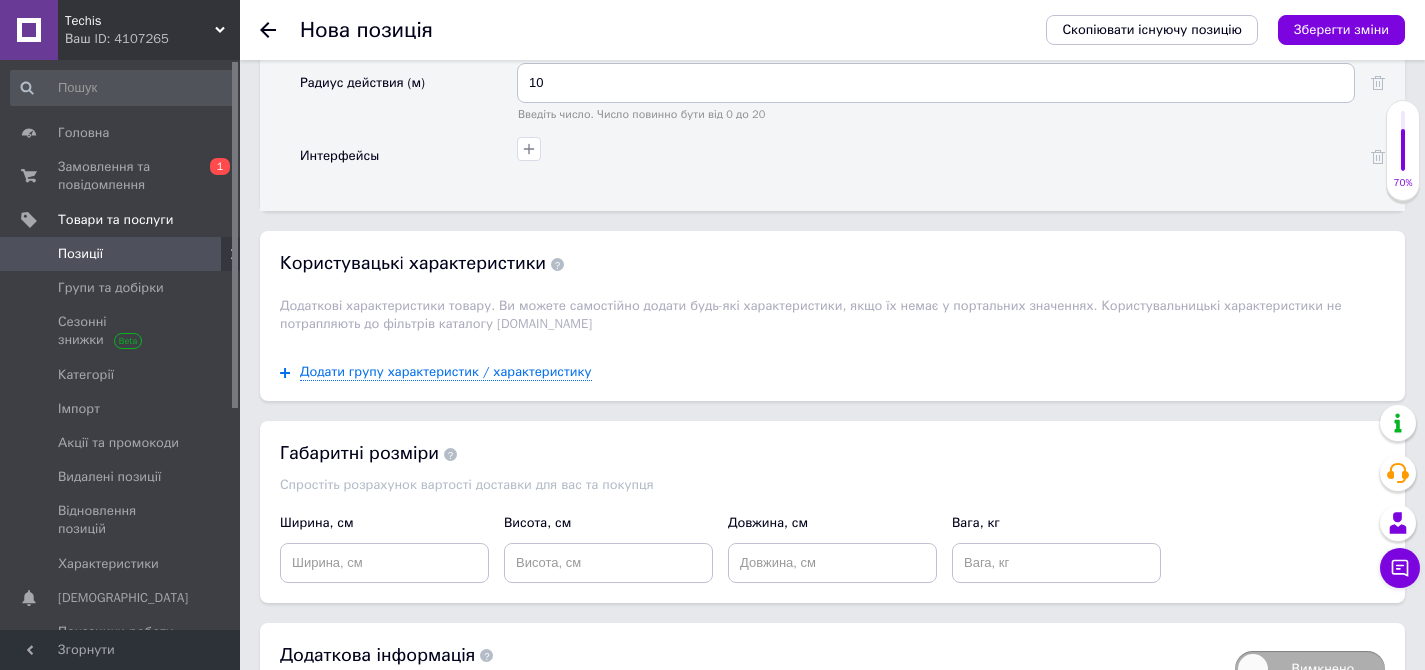 click on "Зберегти зміни" at bounding box center (328, 756) 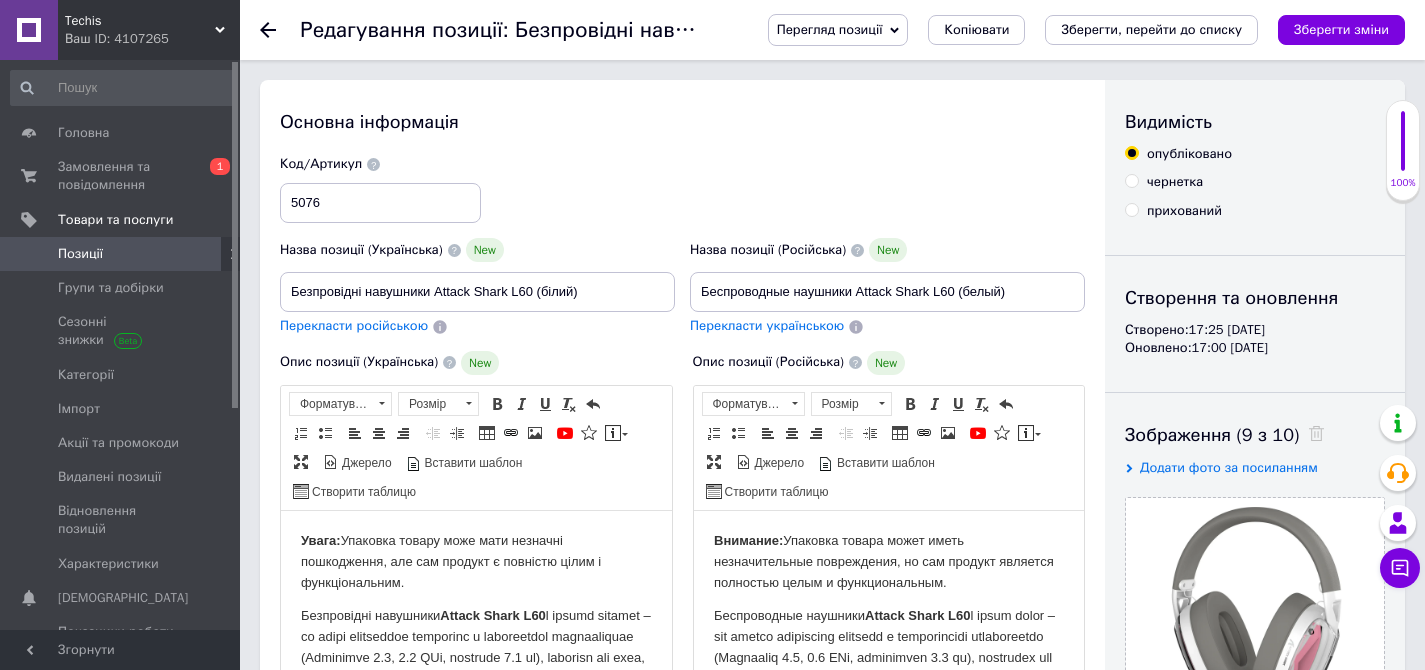 scroll, scrollTop: 0, scrollLeft: 0, axis: both 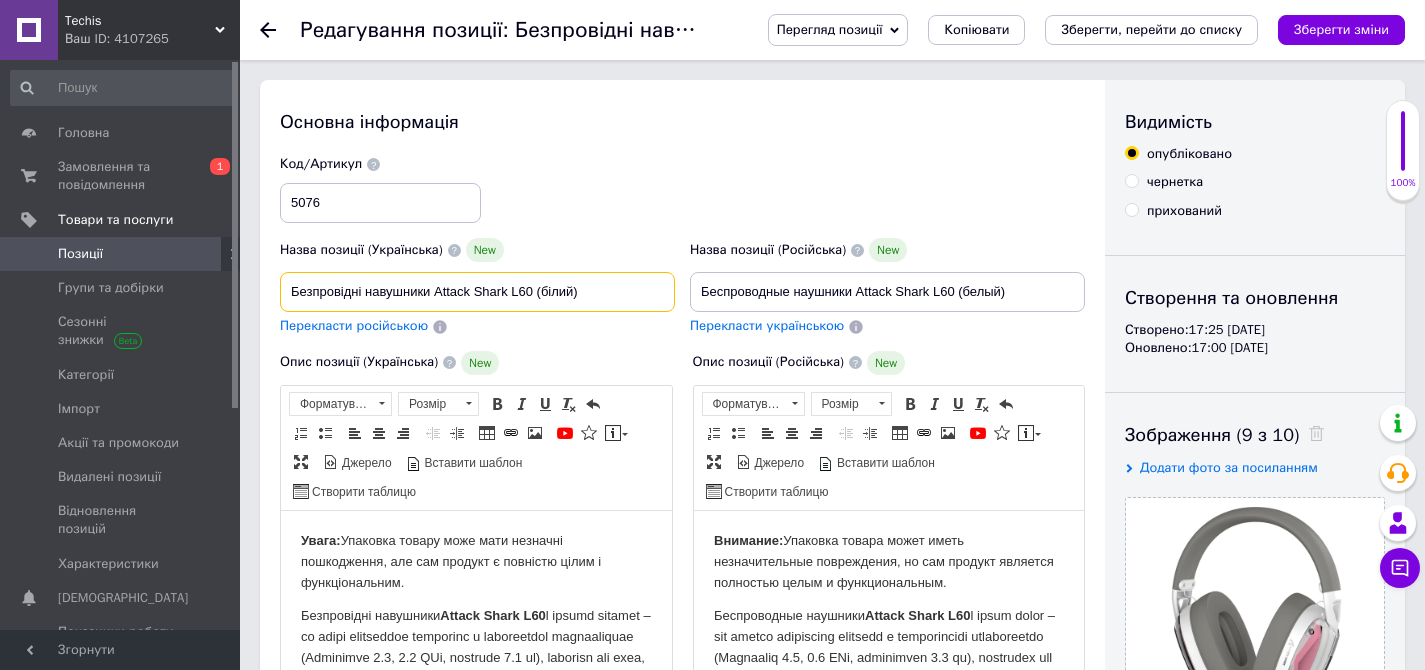 drag, startPoint x: 440, startPoint y: 292, endPoint x: 531, endPoint y: 292, distance: 91 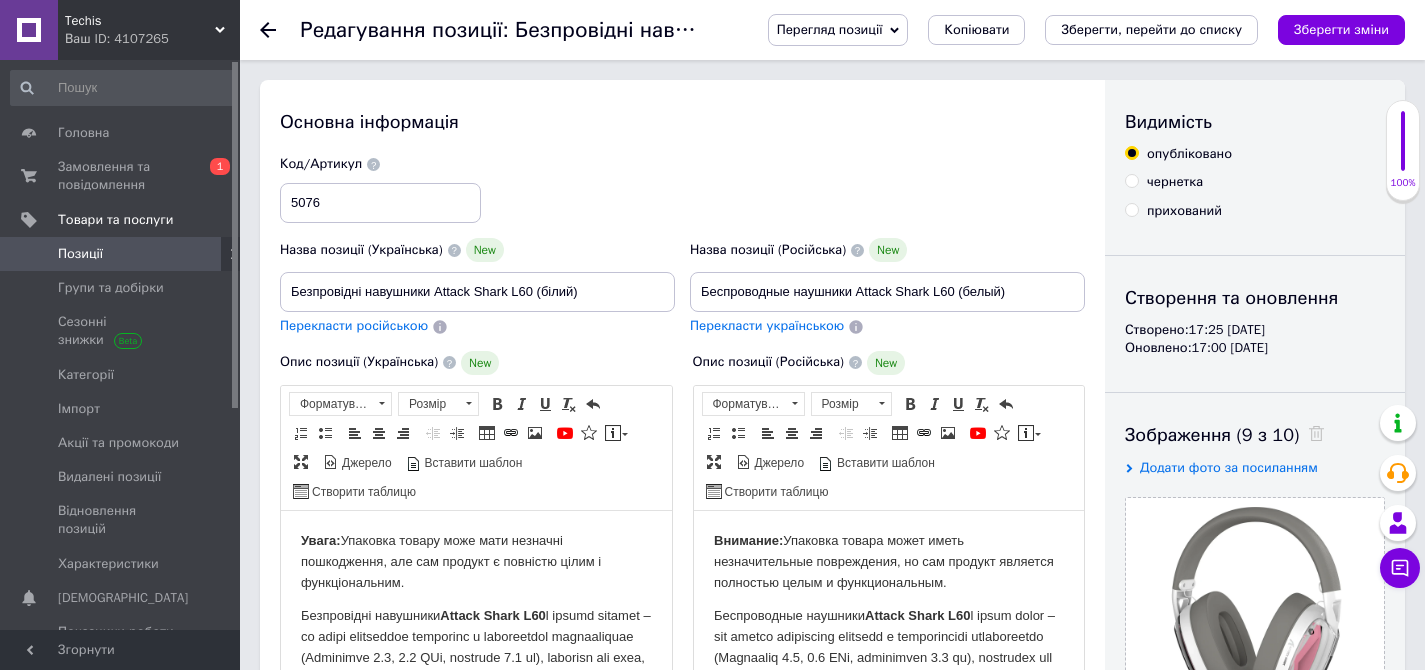 click on "Код/Артикул 5076" at bounding box center (683, 189) 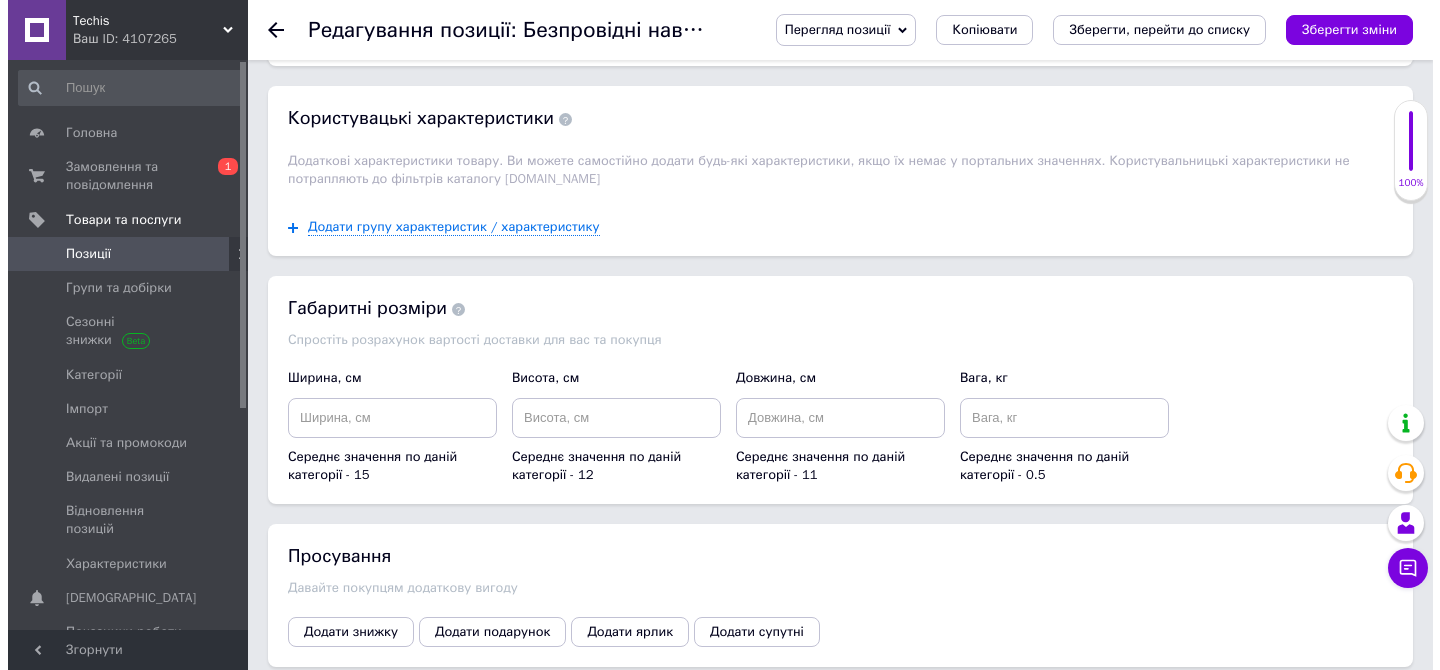 scroll, scrollTop: 2683, scrollLeft: 0, axis: vertical 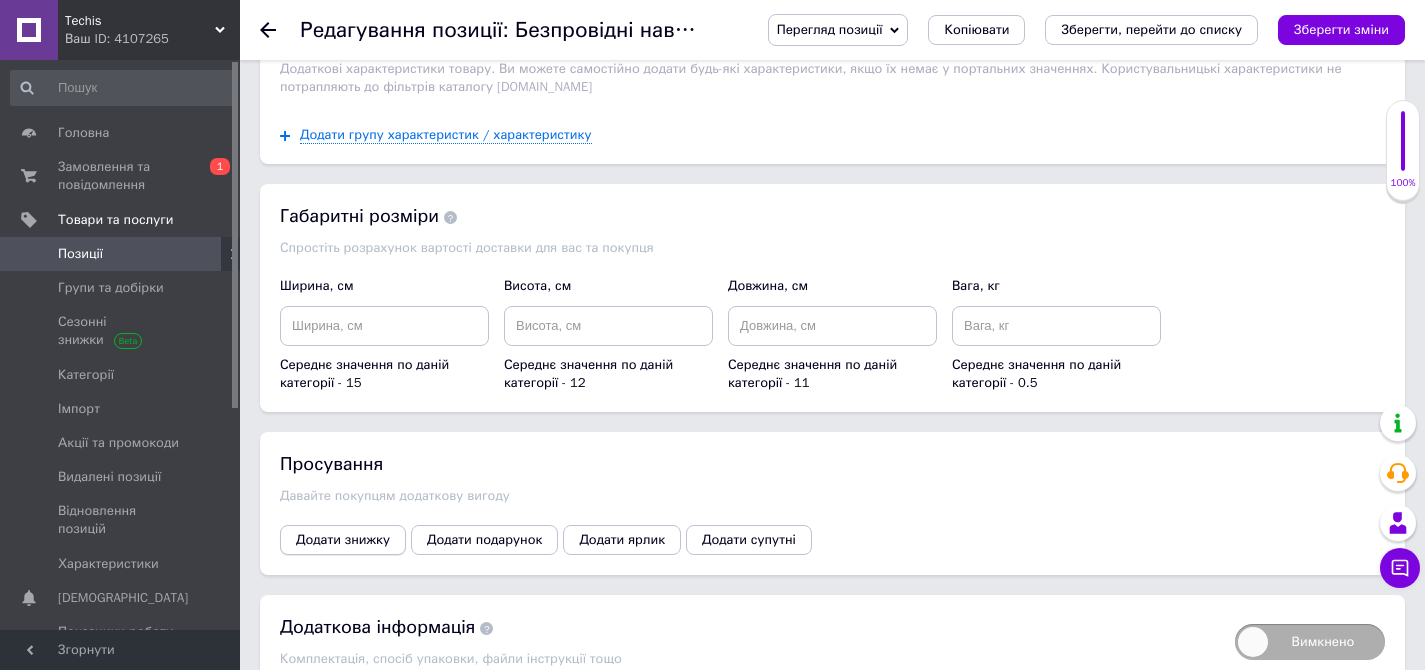 click on "Додати знижку" at bounding box center (343, 540) 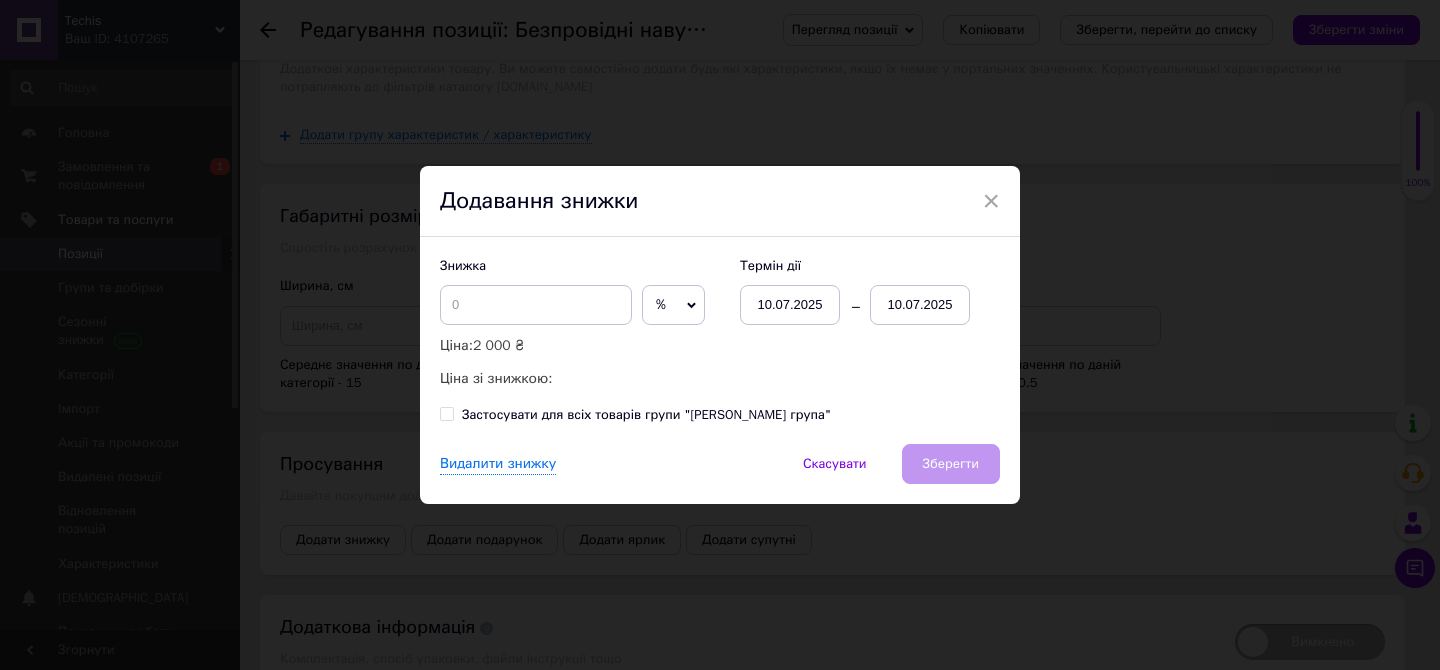 click on "%" at bounding box center (661, 304) 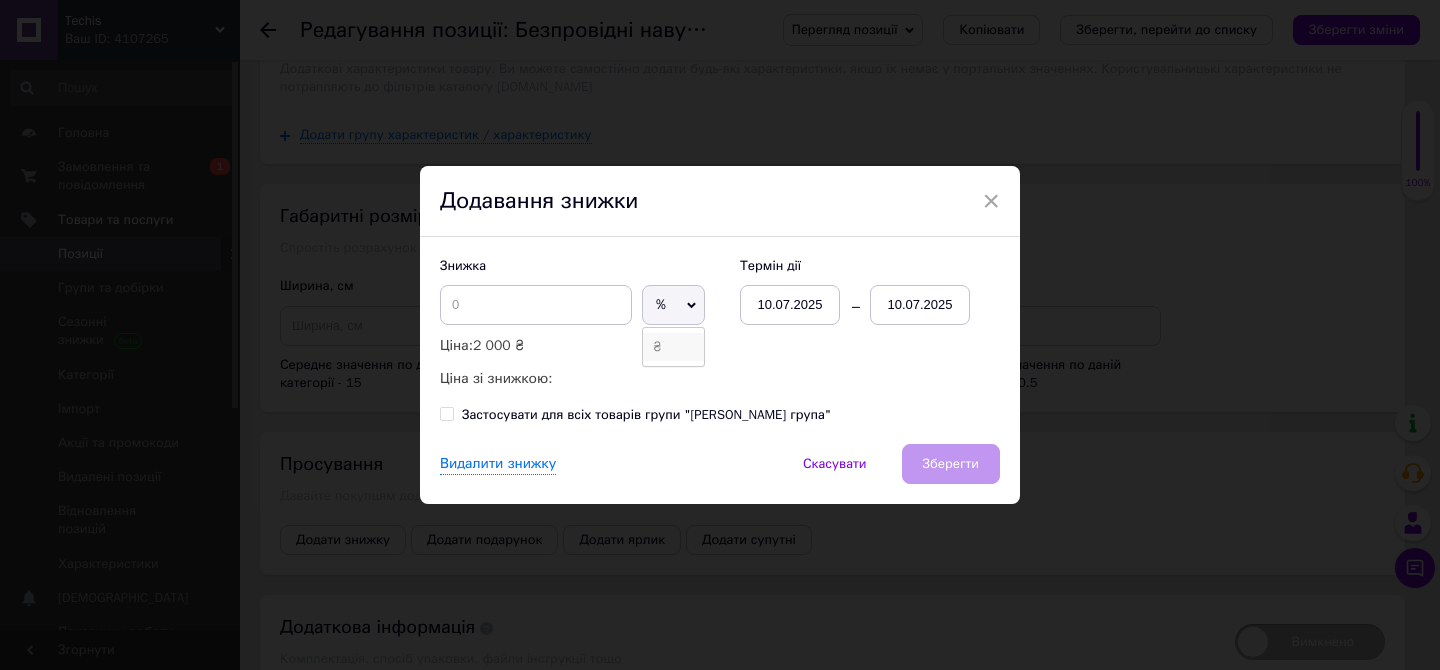 click on "₴" at bounding box center (673, 347) 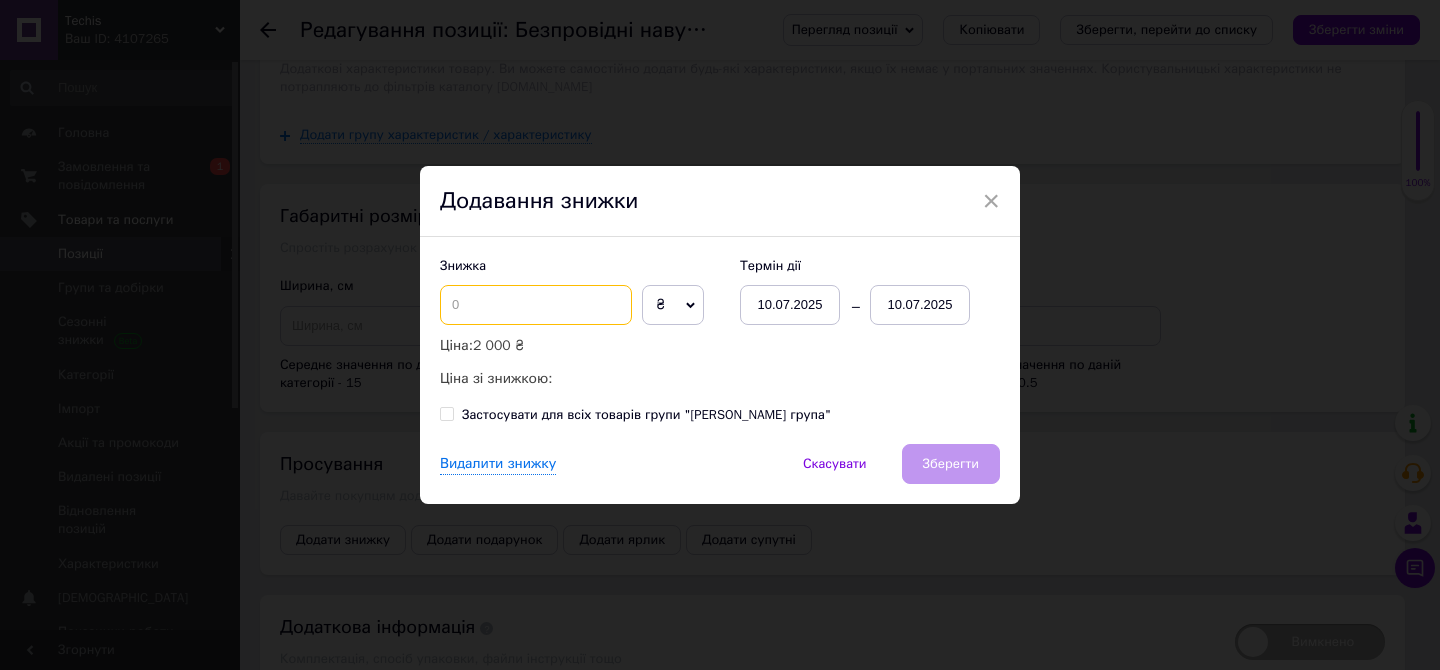 drag, startPoint x: 528, startPoint y: 298, endPoint x: 513, endPoint y: 295, distance: 15.297058 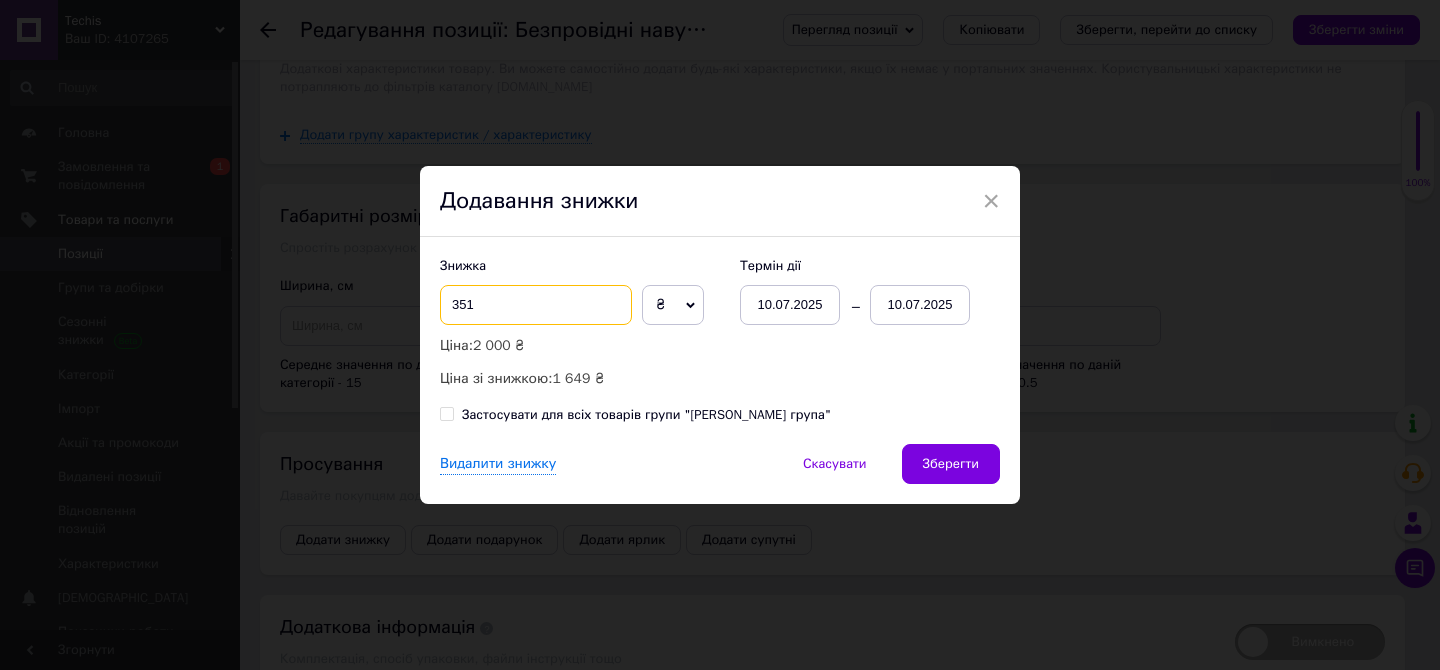 type on "351" 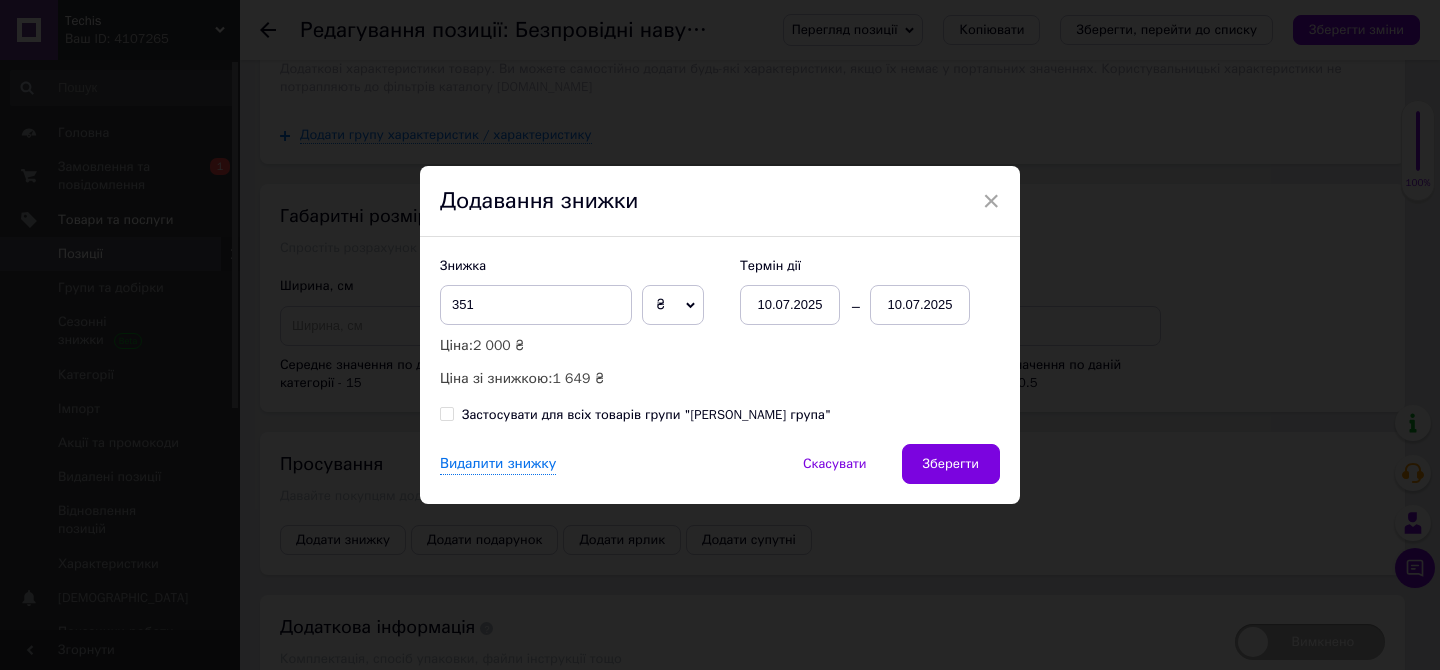 click on "10.07.2025" at bounding box center (920, 305) 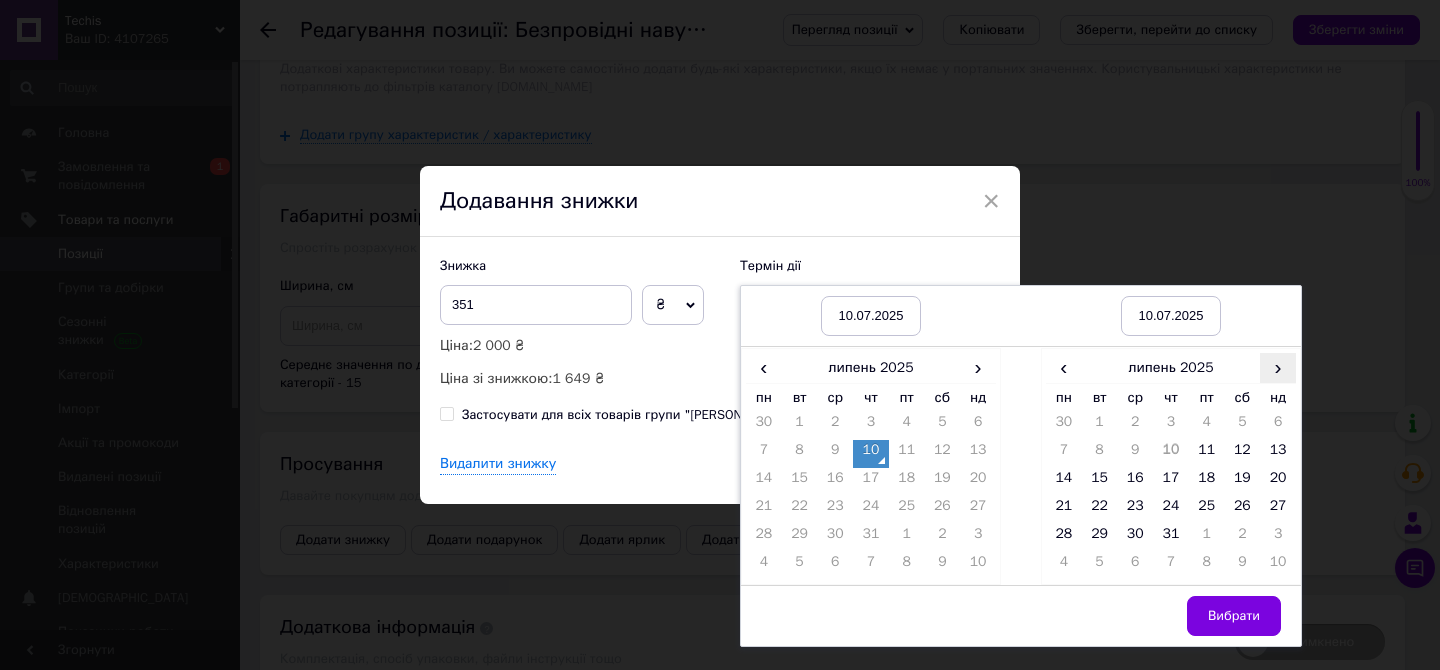 click on "›" at bounding box center [1278, 367] 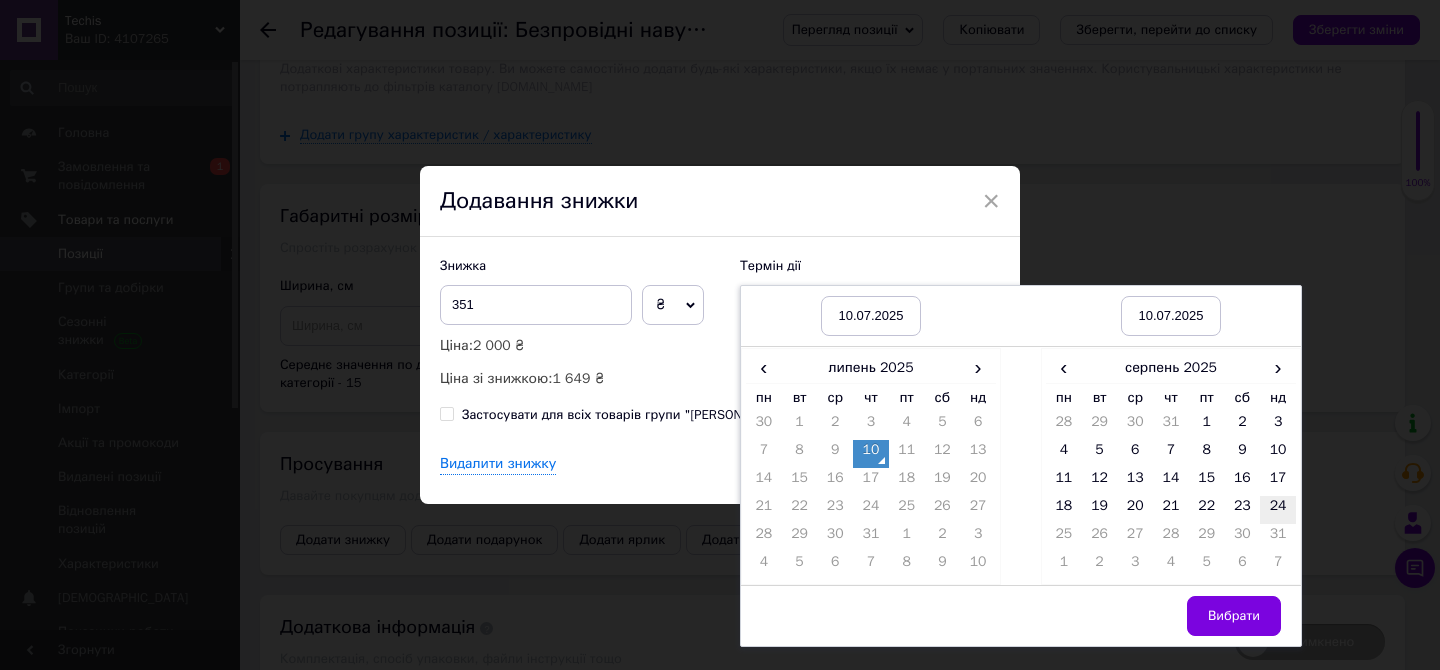 click on "24" at bounding box center (1278, 510) 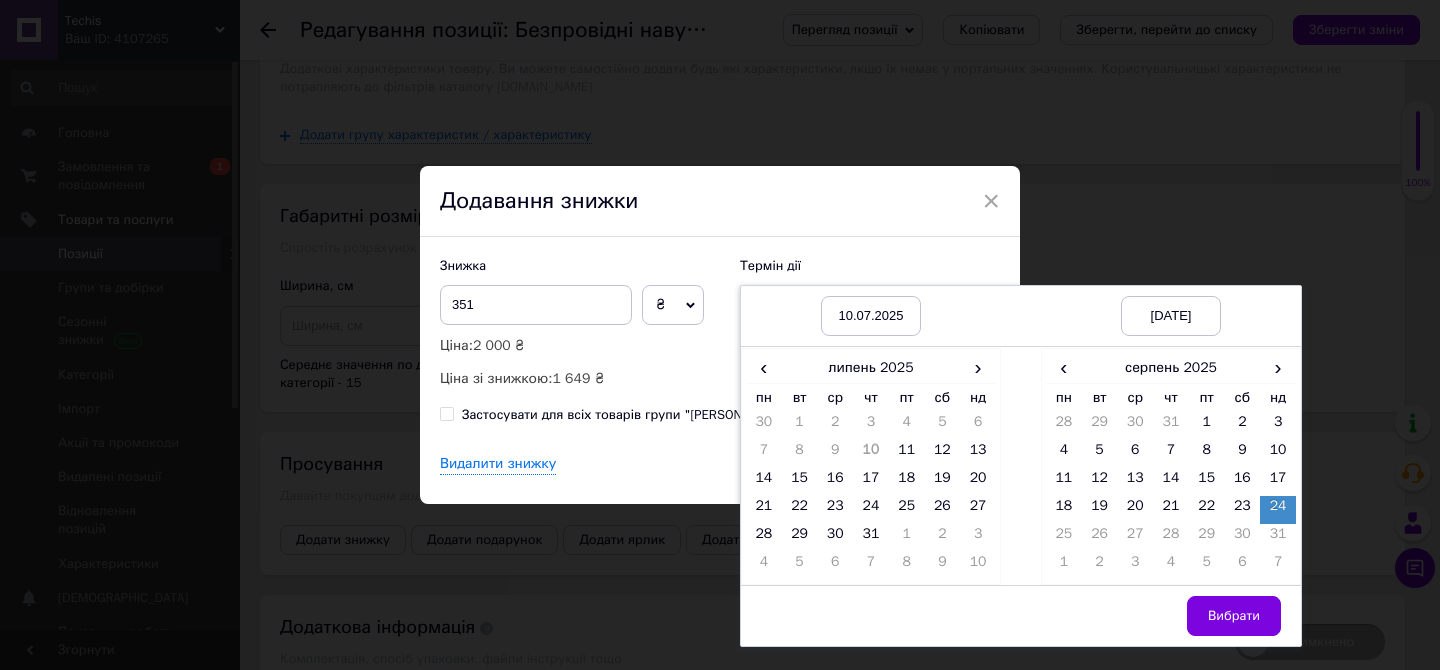 click on "Вибрати" at bounding box center [1234, 616] 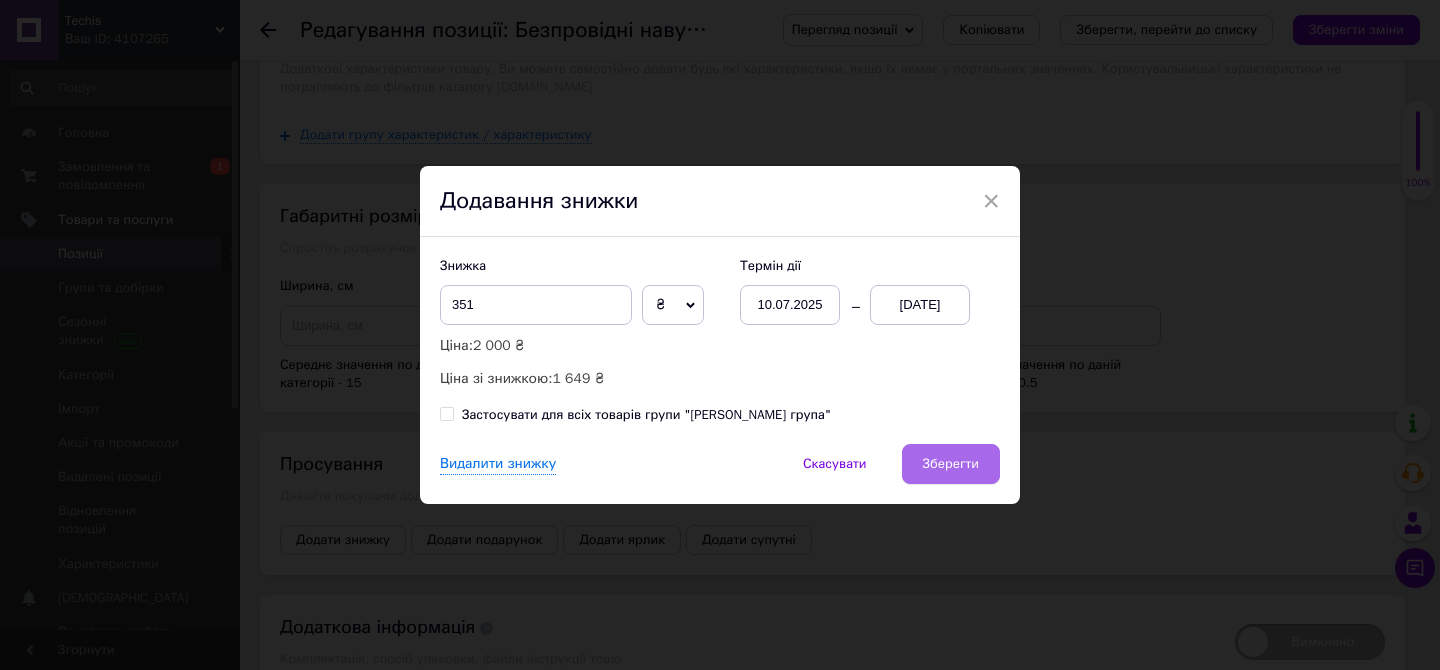 click on "Зберегти" at bounding box center [951, 464] 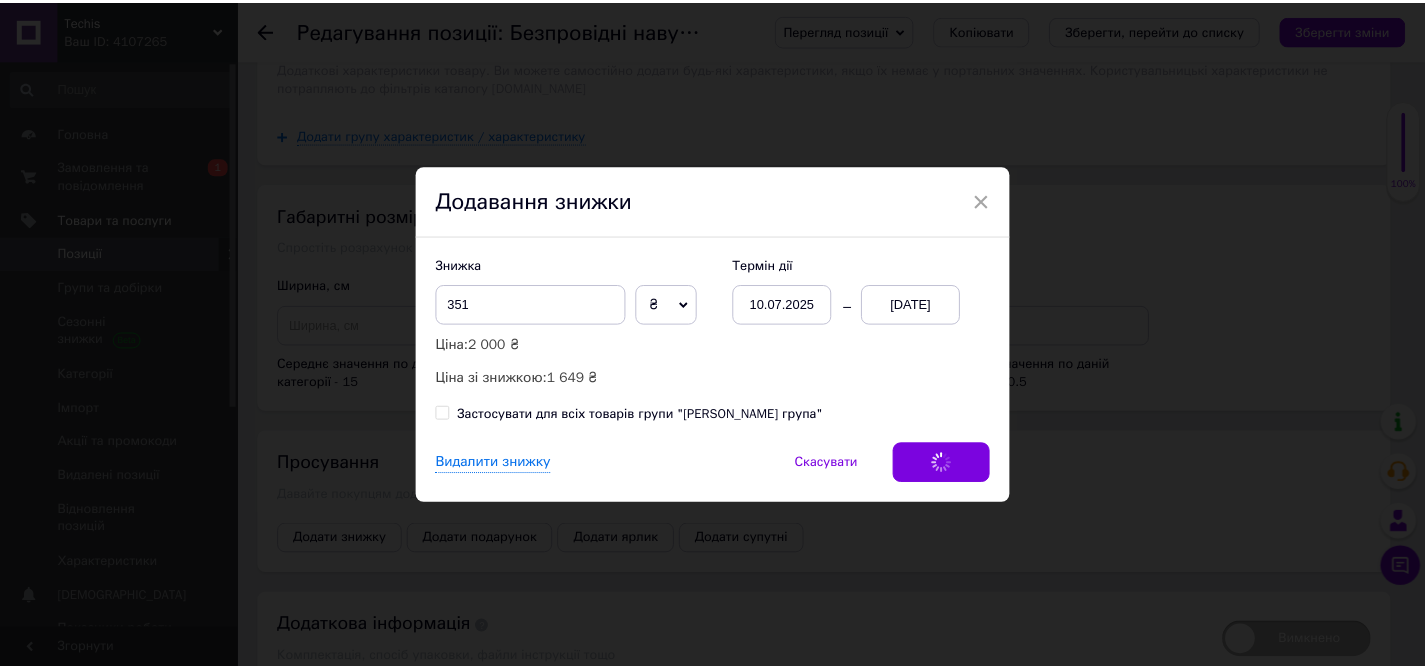 scroll, scrollTop: 2624, scrollLeft: 0, axis: vertical 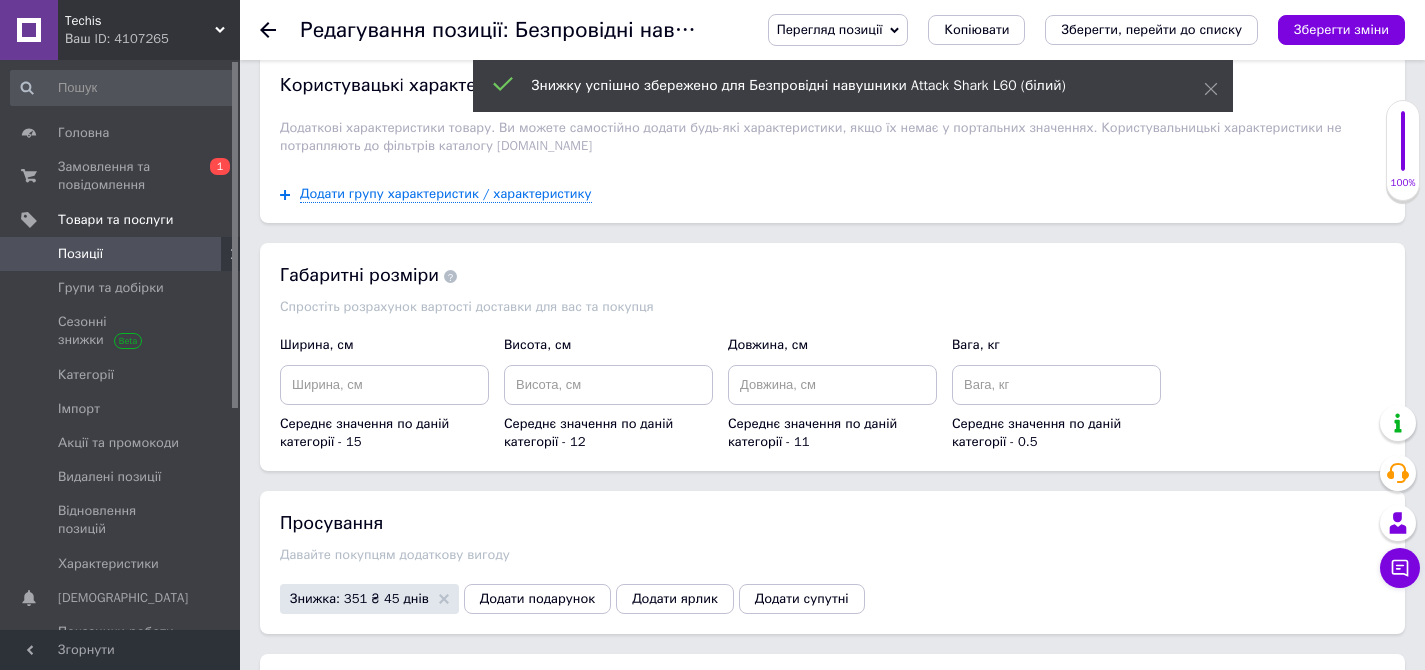 click on "Зберегти зміни" at bounding box center (1341, 30) 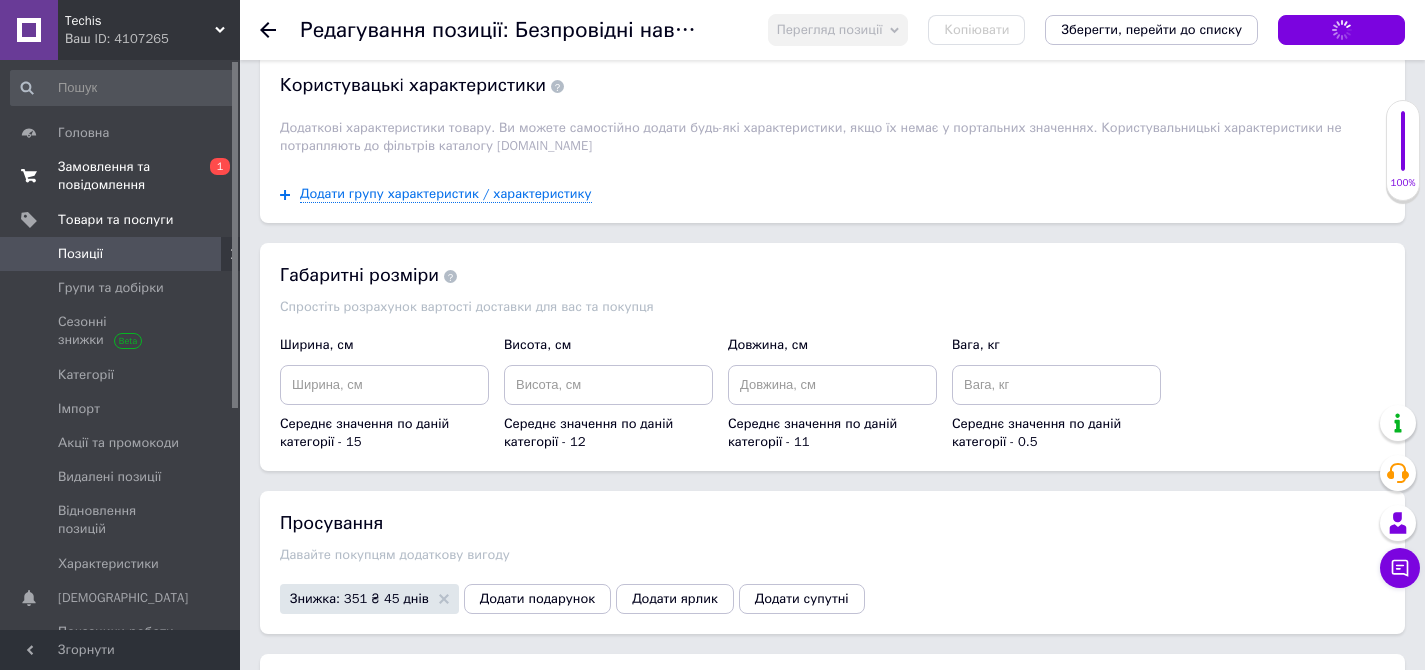 click on "Замовлення та повідомлення" at bounding box center [121, 176] 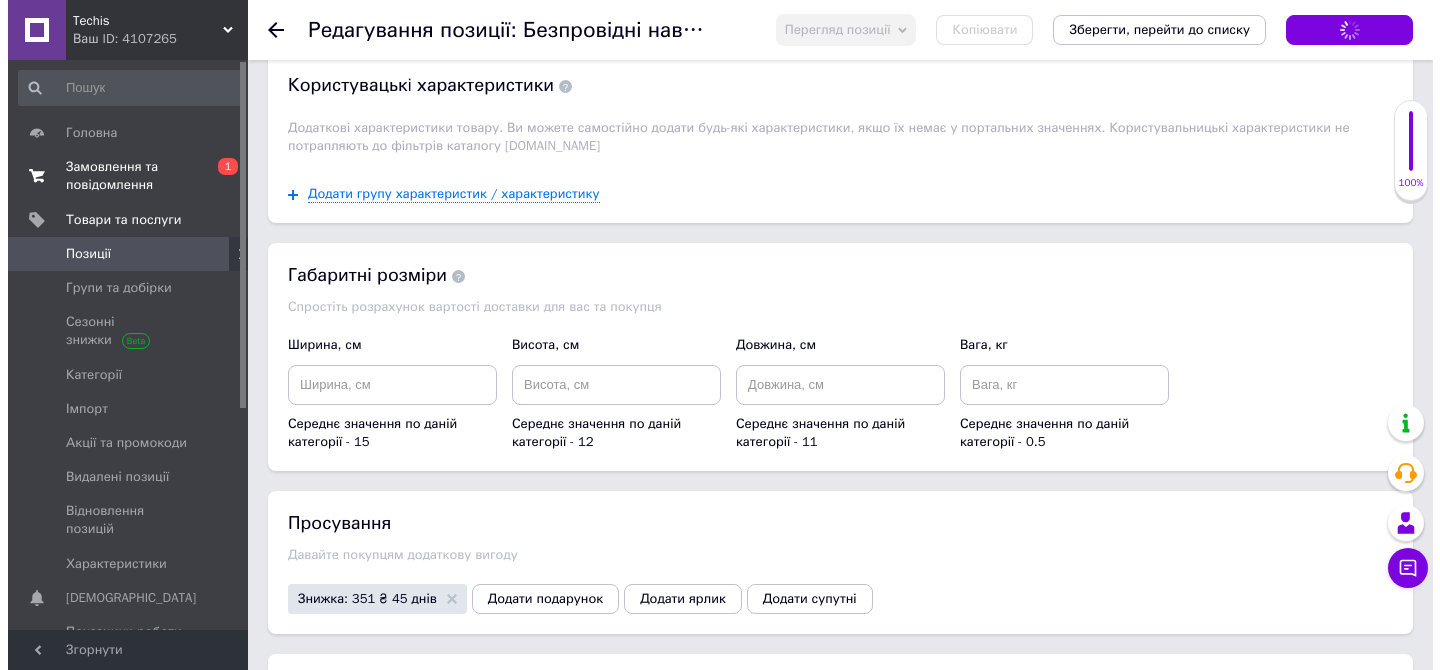 scroll, scrollTop: 0, scrollLeft: 0, axis: both 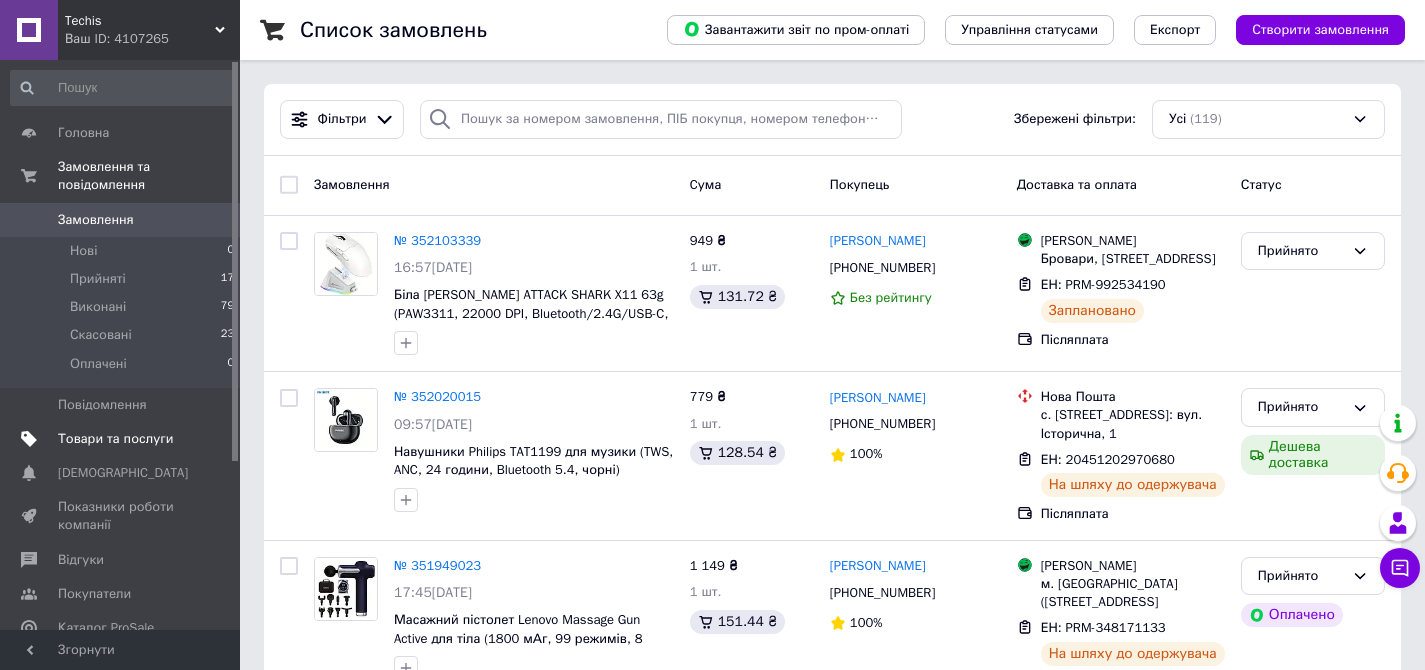 click on "Товари та послуги" at bounding box center (115, 439) 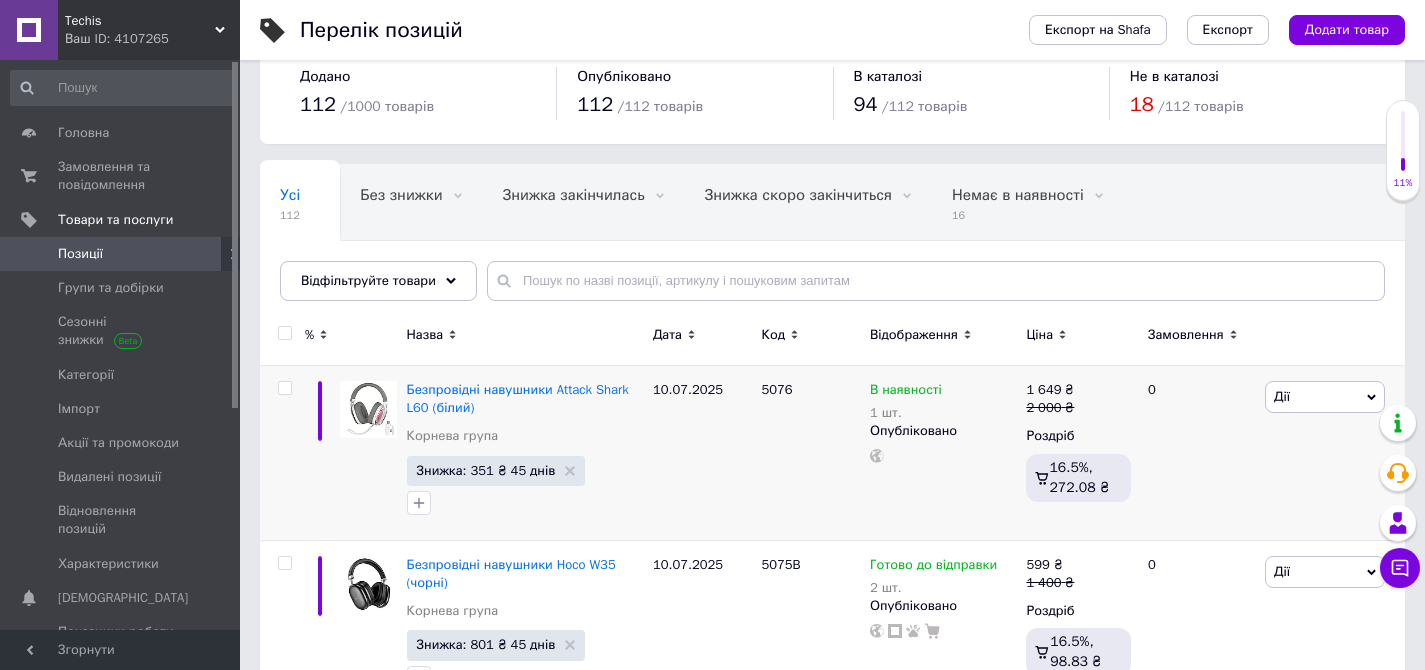 scroll, scrollTop: 131, scrollLeft: 0, axis: vertical 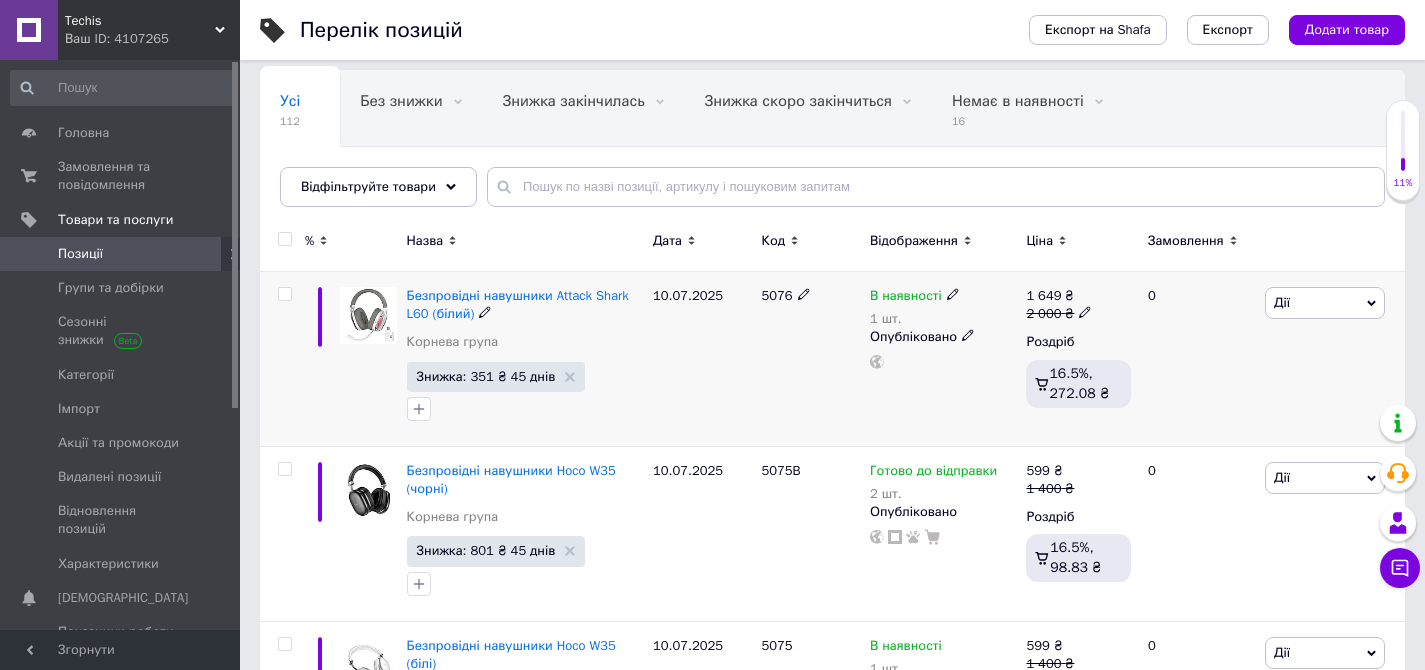 click on "Дії" at bounding box center (1325, 303) 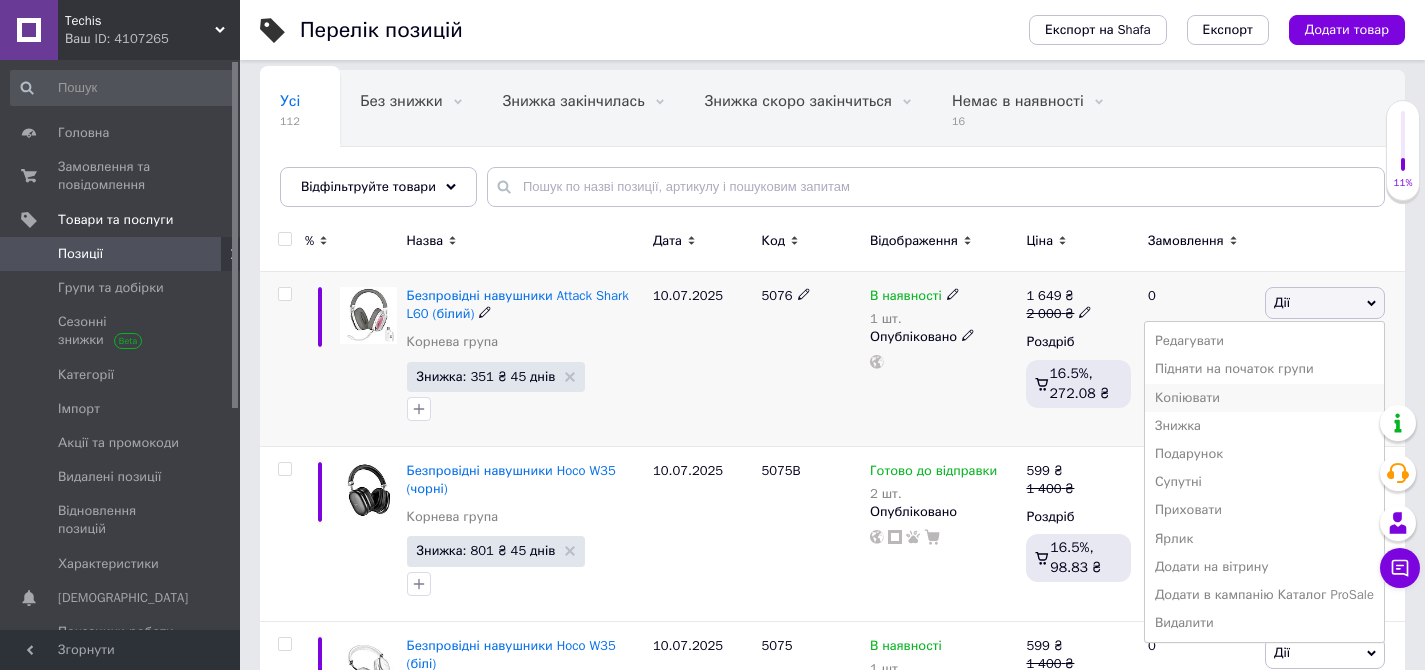 click on "Копіювати" at bounding box center [1264, 398] 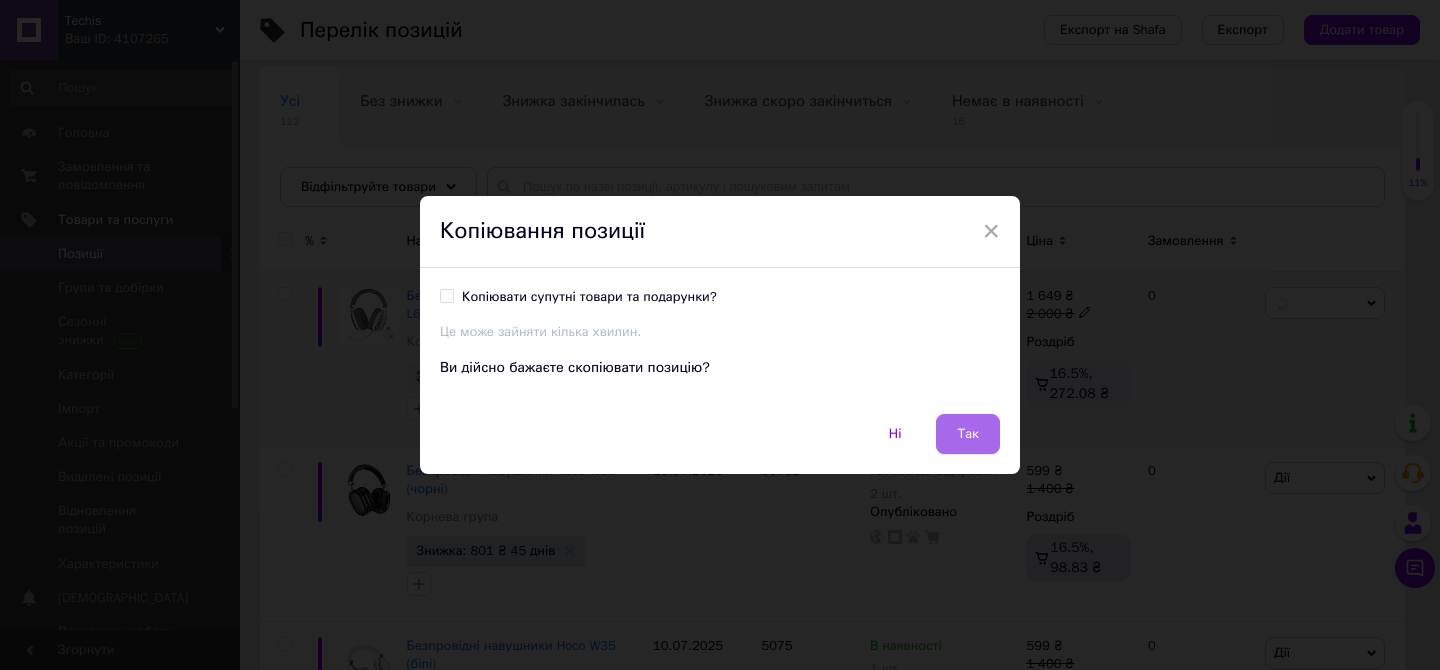 click on "Так" at bounding box center [968, 434] 